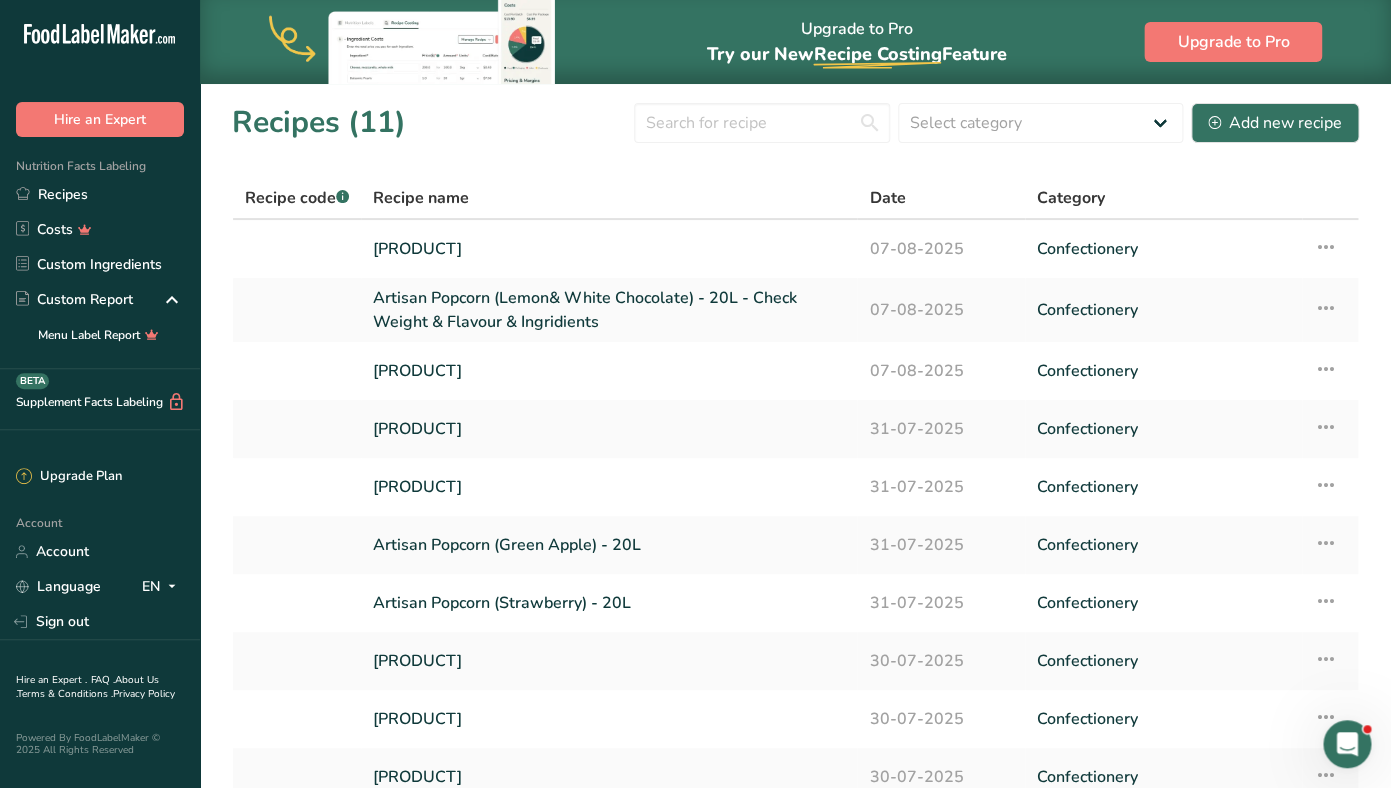 scroll, scrollTop: 0, scrollLeft: 0, axis: both 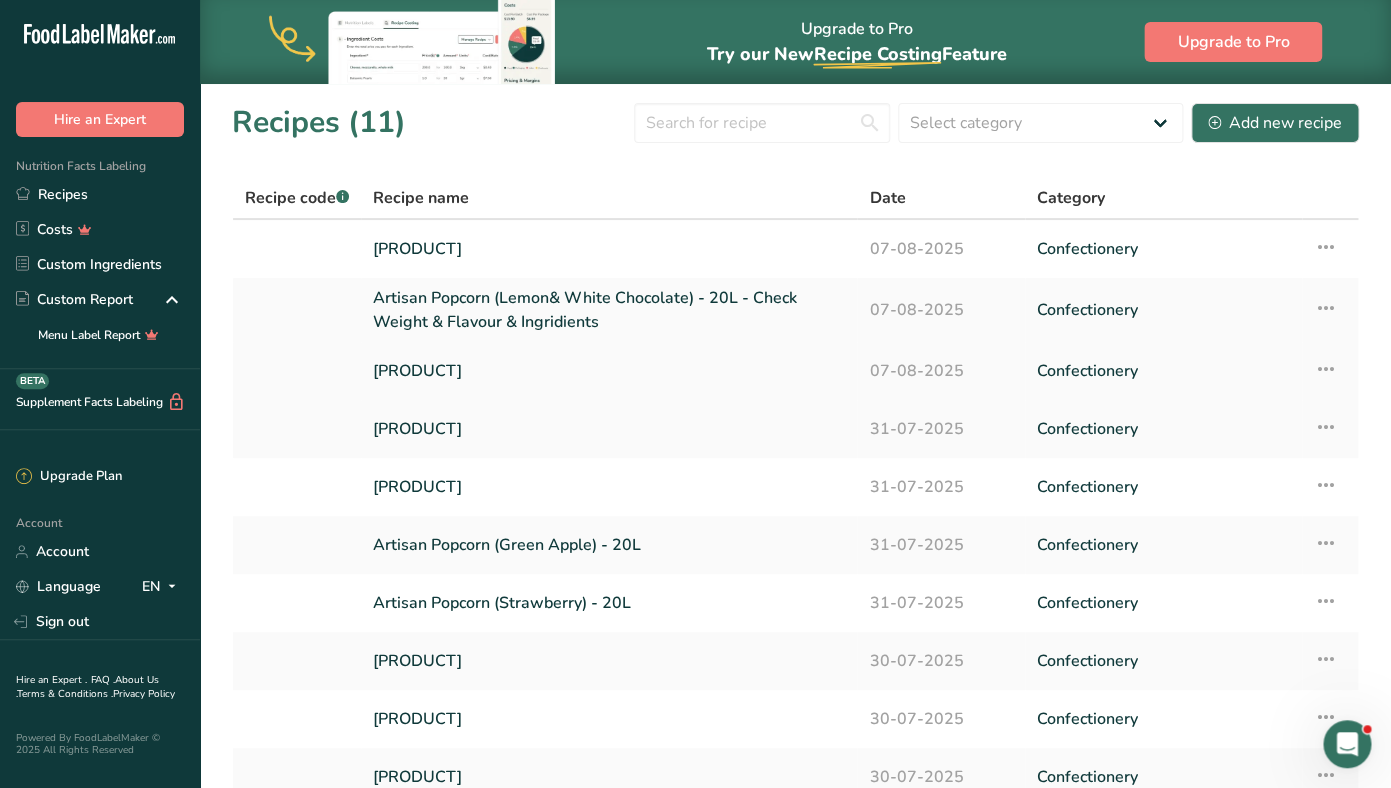click on "[PRODUCT]" at bounding box center [609, 371] 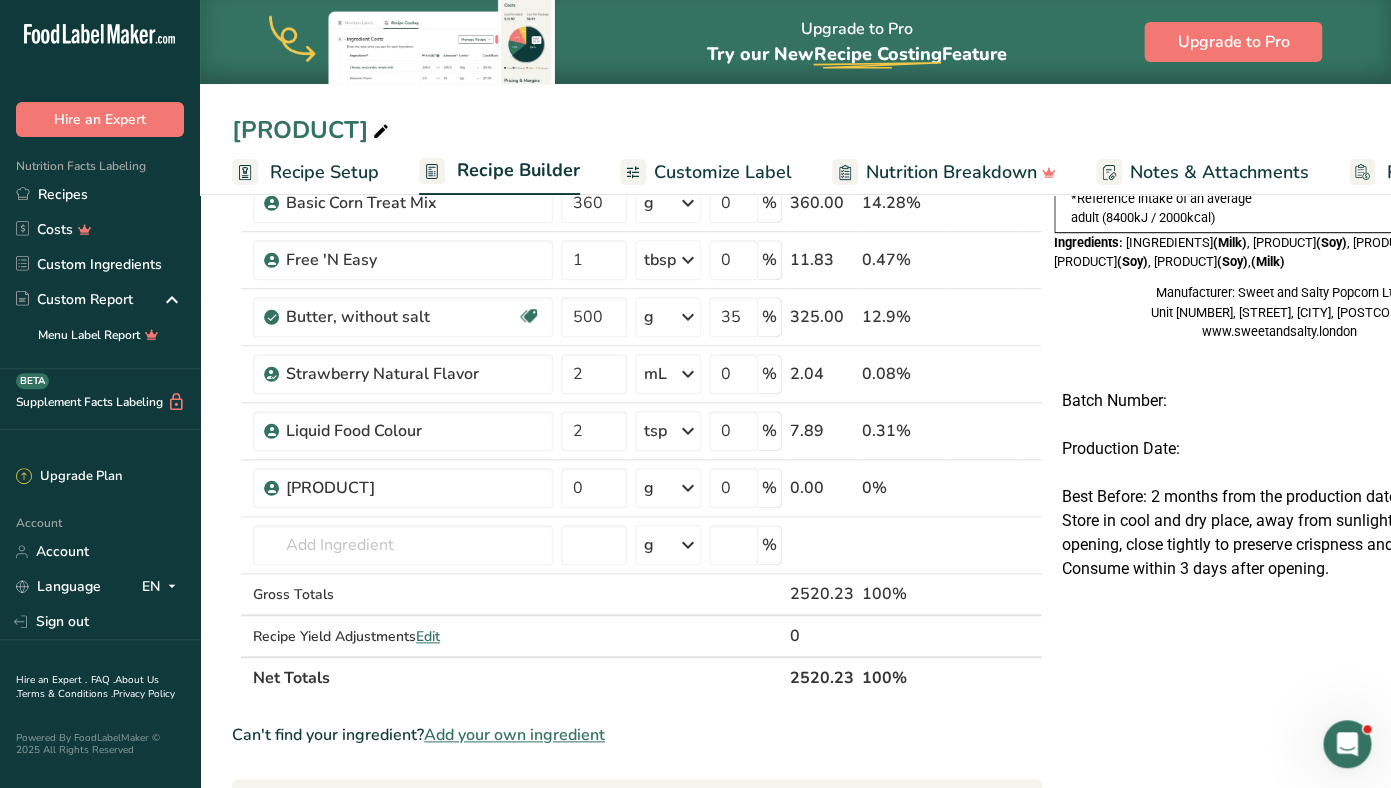 scroll, scrollTop: 341, scrollLeft: 0, axis: vertical 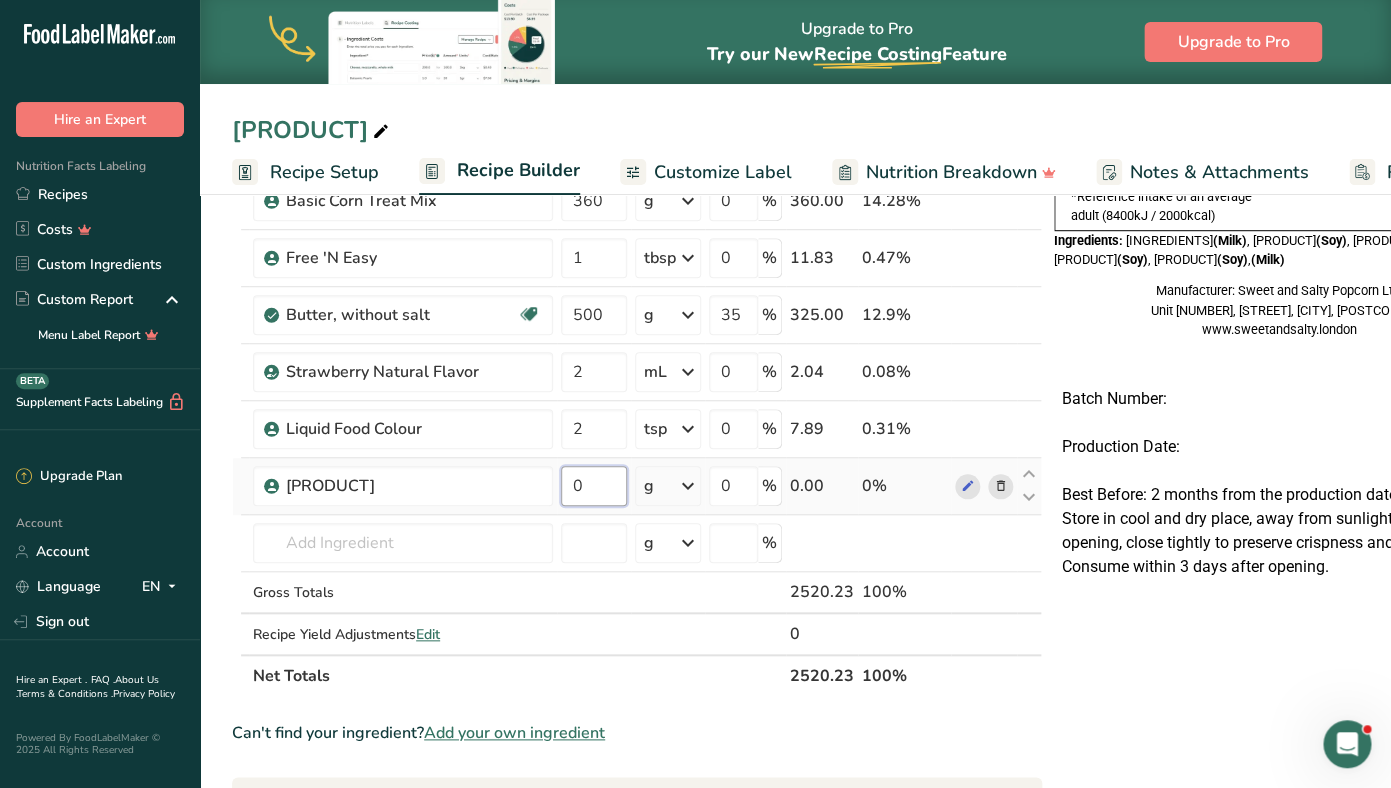 click on "0" at bounding box center [594, 486] 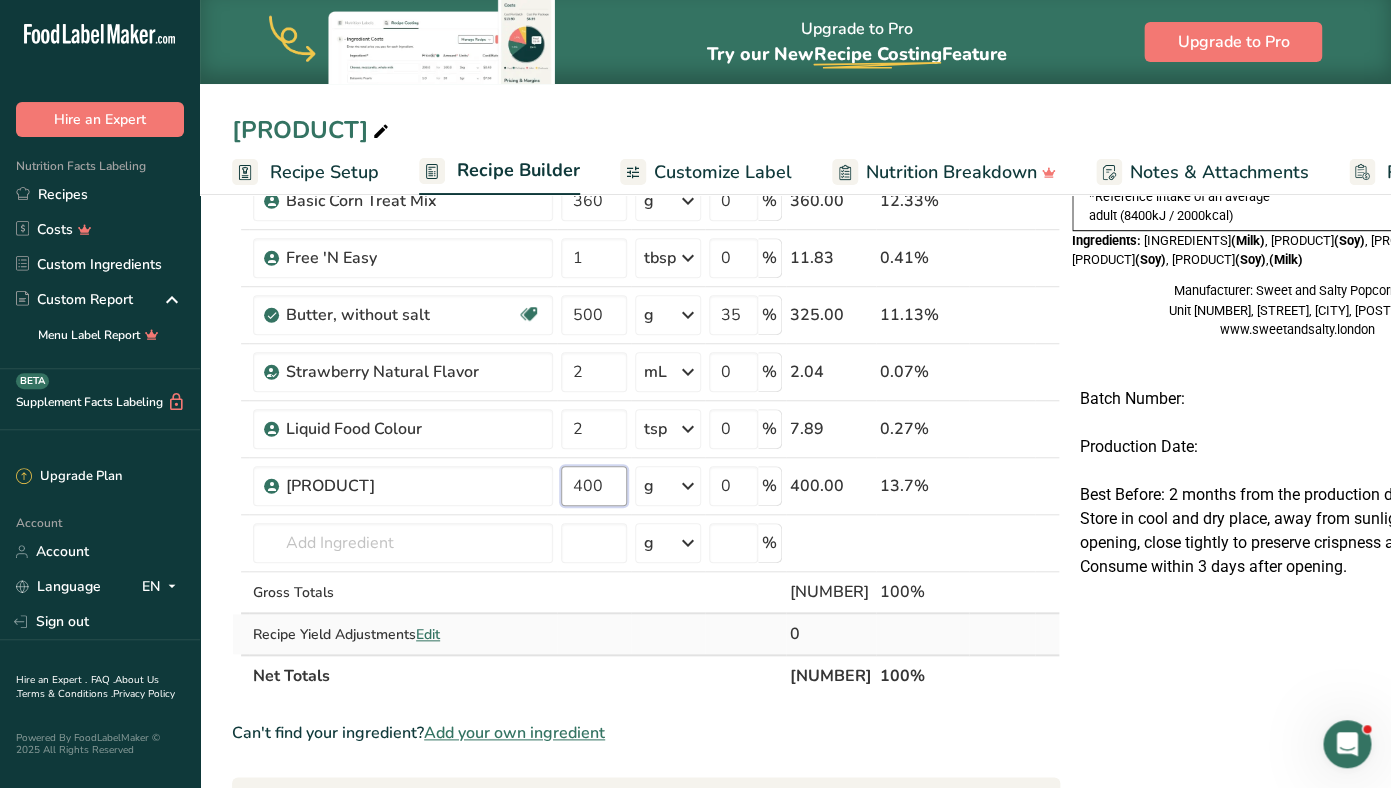 type on "400" 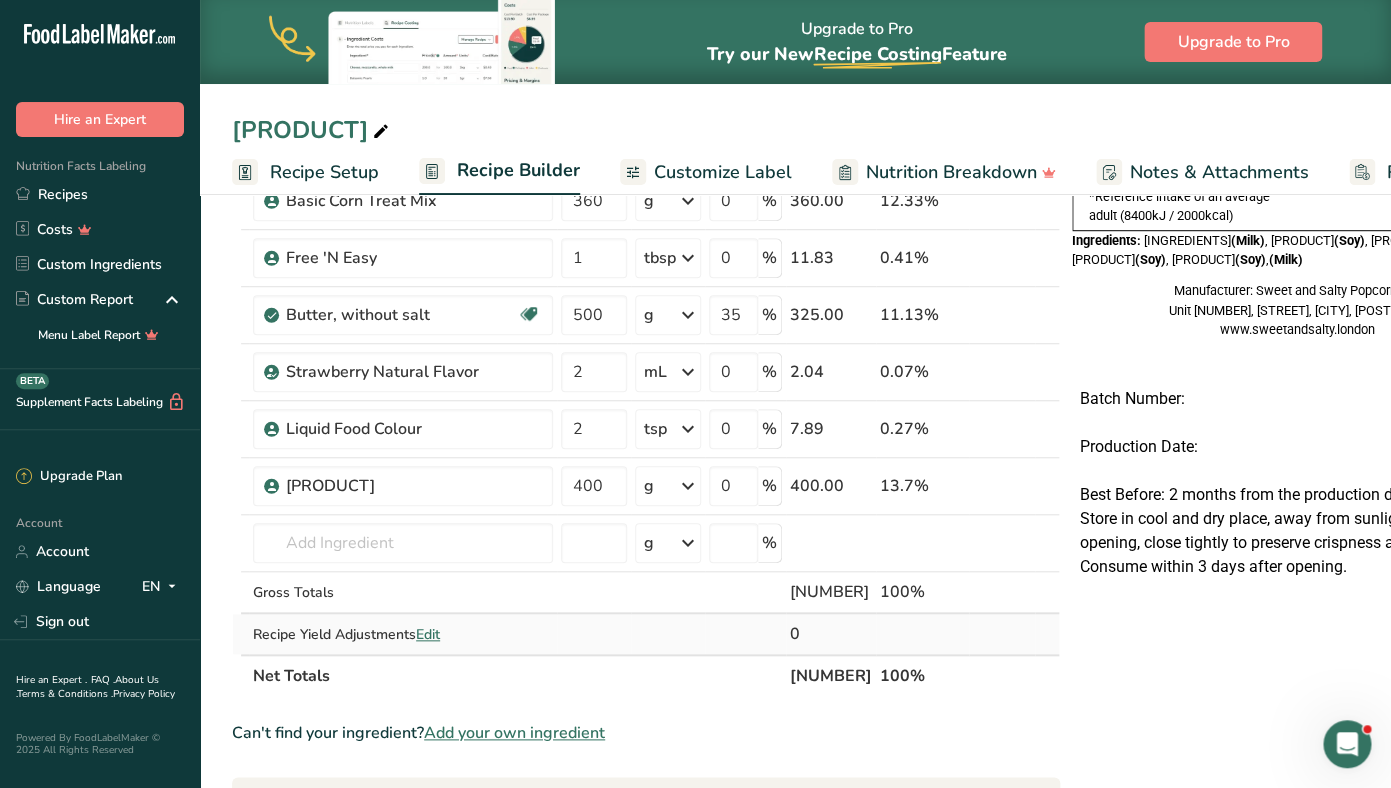 click on "[INGREDIENTS]" at bounding box center (646, 328) 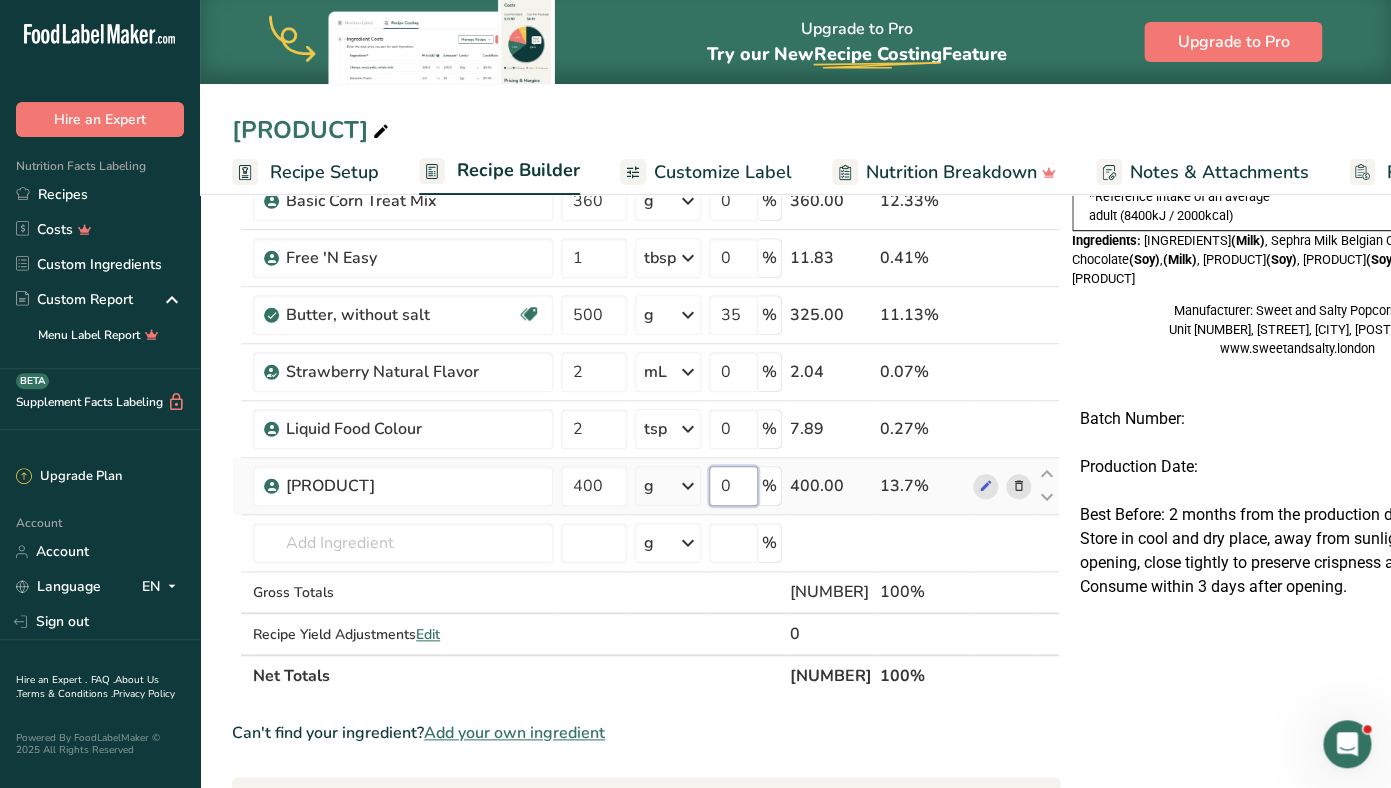 click on "0" at bounding box center (733, 486) 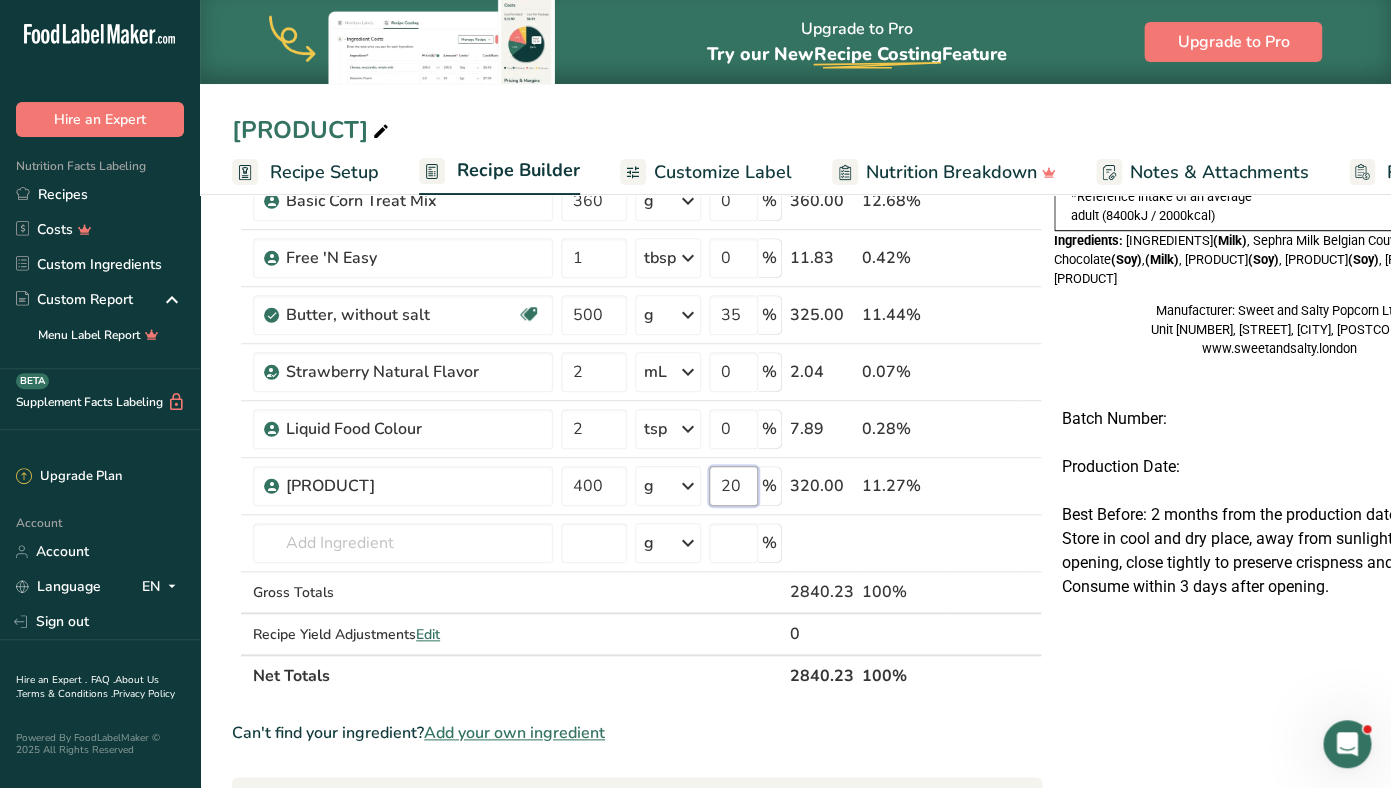 type on "20" 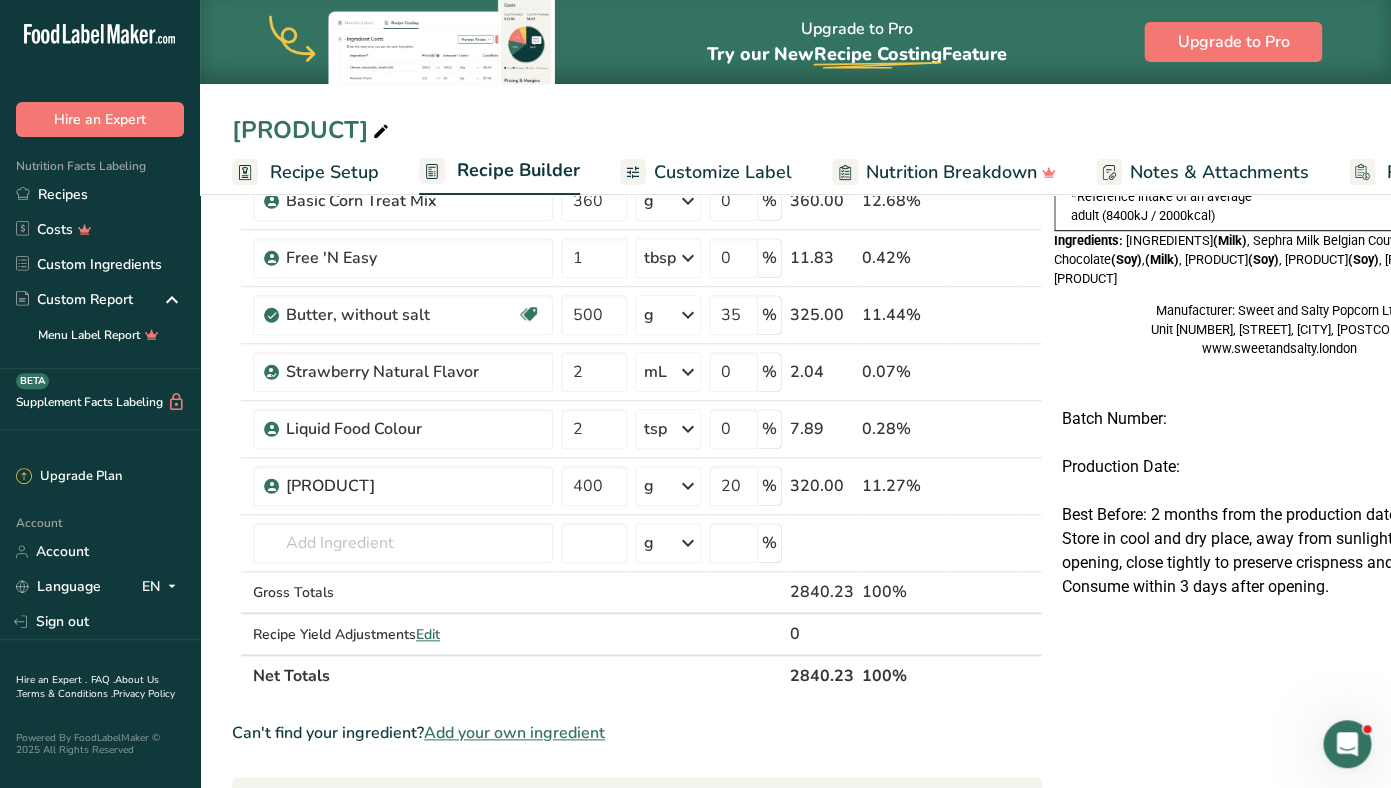 click on "Ingredient *
Amount *
Unit *
Waste *   .a-a{fill:#347362;}.b-a{fill:#fff;}          Grams
Percentage
Popcorn Kernels, unpopped
[NUMBER]
g
Portions
1 Tablespoon
1 Cup
Weight Units
g
kg
mg
See more
Volume Units
l
Volume units require a density conversion. If you know your ingredient's density enter it below. Otherwise, click on "RIA" our AI Regulatory bot - she will be able to help you
lb/ft3
g/cm3
Confirm
mL
lb/ft3
g/cm3
Confirm
fl oz" at bounding box center [637, 630] 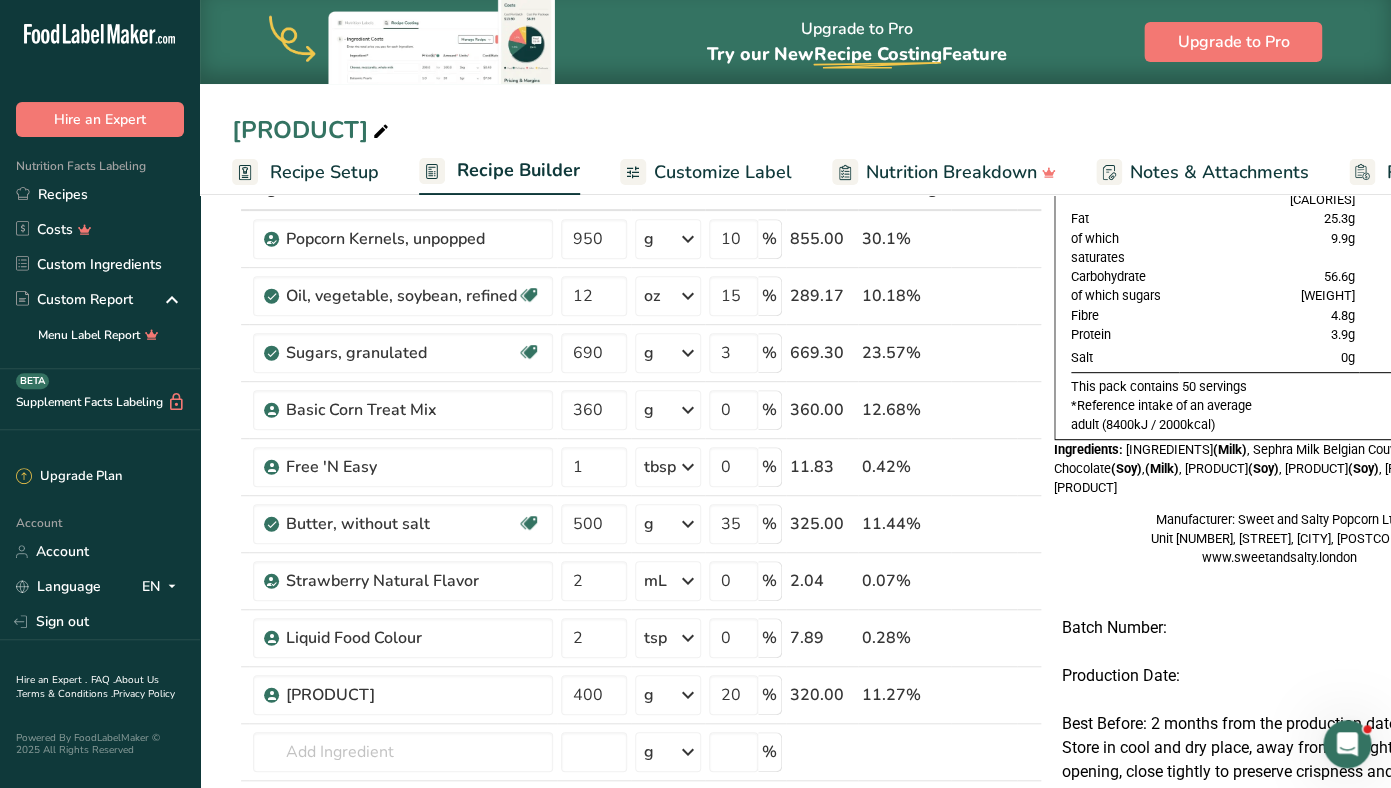 scroll, scrollTop: 143, scrollLeft: 0, axis: vertical 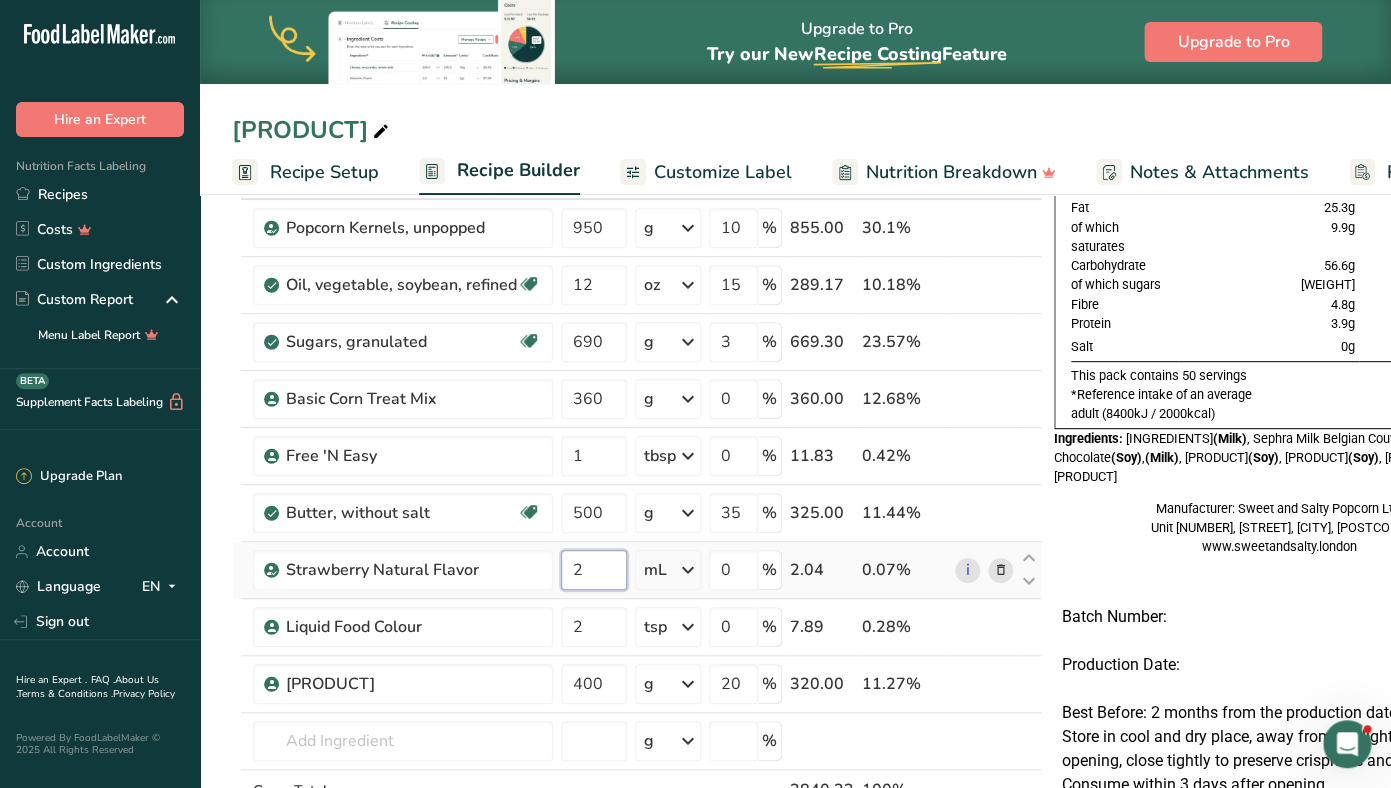 click on "2" at bounding box center [594, 570] 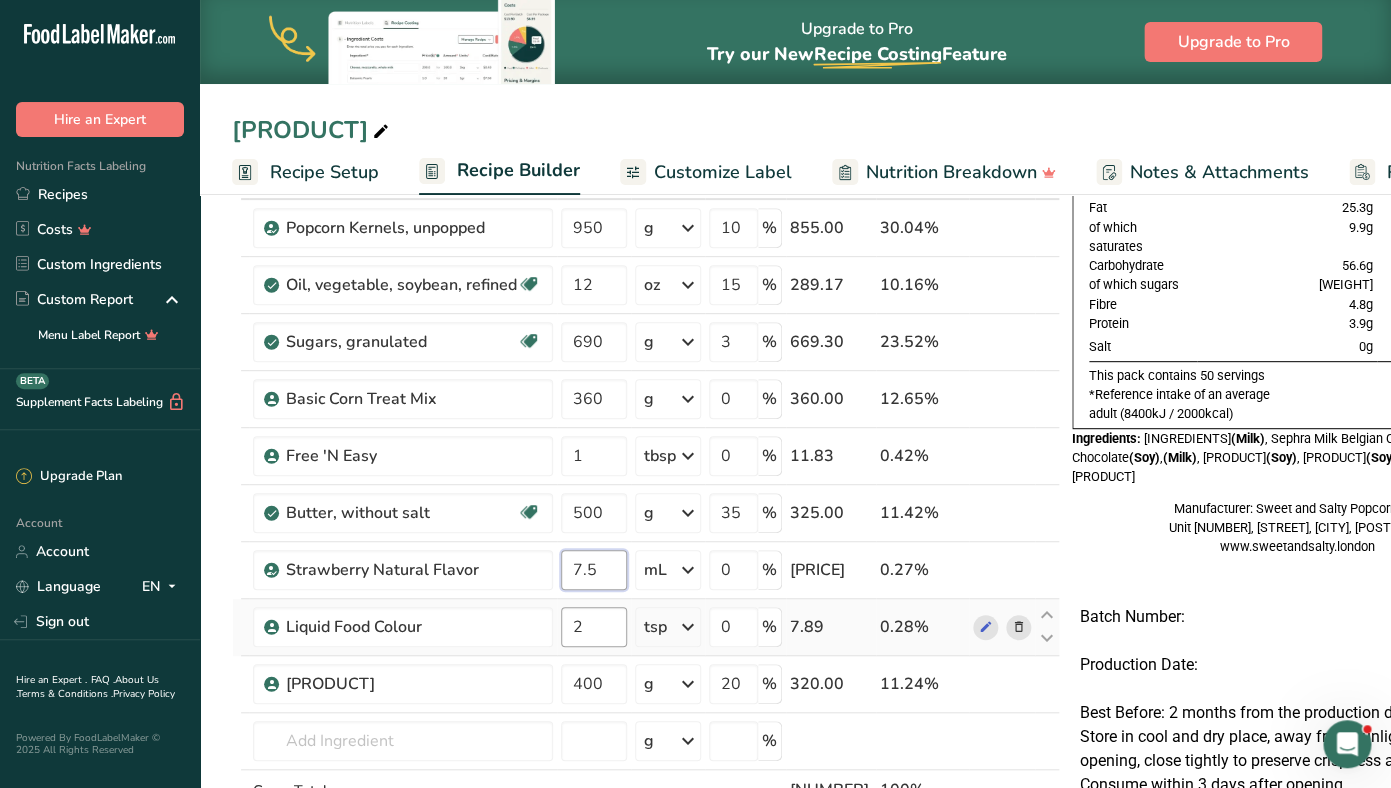 type on "7.5" 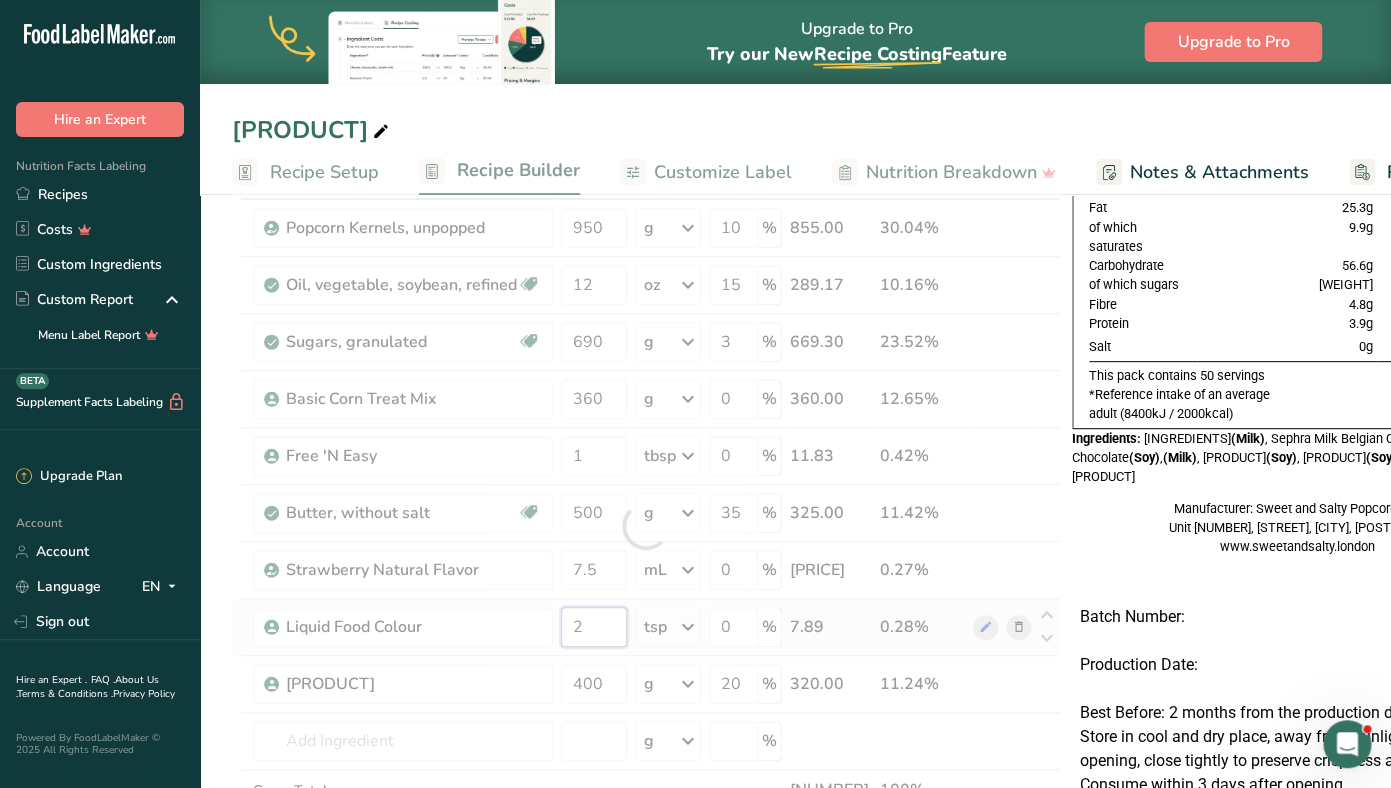 click on "2" at bounding box center [594, 627] 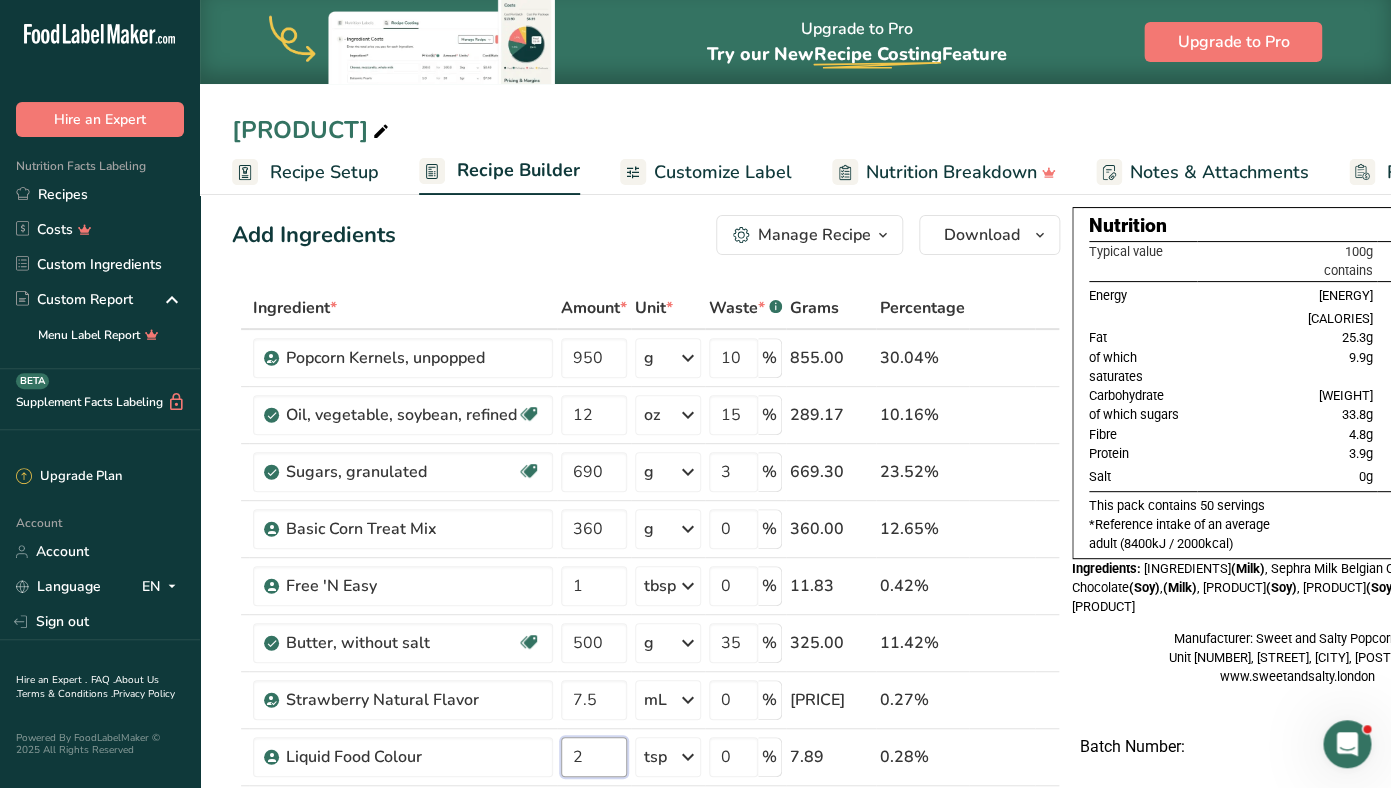 scroll, scrollTop: 11, scrollLeft: 0, axis: vertical 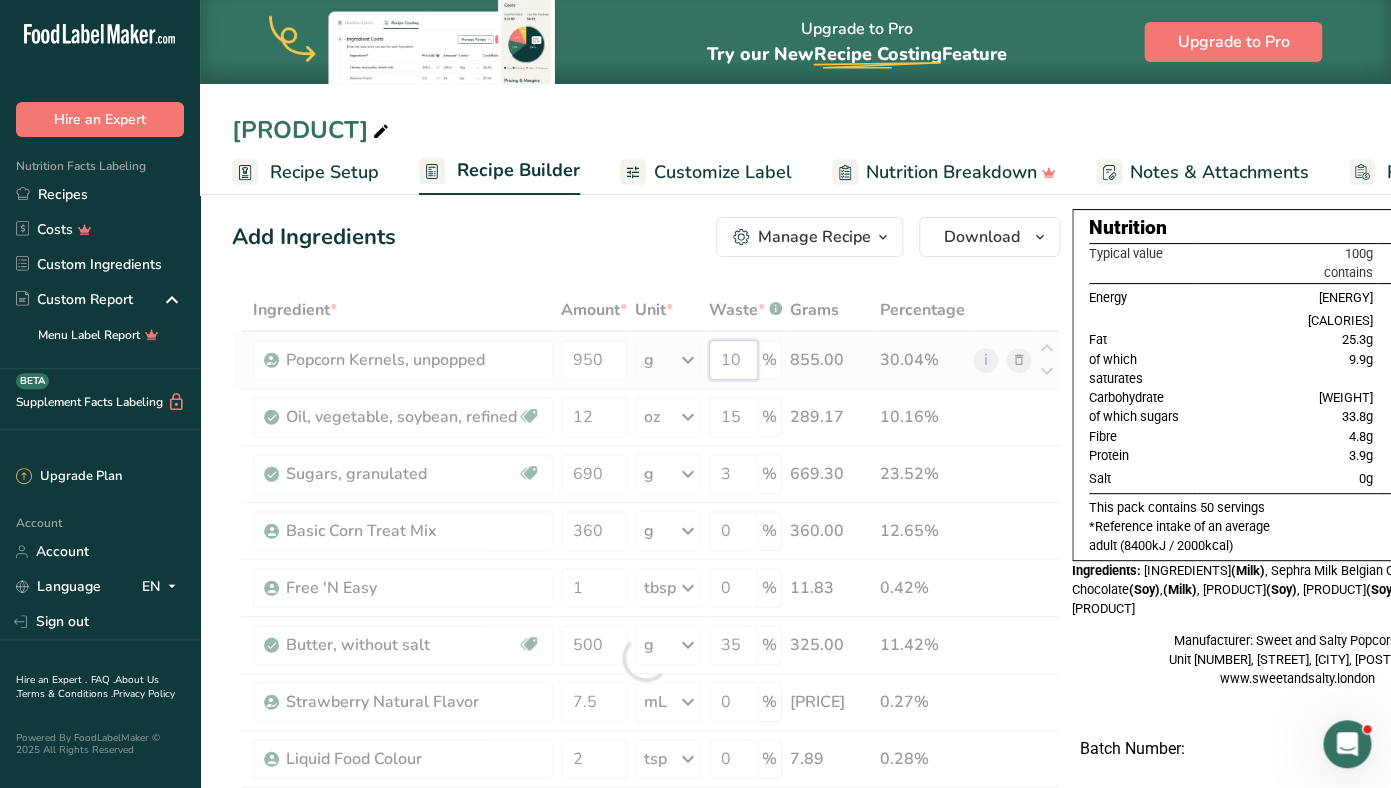click on "10" at bounding box center [733, 360] 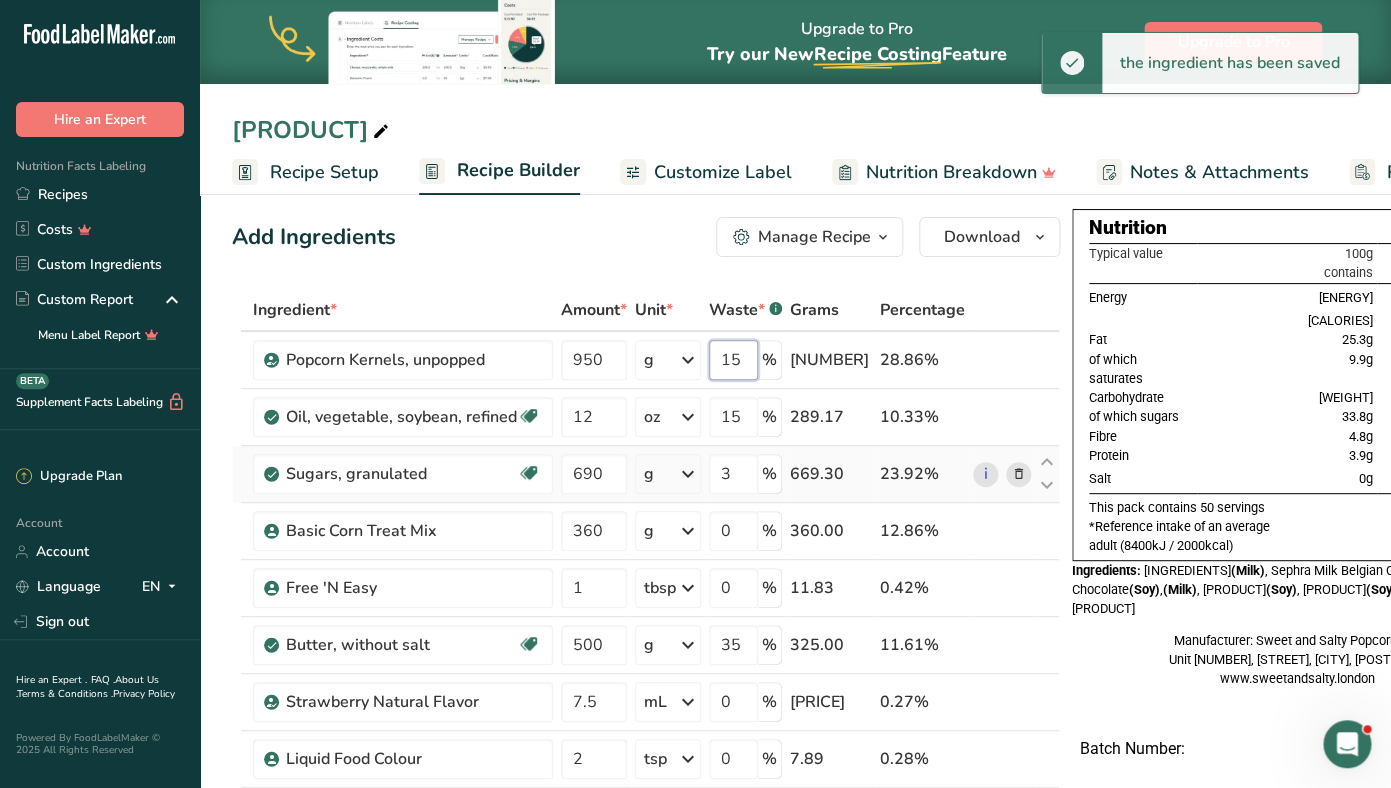 type on "15" 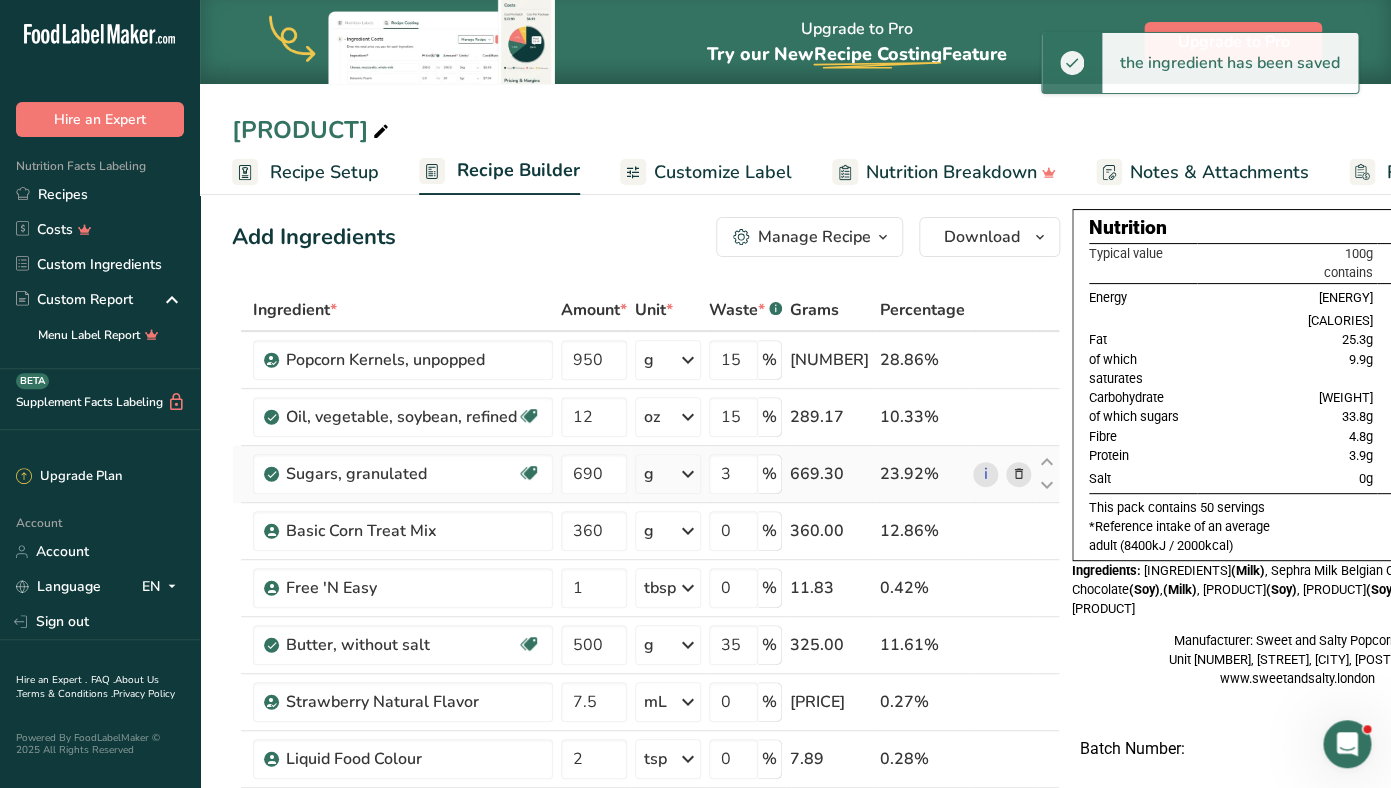 click on "[INGREDIENTS]" at bounding box center [646, 658] 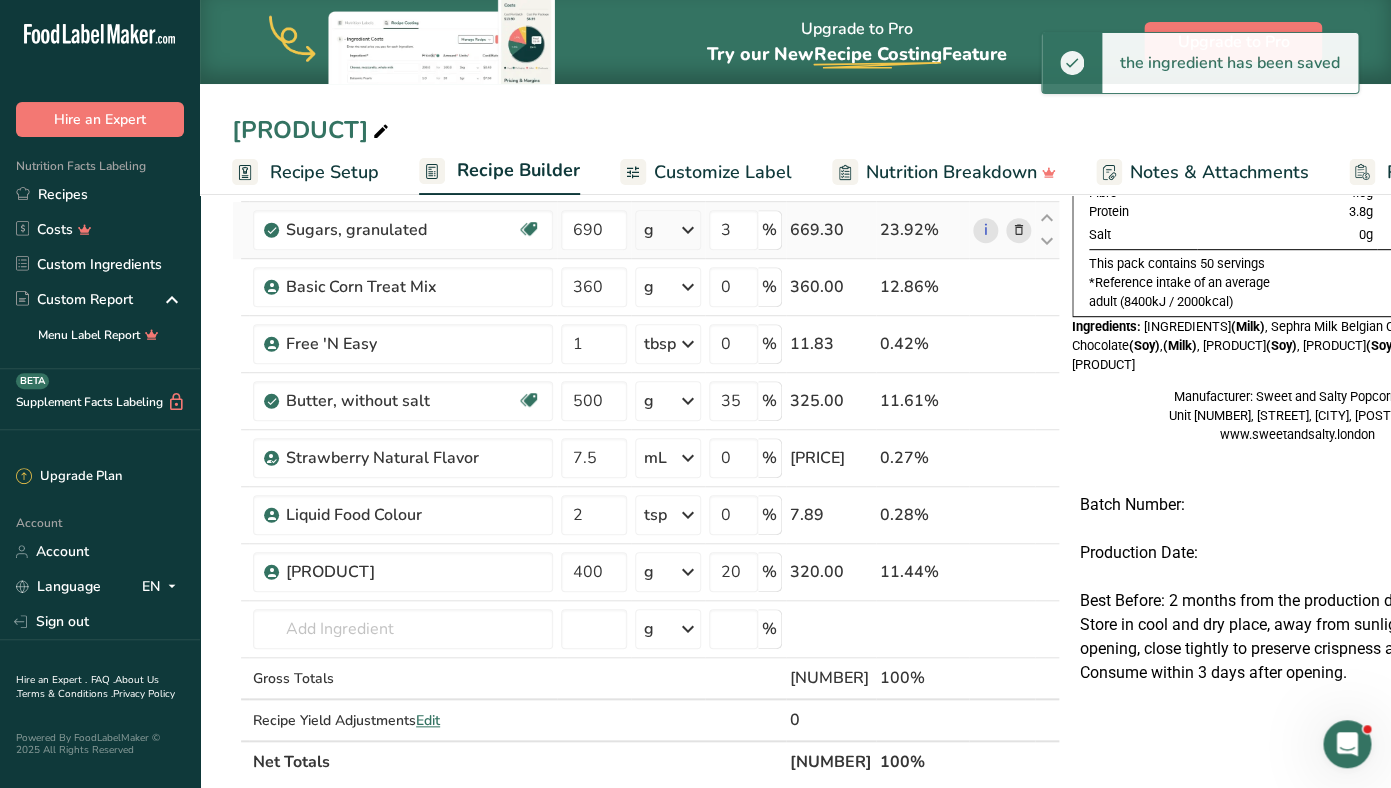 scroll, scrollTop: 169, scrollLeft: 0, axis: vertical 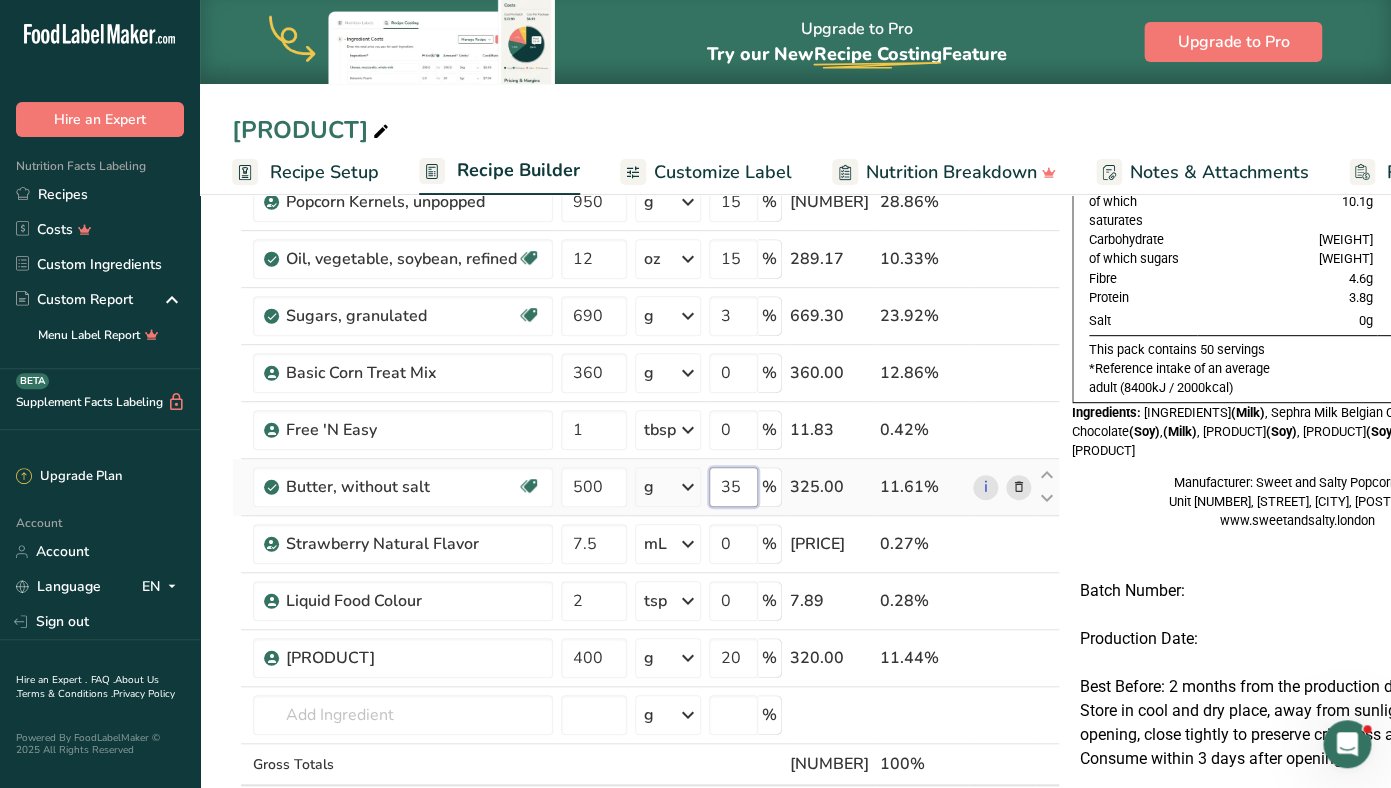 click on "35" at bounding box center [733, 487] 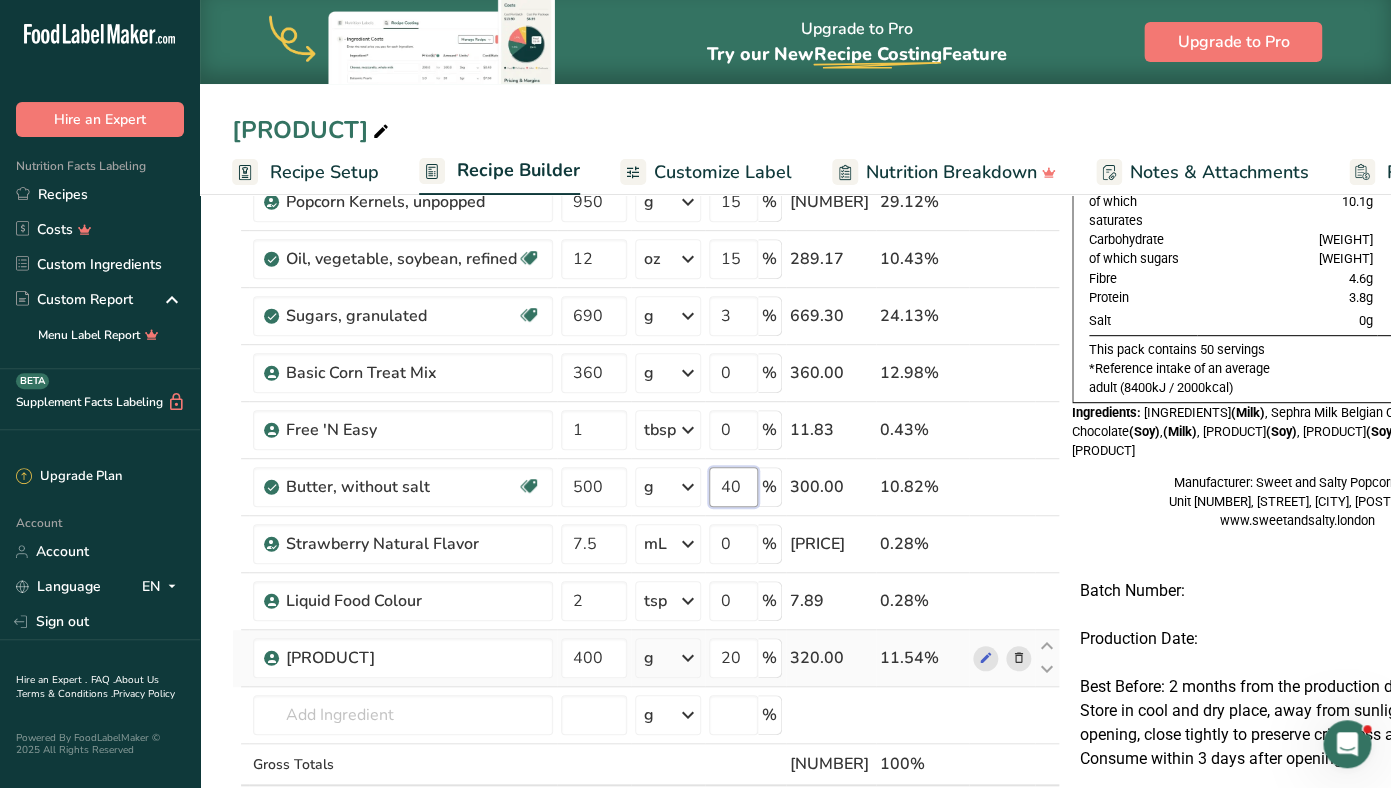 type on "40" 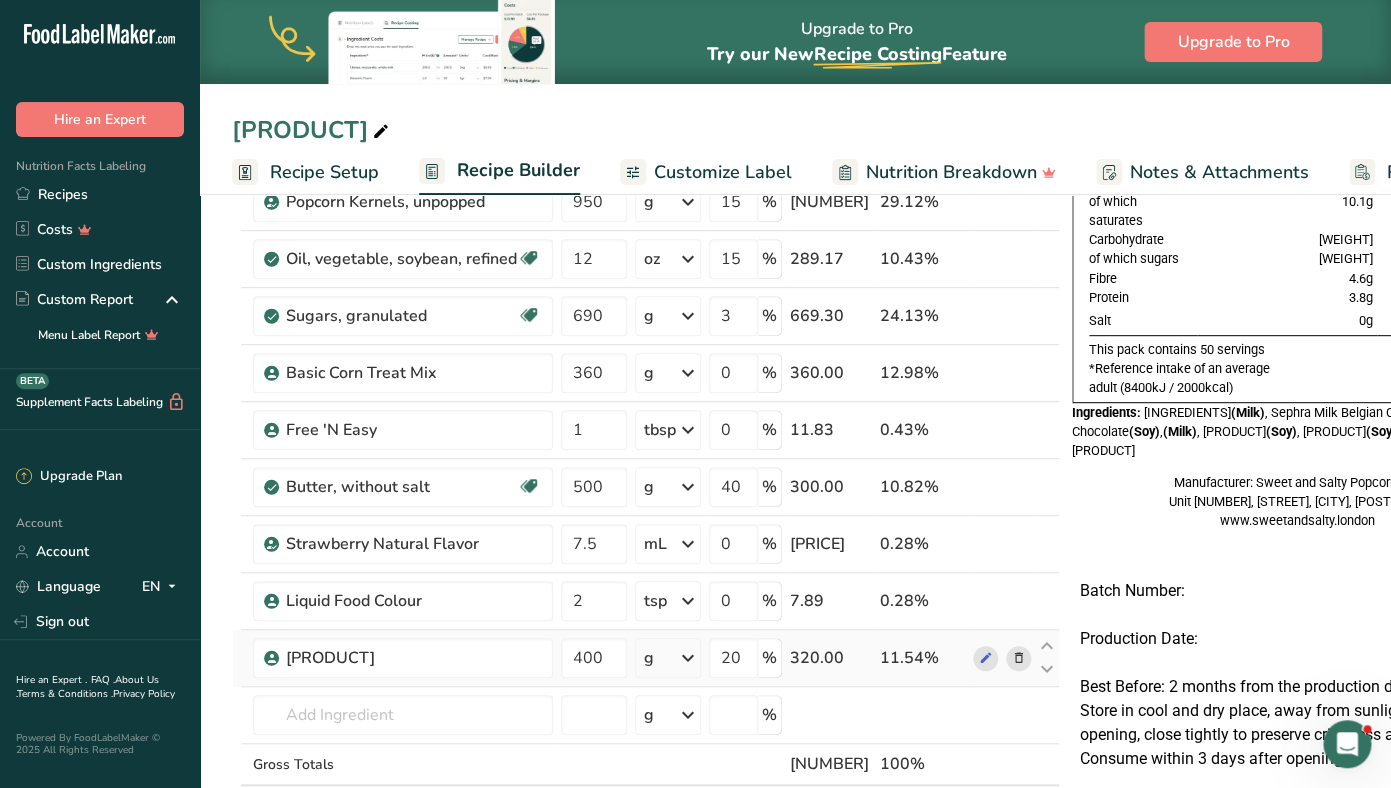 click on "[INGREDIENTS]" at bounding box center [646, 500] 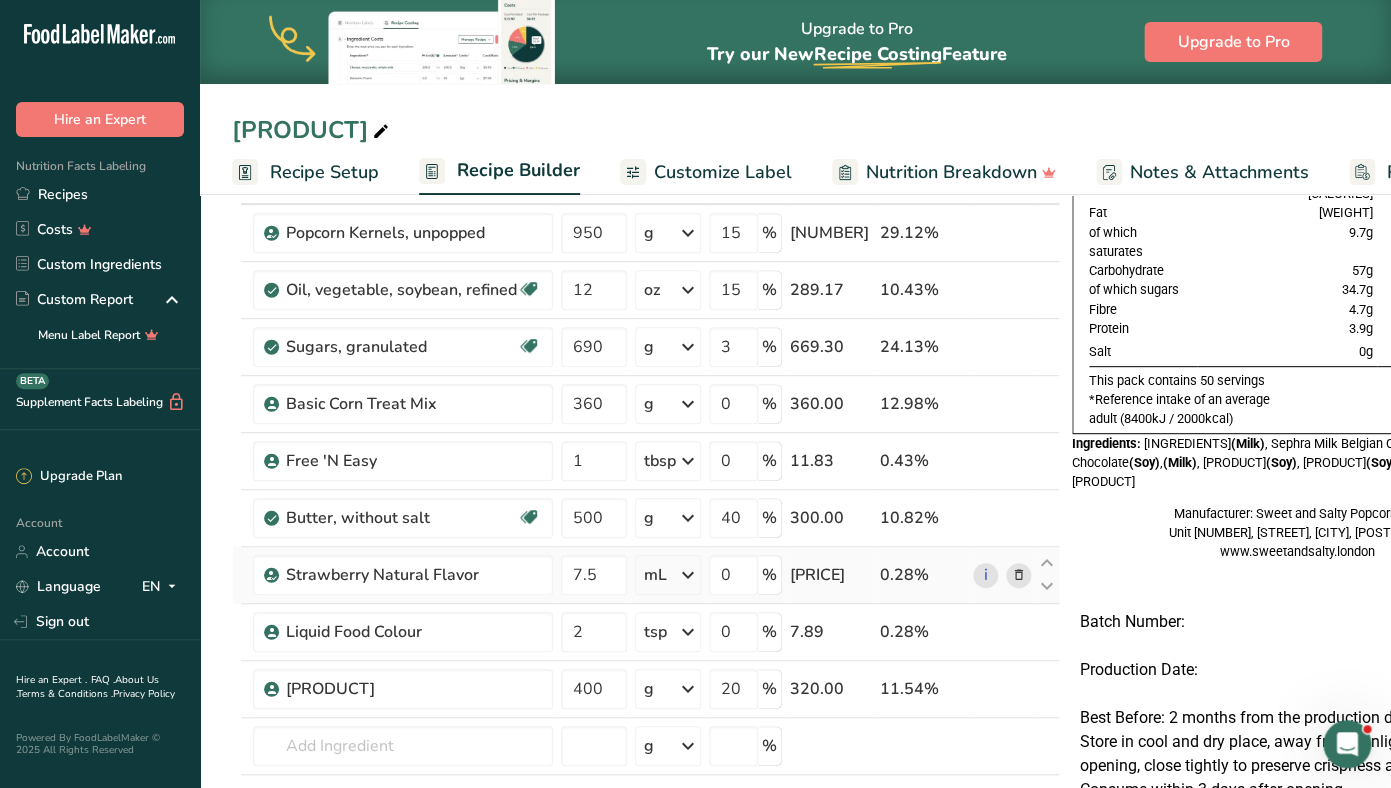 scroll, scrollTop: 119, scrollLeft: 0, axis: vertical 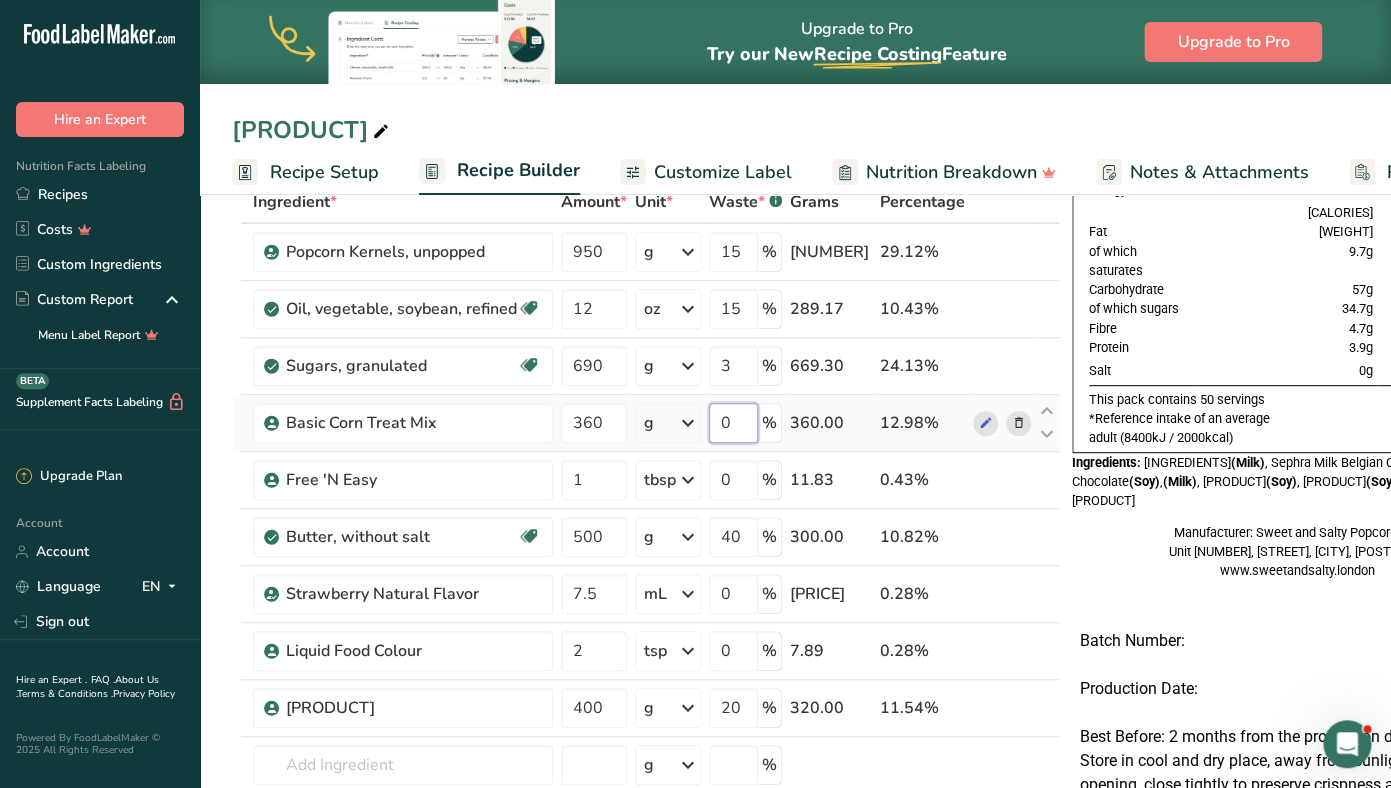click on "0" at bounding box center (733, 423) 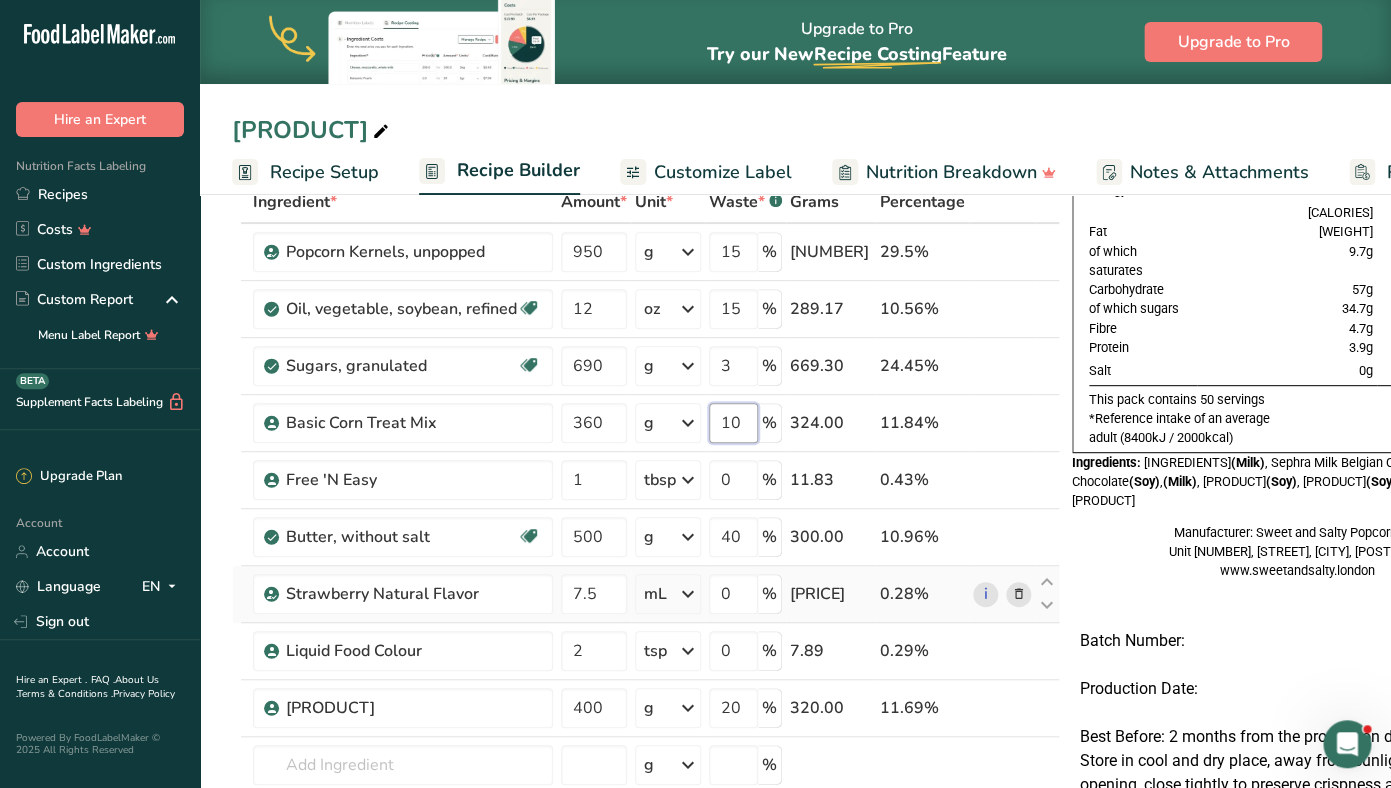 type on "10" 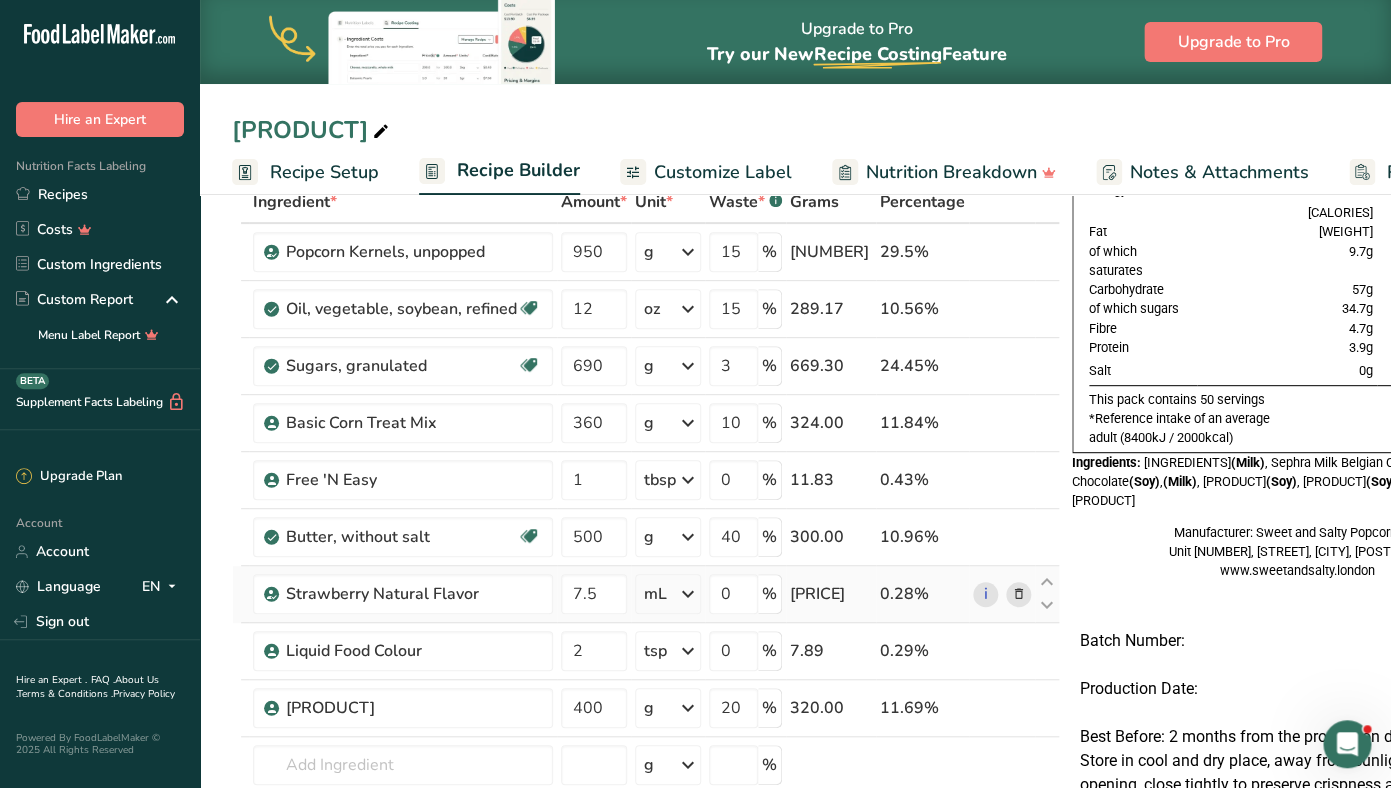 click on "[INGREDIENTS]" at bounding box center [646, 550] 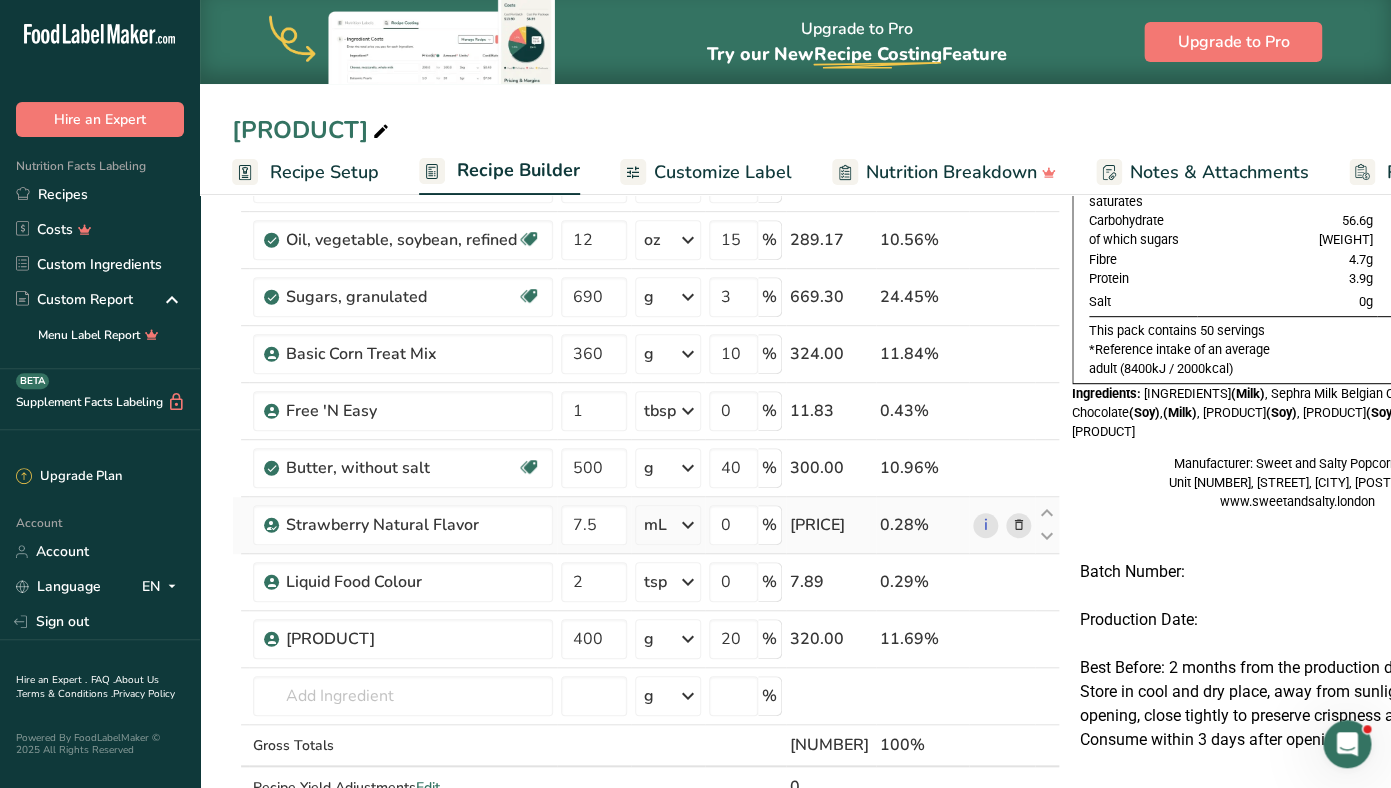 scroll, scrollTop: 182, scrollLeft: 0, axis: vertical 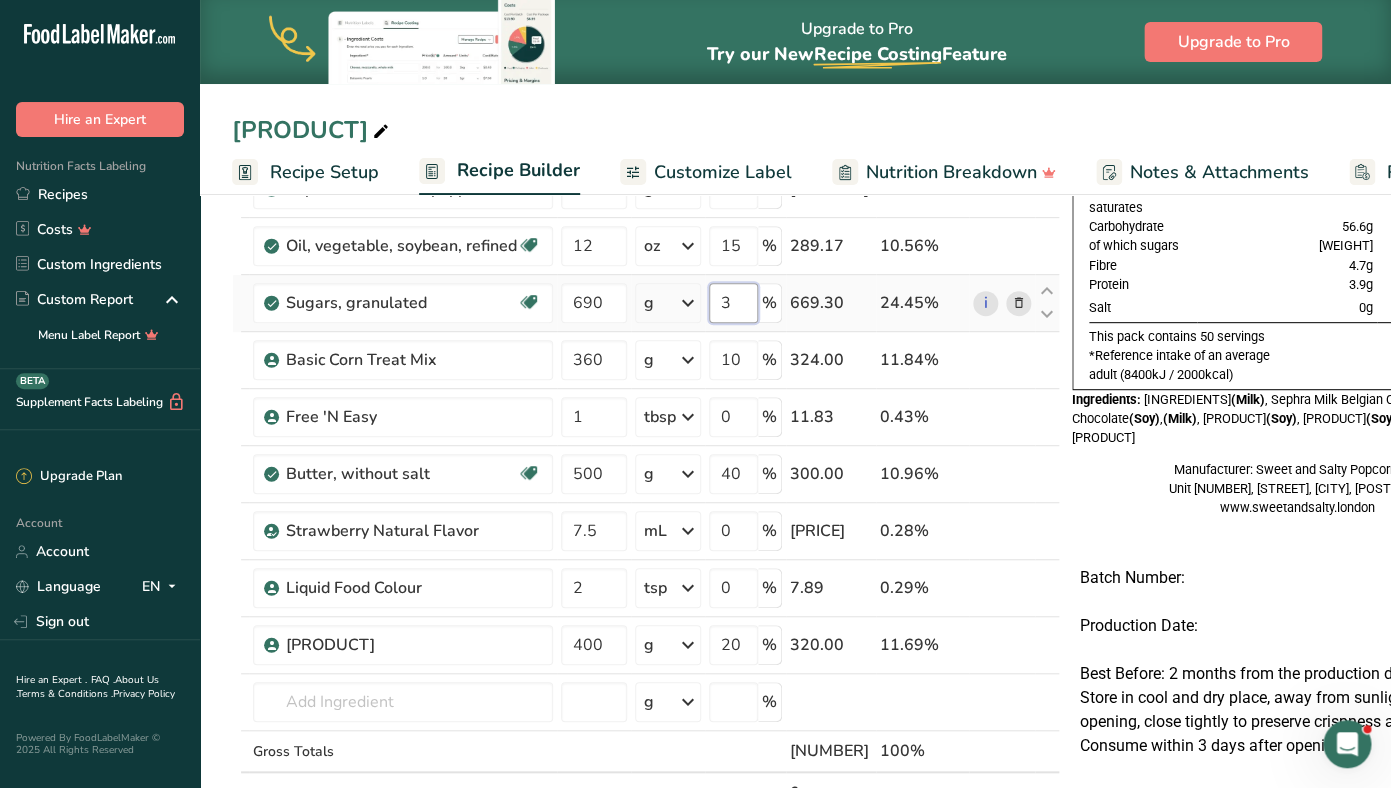 click on "3" at bounding box center (733, 303) 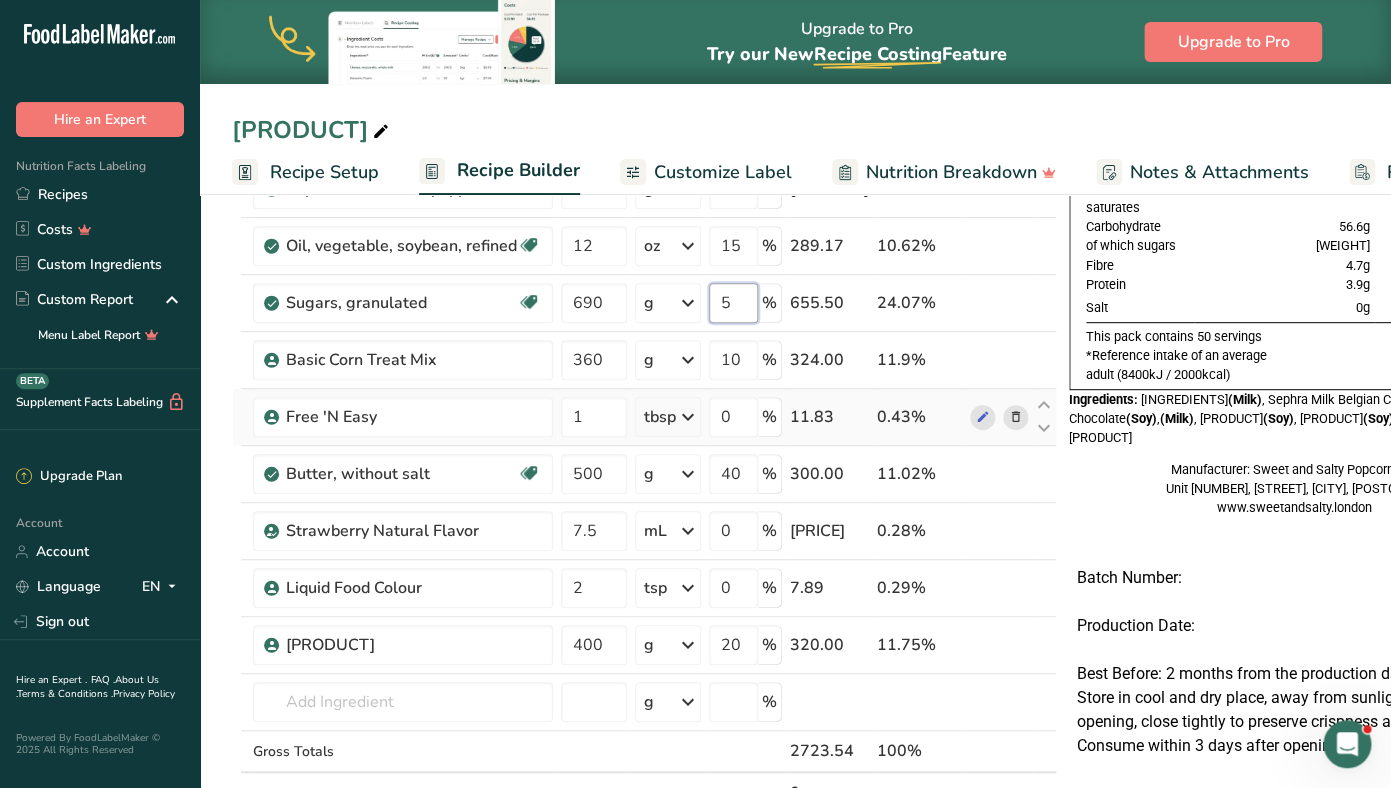 type on "5" 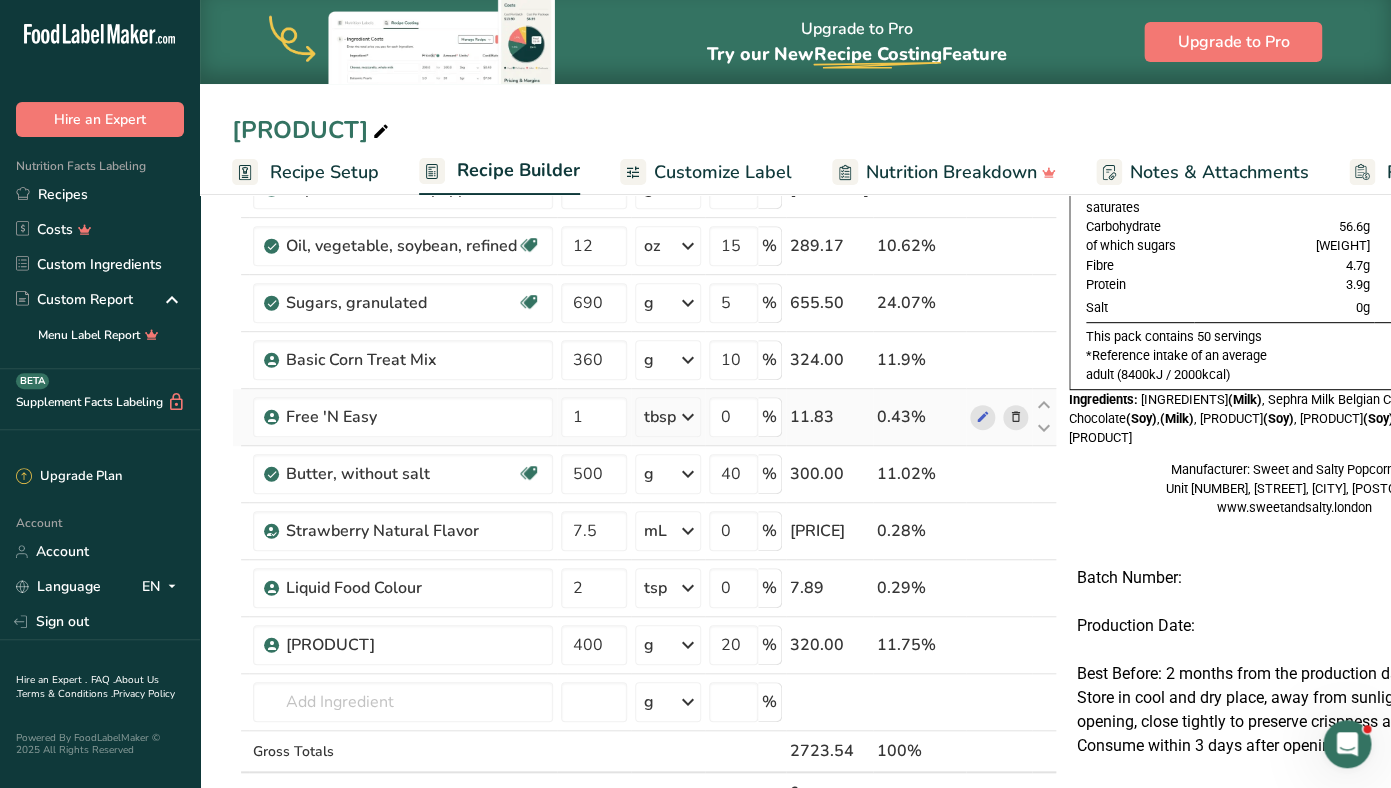 click on "[INGREDIENTS]" at bounding box center (644, 487) 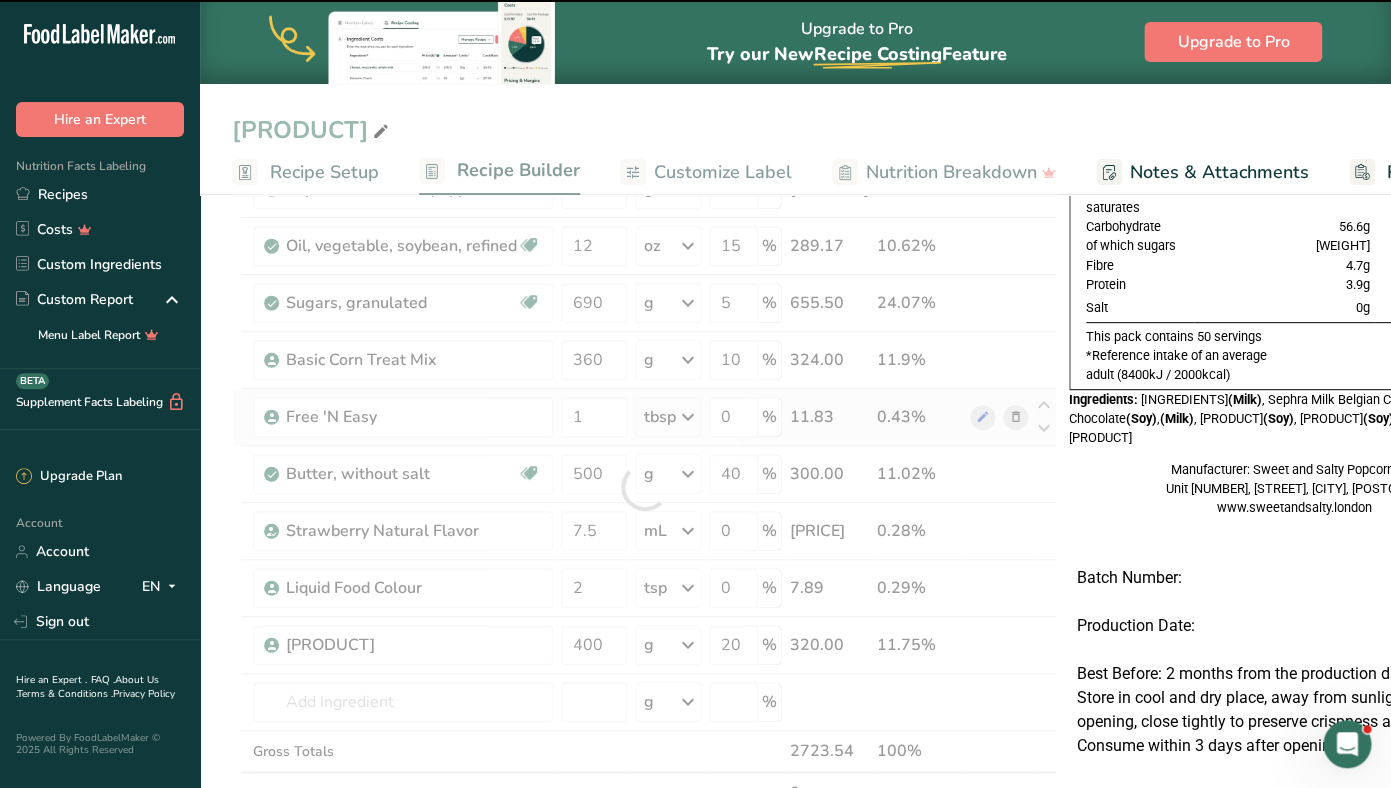 scroll, scrollTop: 0, scrollLeft: 0, axis: both 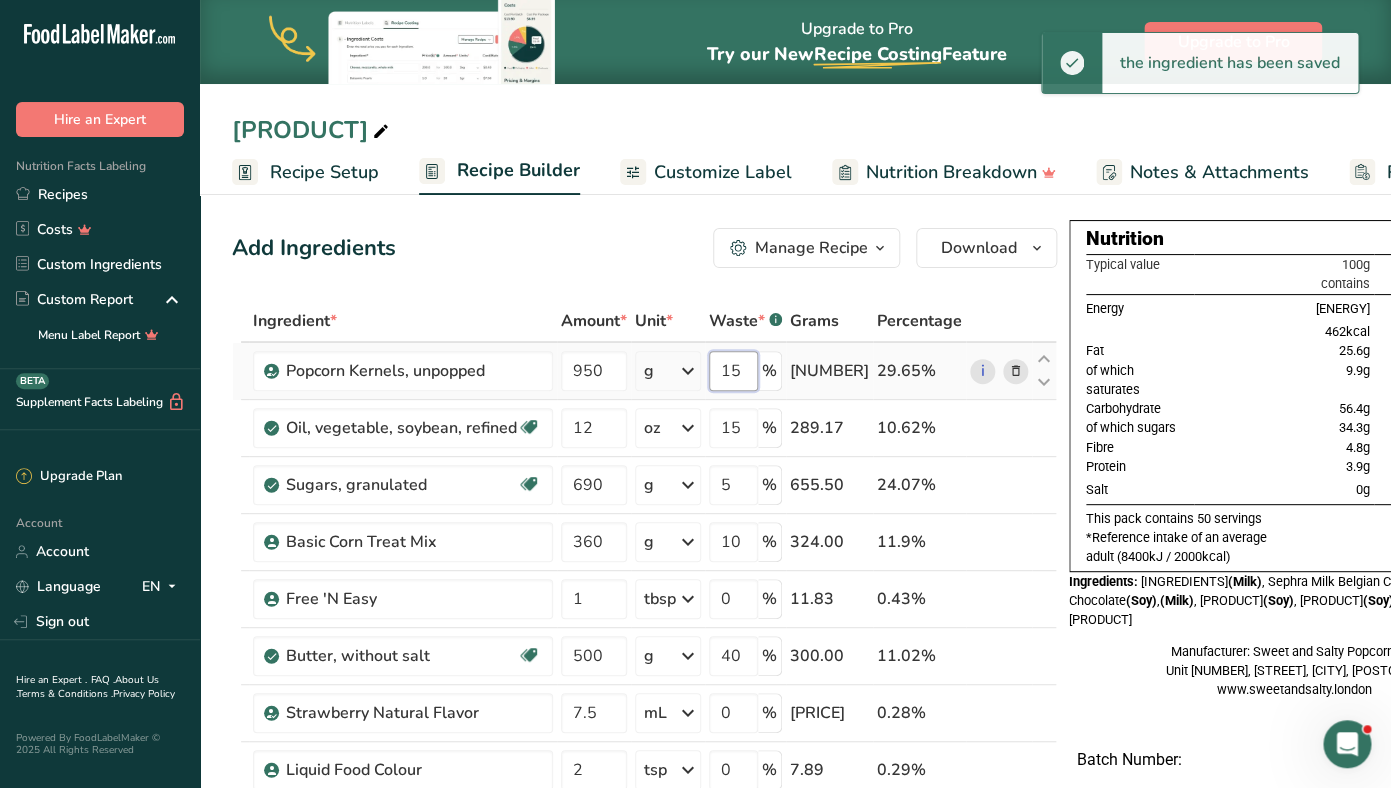 click on "15" at bounding box center [733, 371] 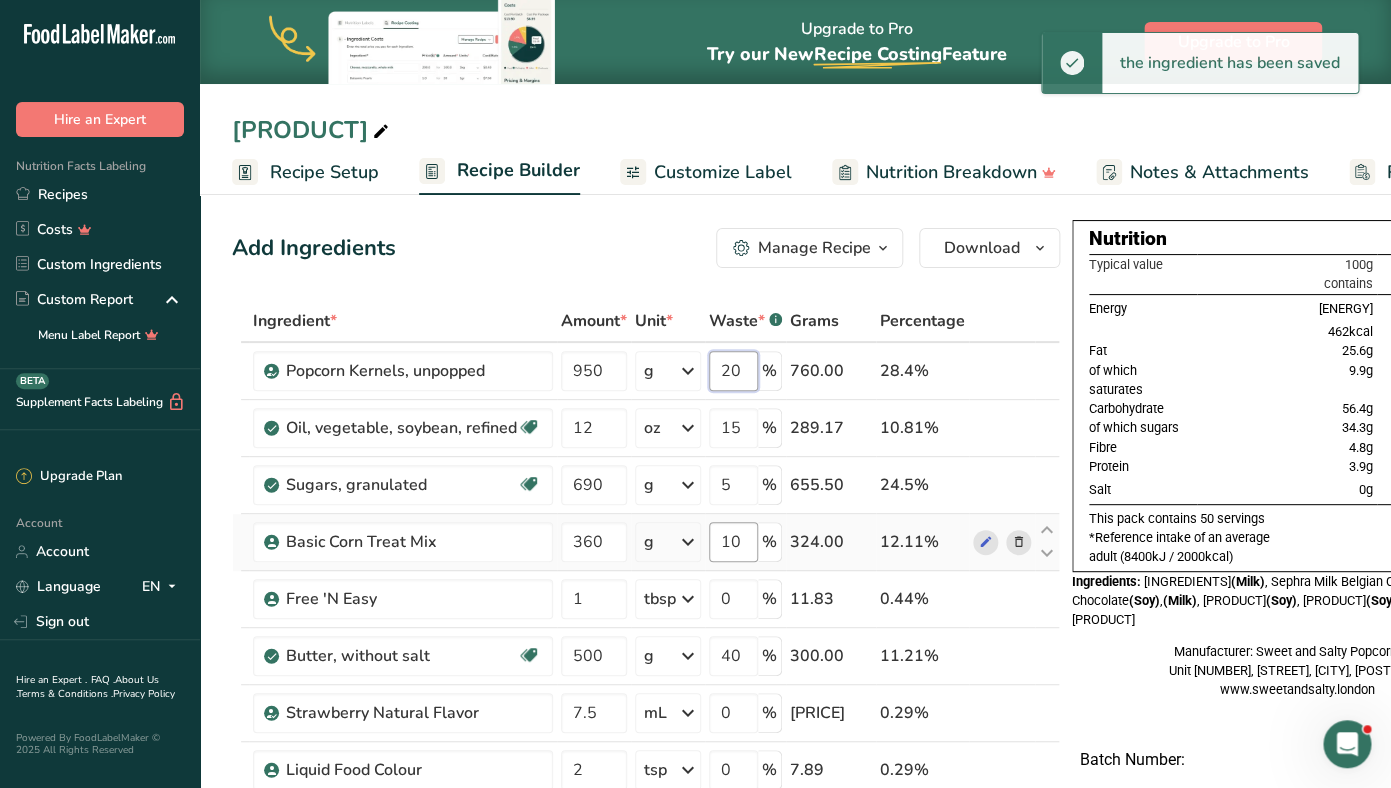 type on "20" 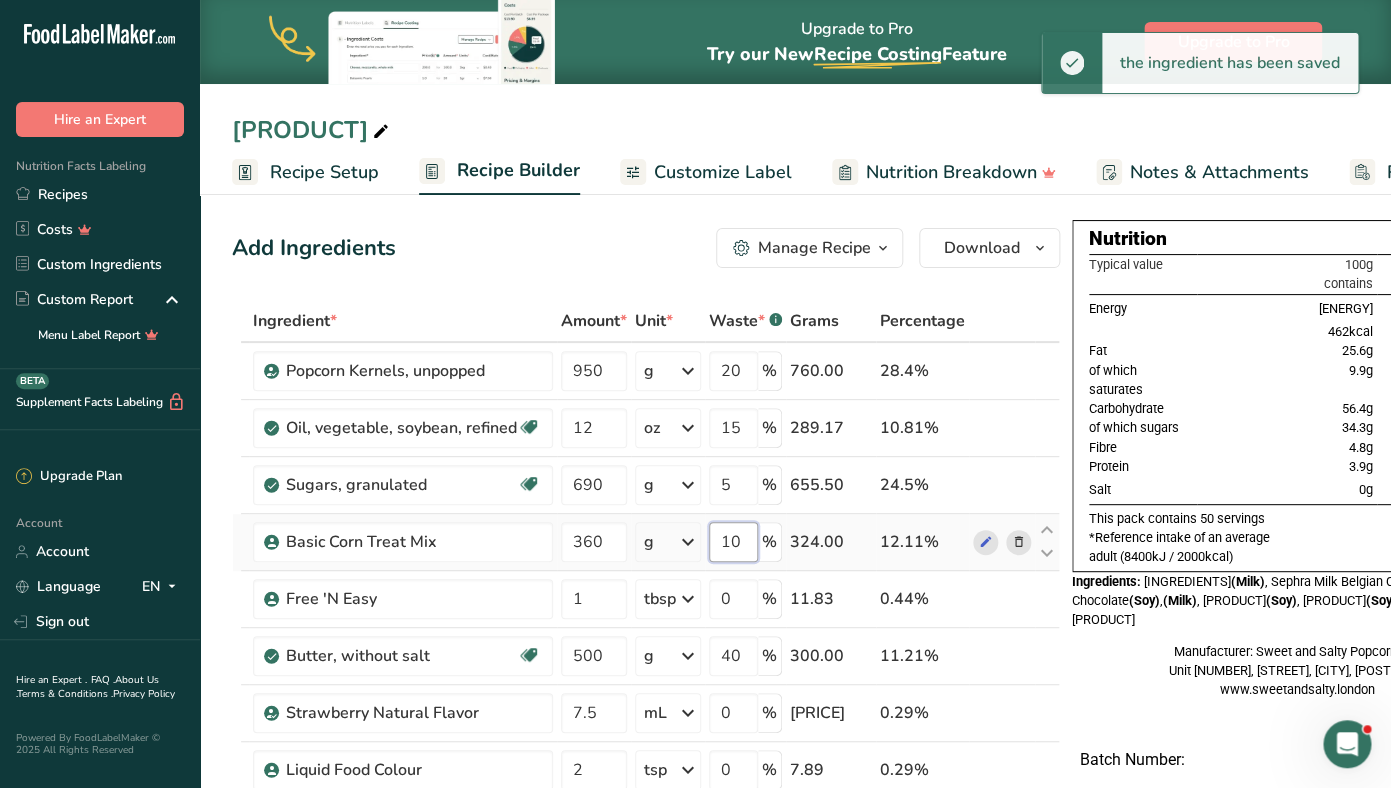 click on "[INGREDIENTS]" at bounding box center [646, 669] 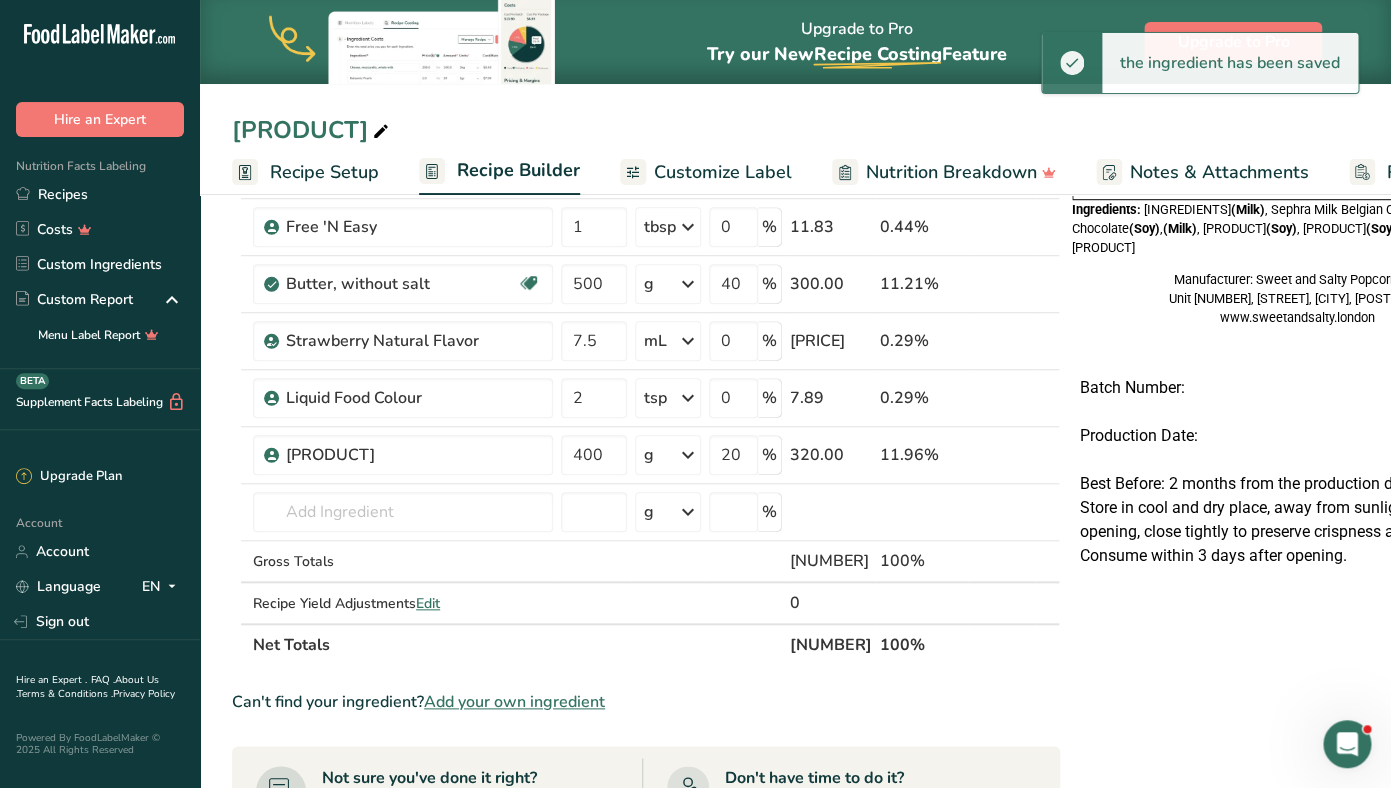 scroll, scrollTop: 364, scrollLeft: 0, axis: vertical 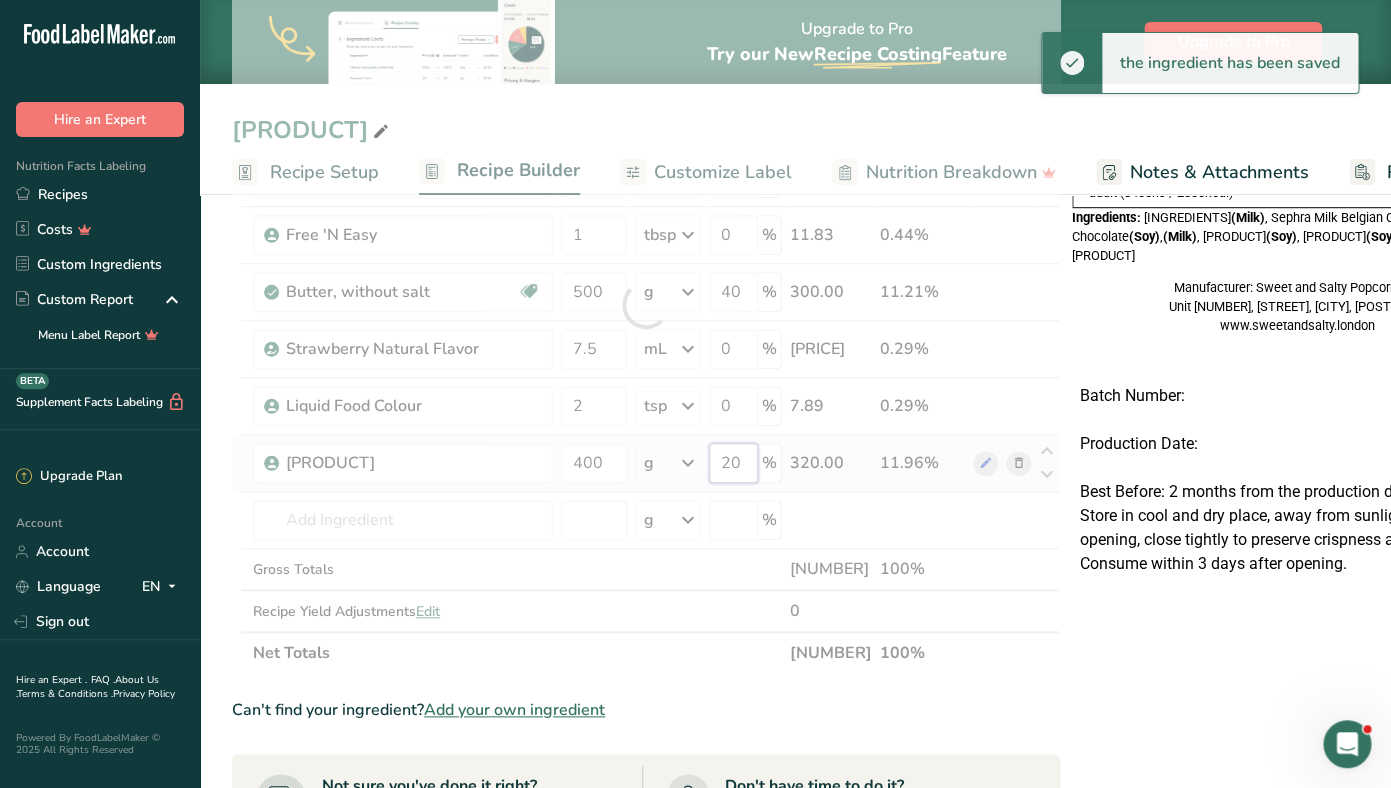click on "20" at bounding box center (733, 463) 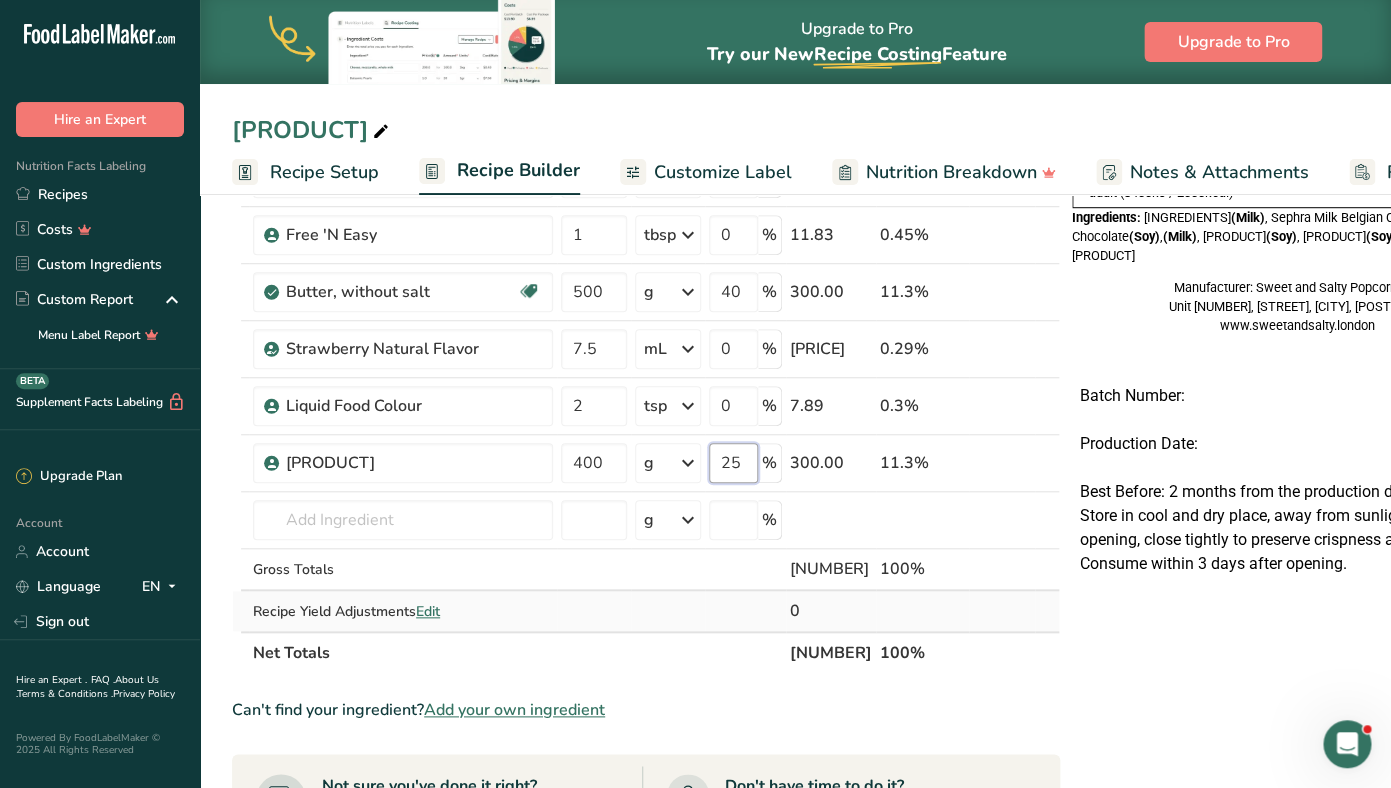 type on "25" 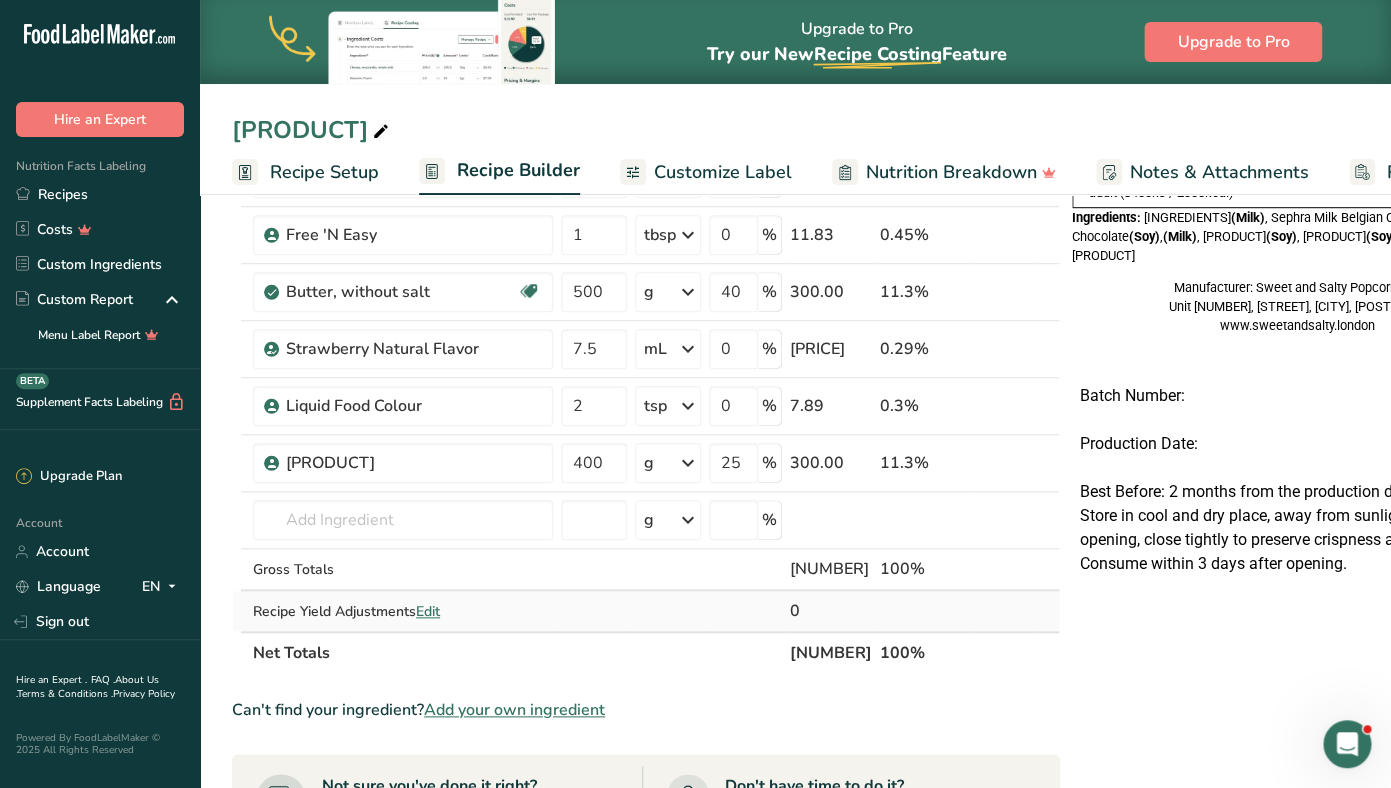 click on "[INGREDIENTS]" at bounding box center (646, 305) 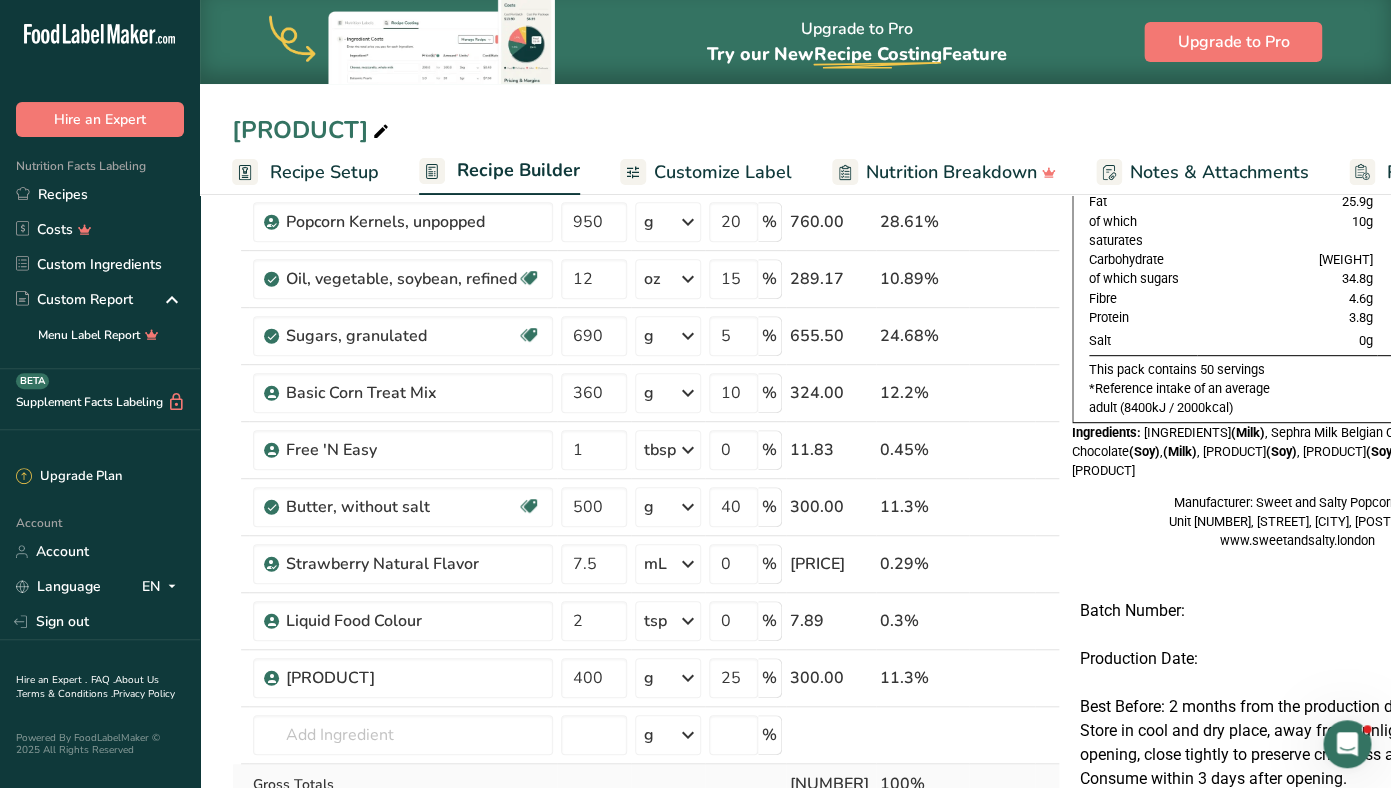 scroll, scrollTop: 138, scrollLeft: 0, axis: vertical 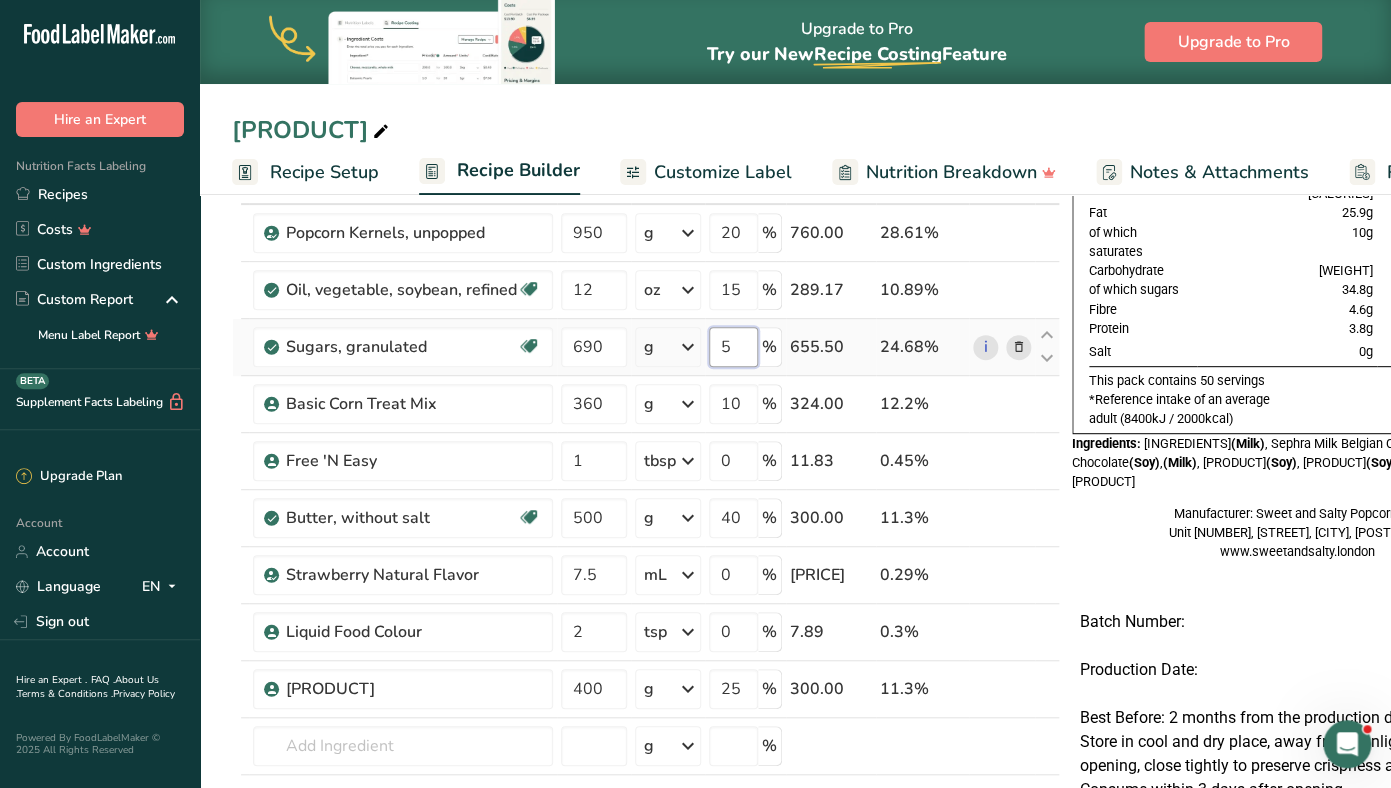 click on "5" at bounding box center (733, 347) 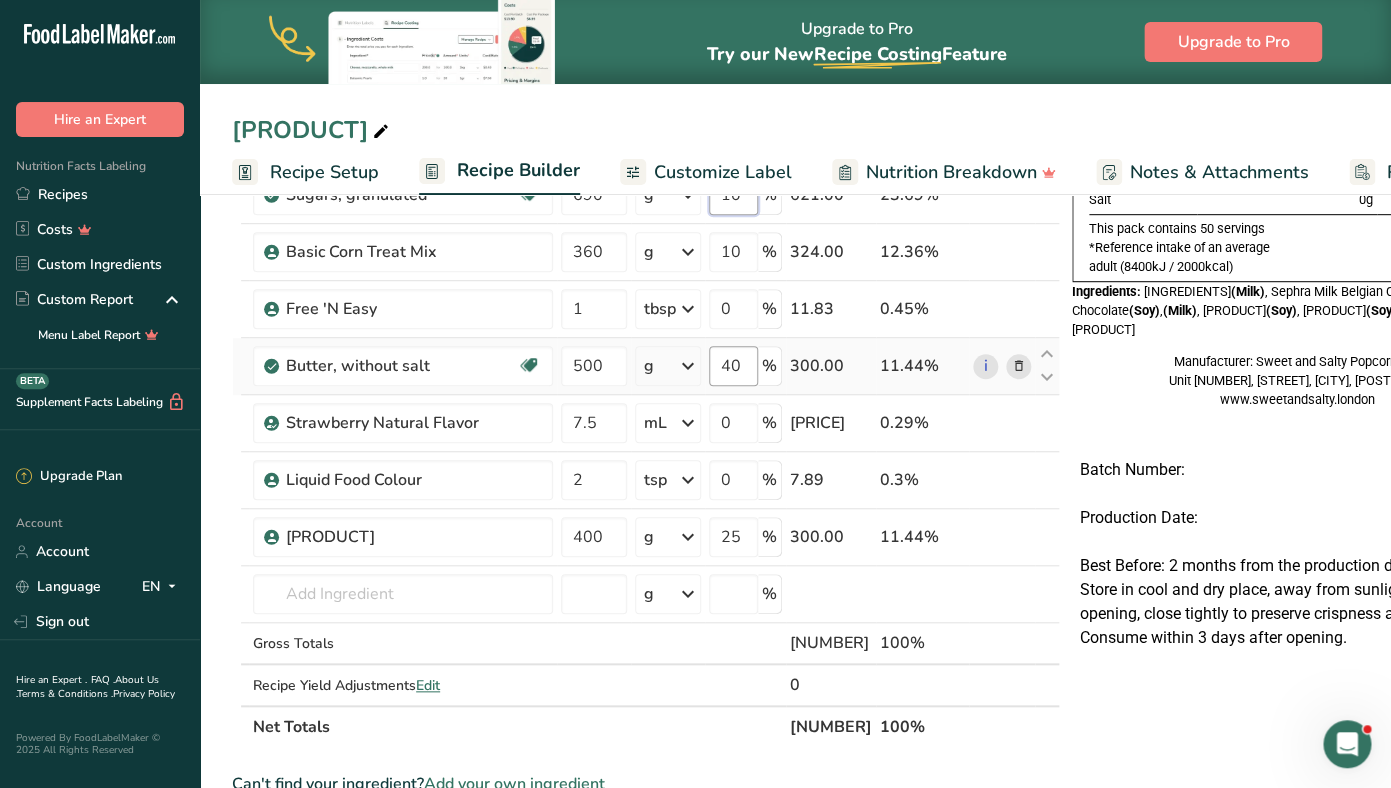 scroll, scrollTop: 299, scrollLeft: 0, axis: vertical 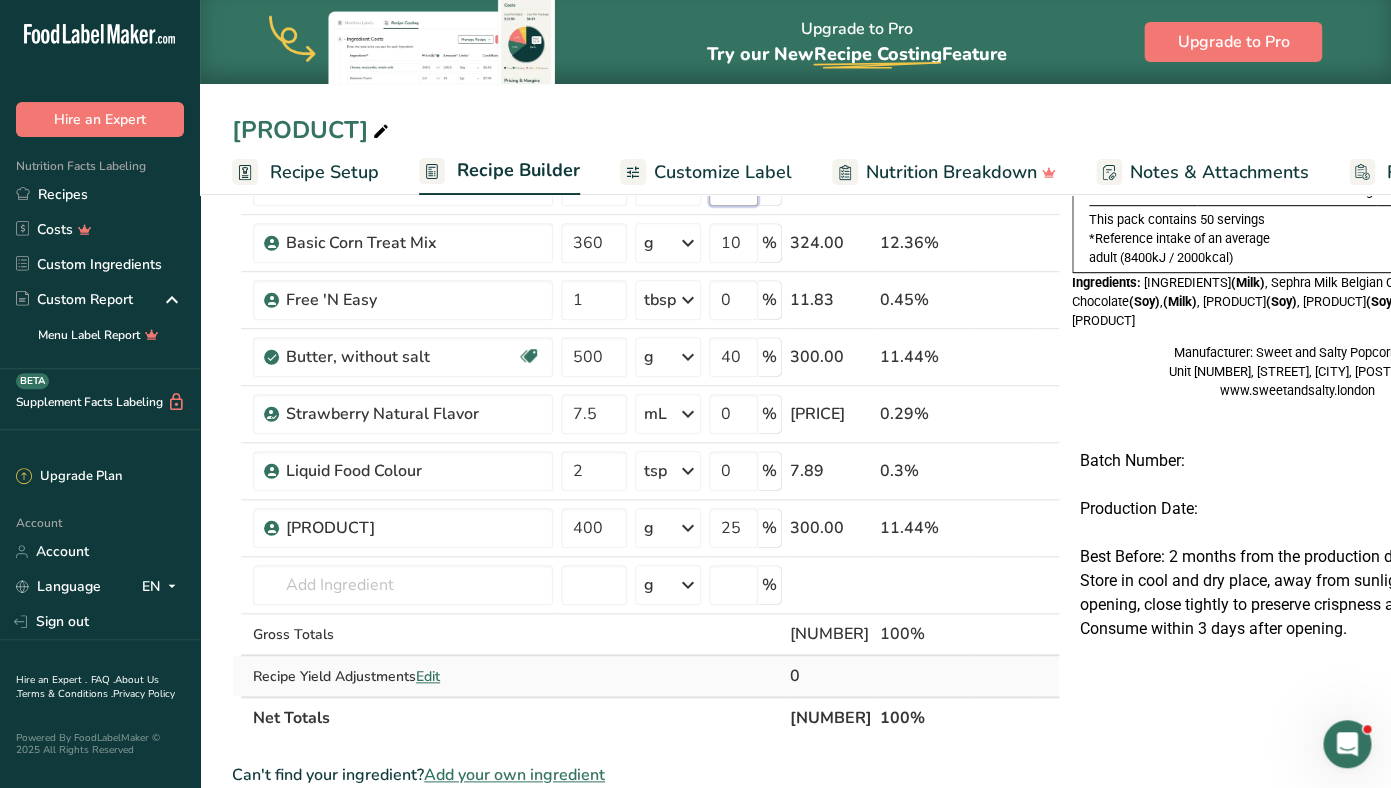 type on "10" 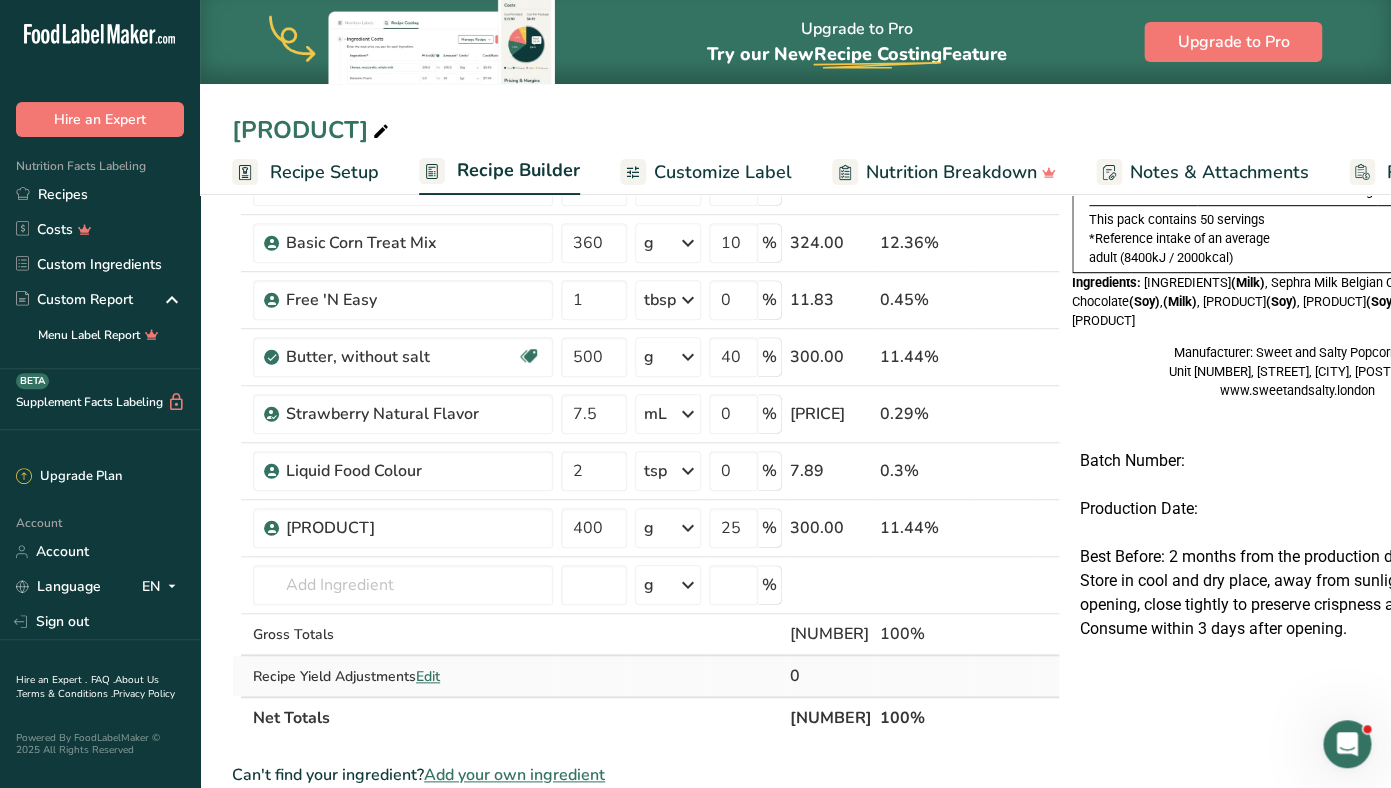 click on "[INGREDIENTS]" at bounding box center [646, 370] 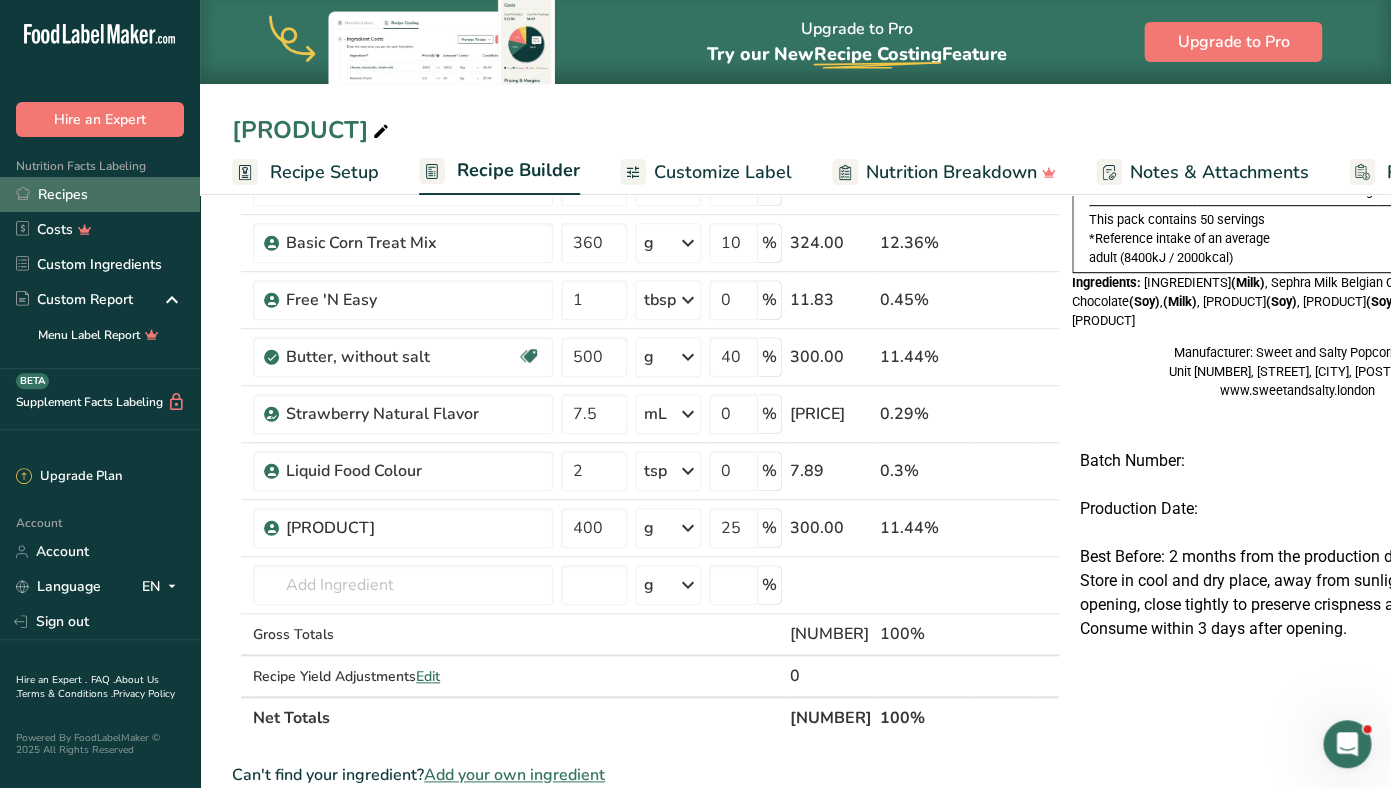 click on "Recipes" at bounding box center (100, 194) 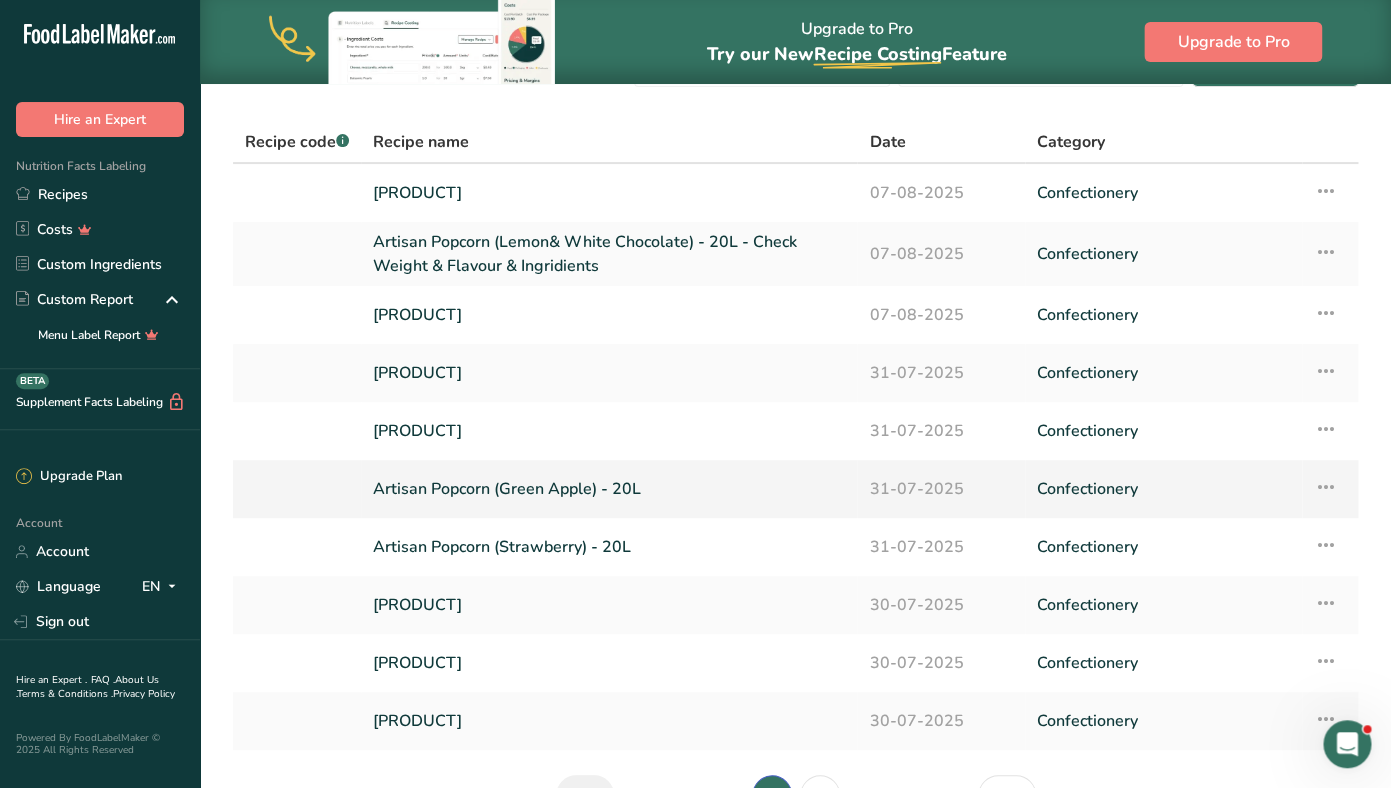 scroll, scrollTop: 103, scrollLeft: 0, axis: vertical 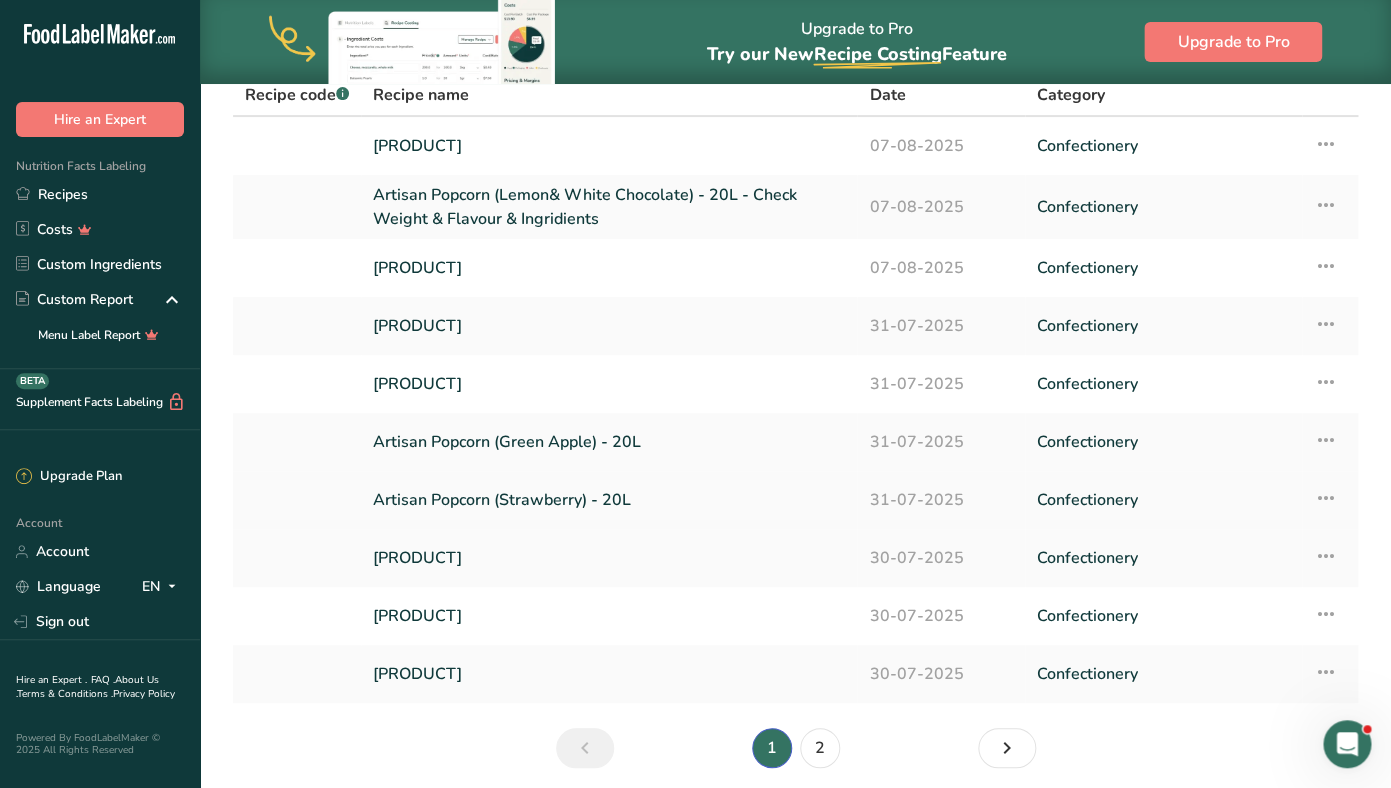 click on "Artisan Popcorn (Strawberry) - 20L" at bounding box center (609, 500) 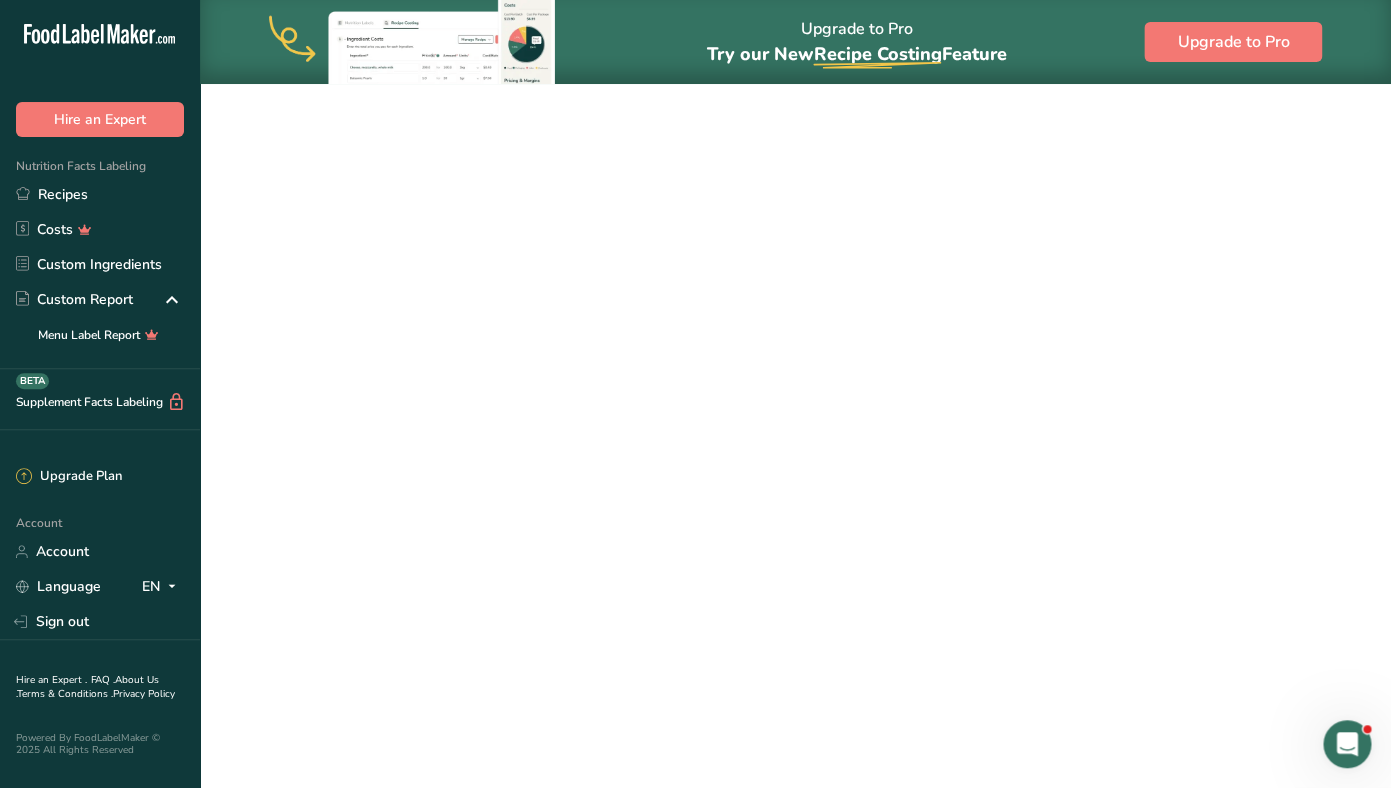 scroll, scrollTop: 0, scrollLeft: 0, axis: both 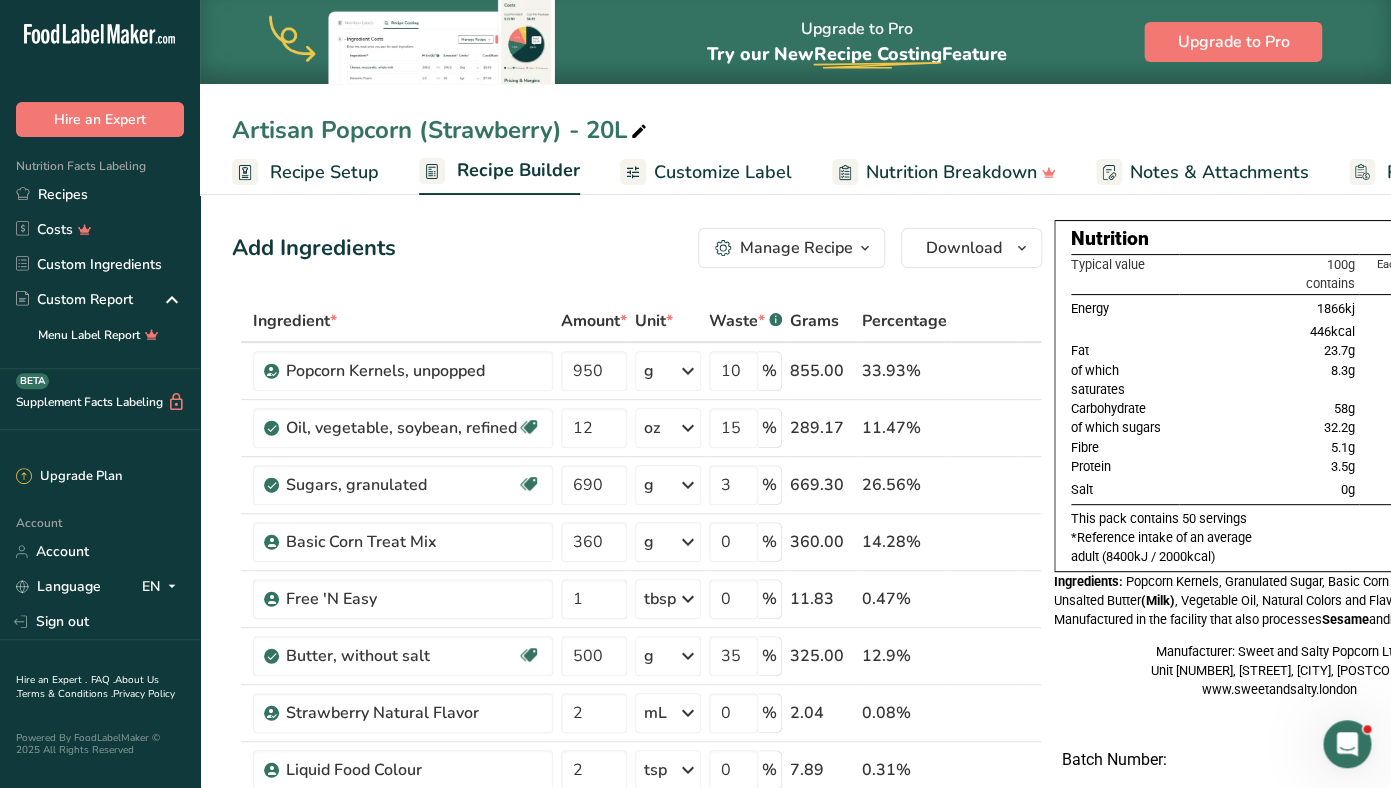 click on "Customize Label" at bounding box center [723, 172] 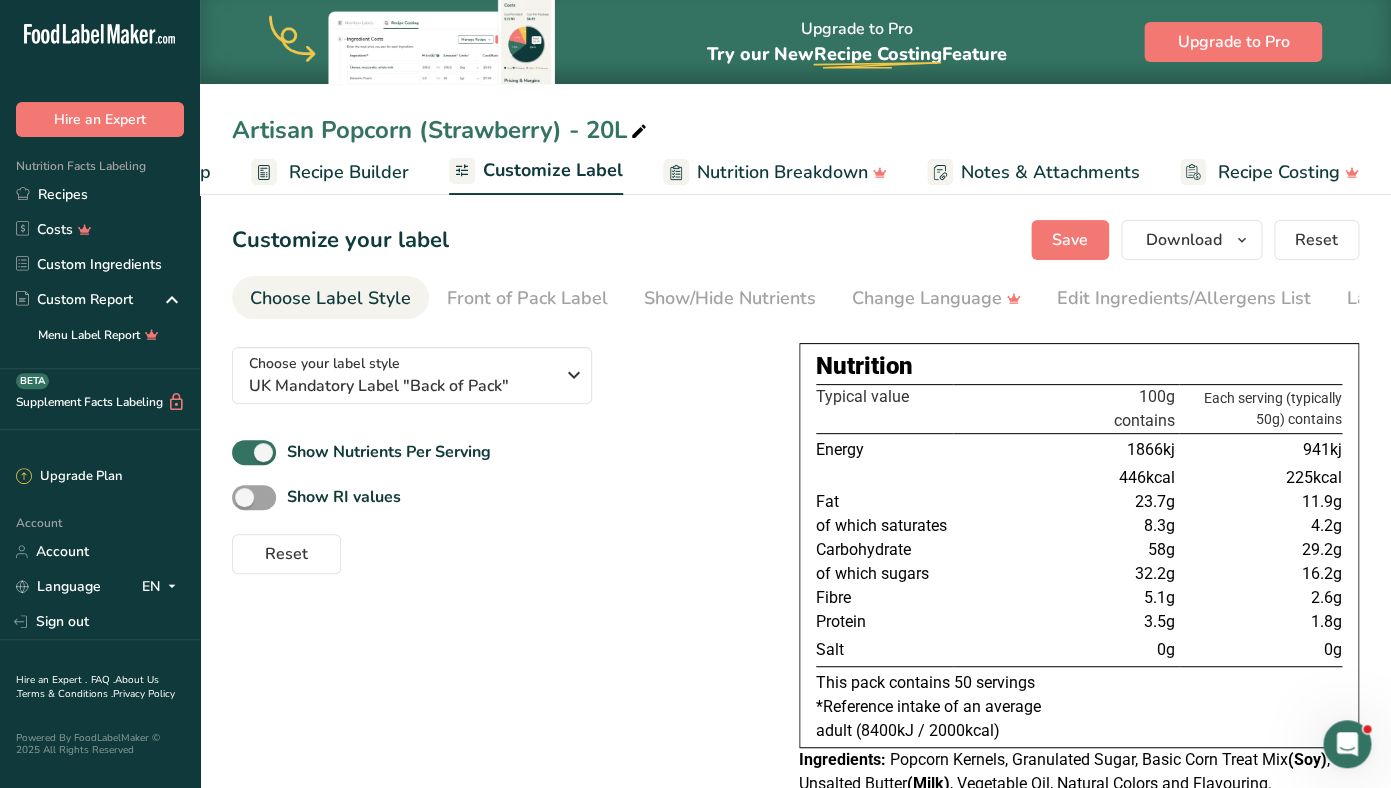 scroll, scrollTop: 0, scrollLeft: 169, axis: horizontal 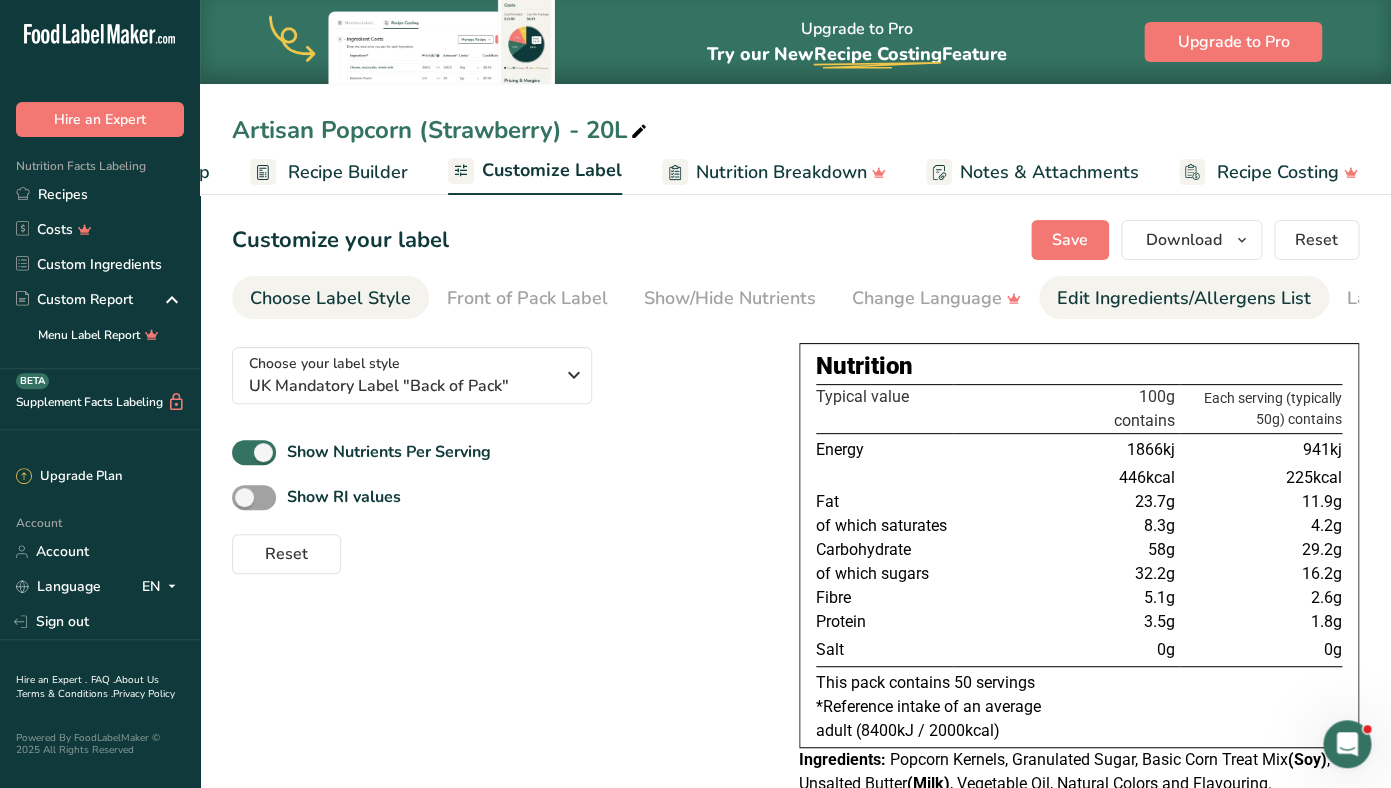 click on "Edit Ingredients/Allergens List" at bounding box center (1184, 298) 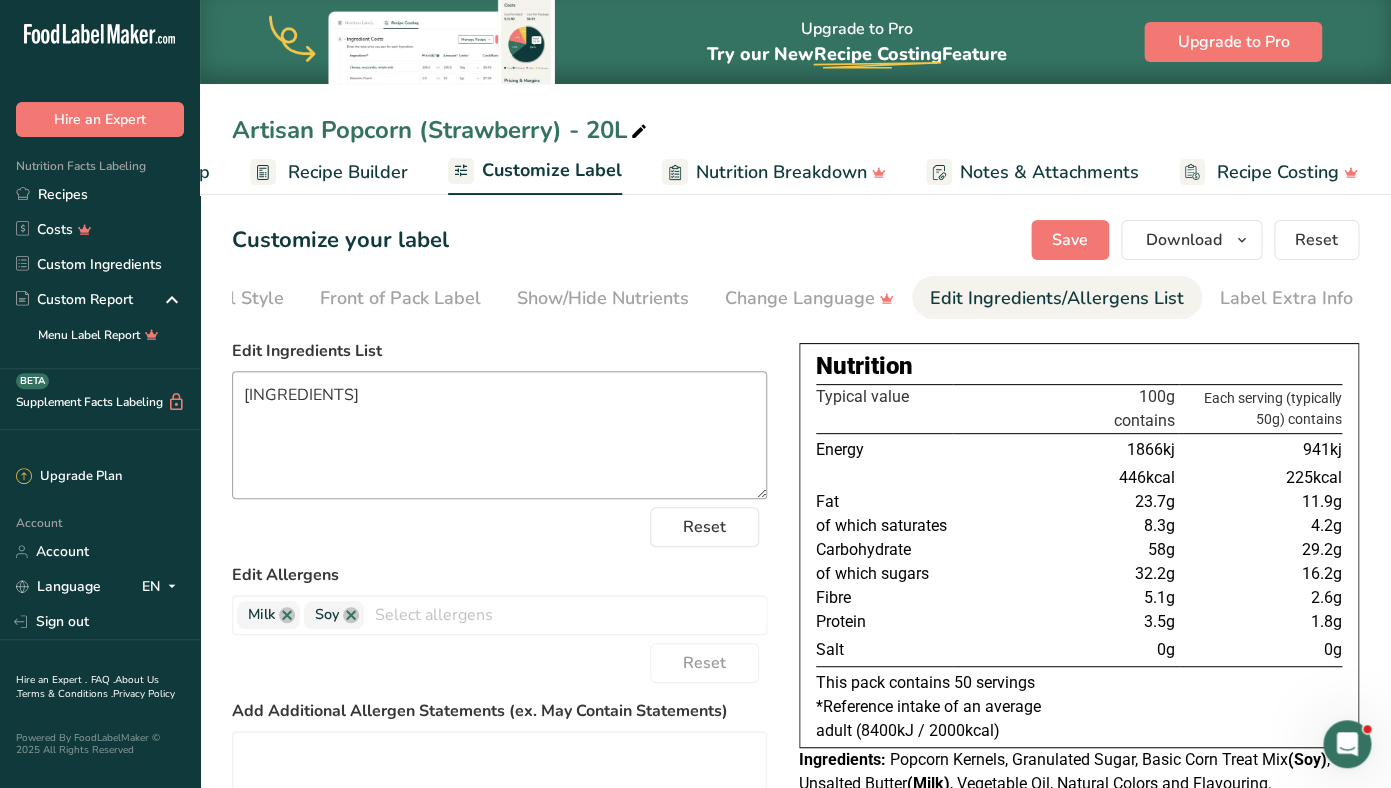 scroll, scrollTop: 0, scrollLeft: 127, axis: horizontal 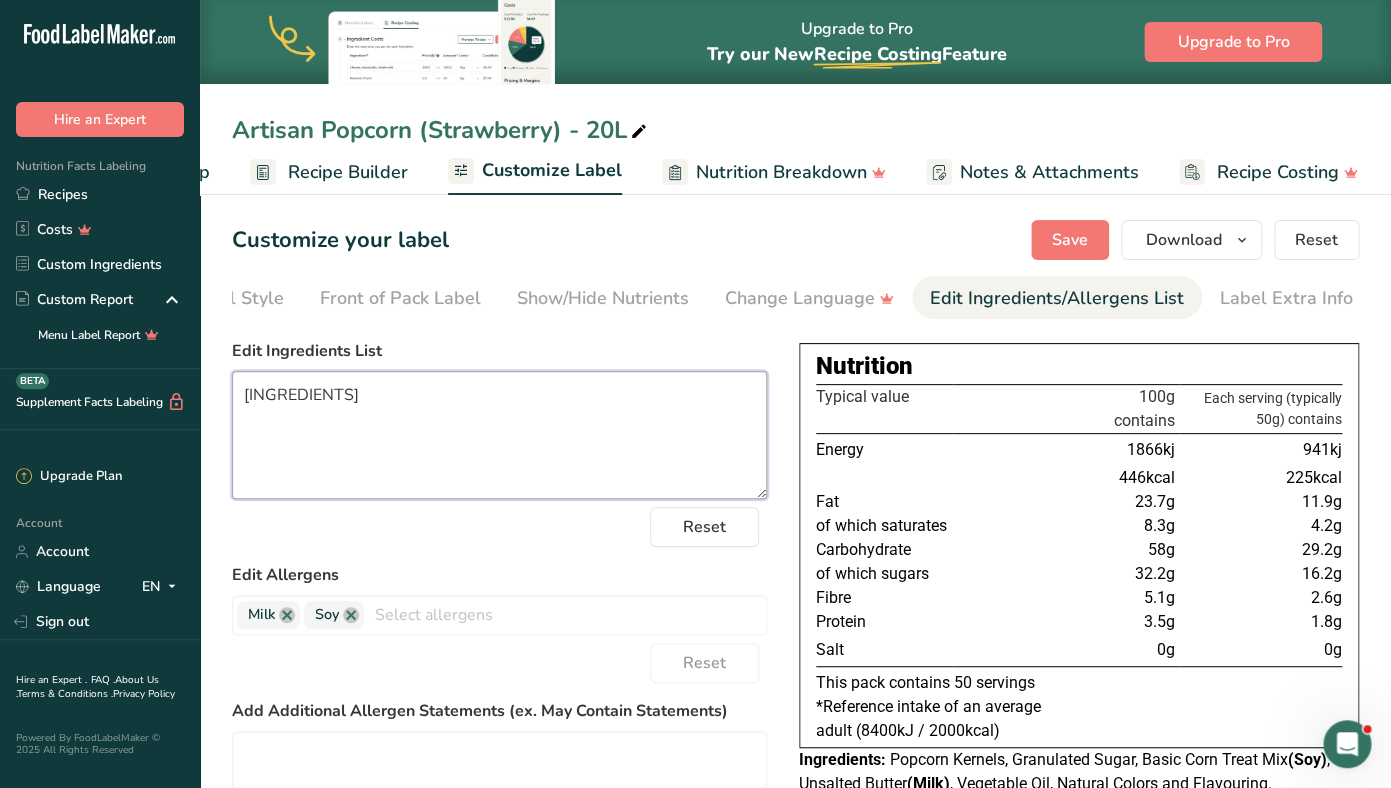 drag, startPoint x: 532, startPoint y: 485, endPoint x: 226, endPoint y: 381, distance: 323.19034 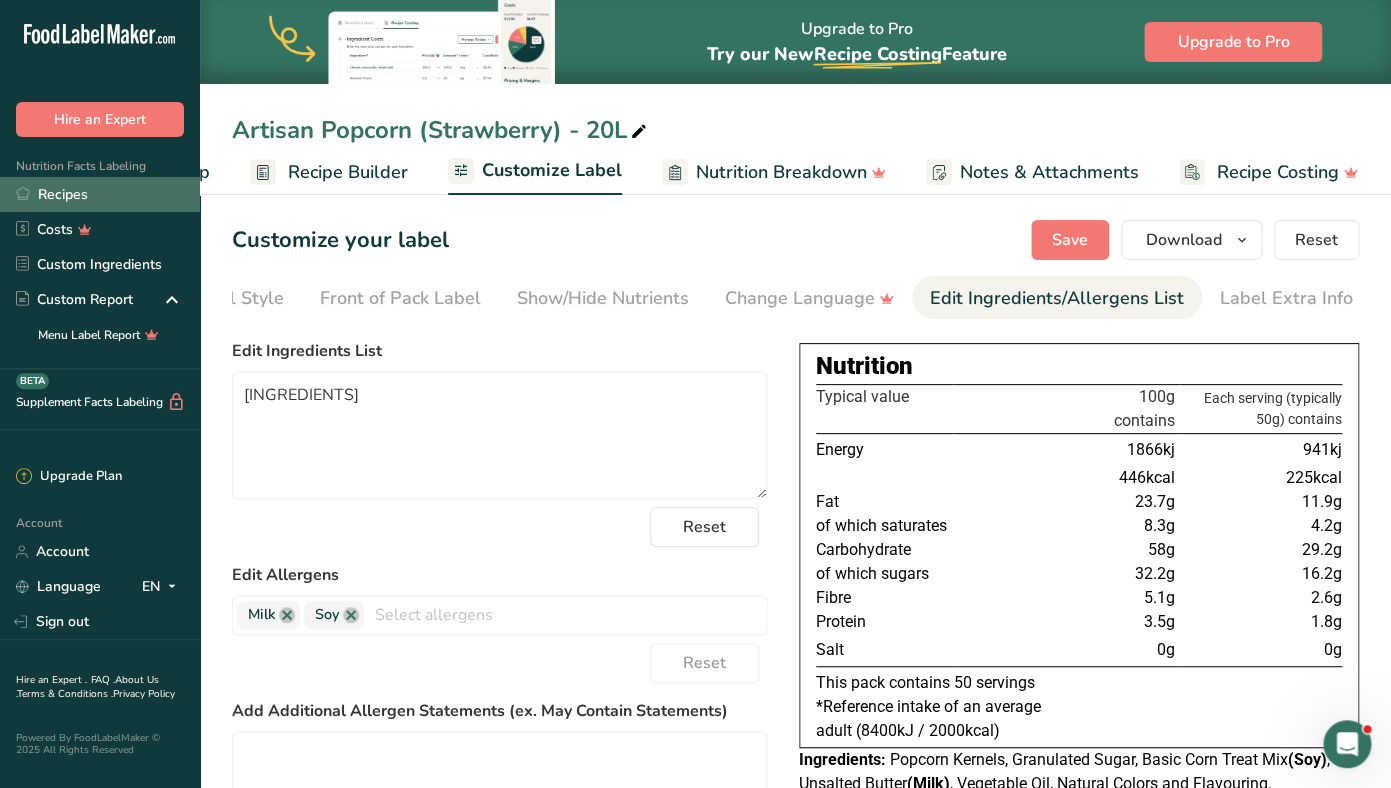 click on "Recipes" at bounding box center [100, 194] 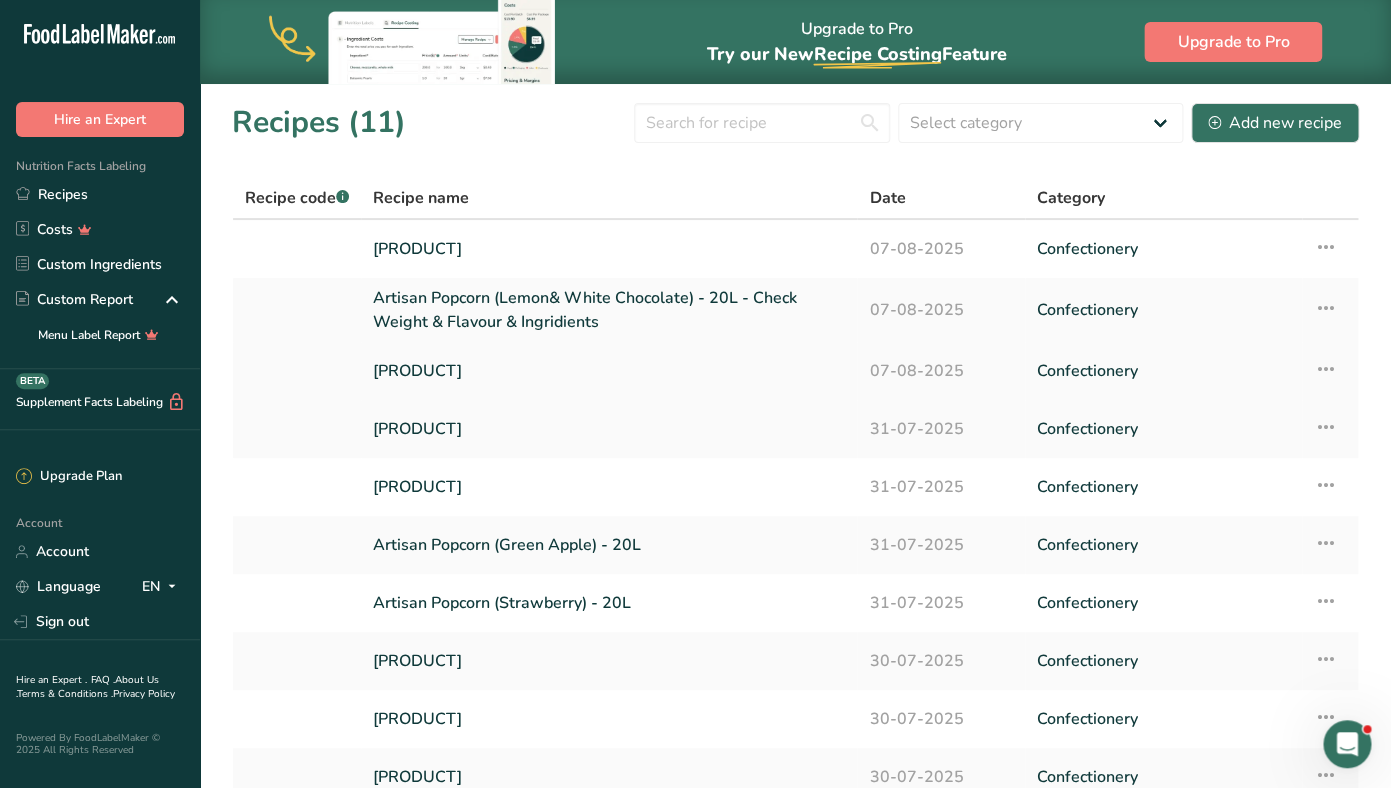 click on "[PRODUCT]" at bounding box center (609, 371) 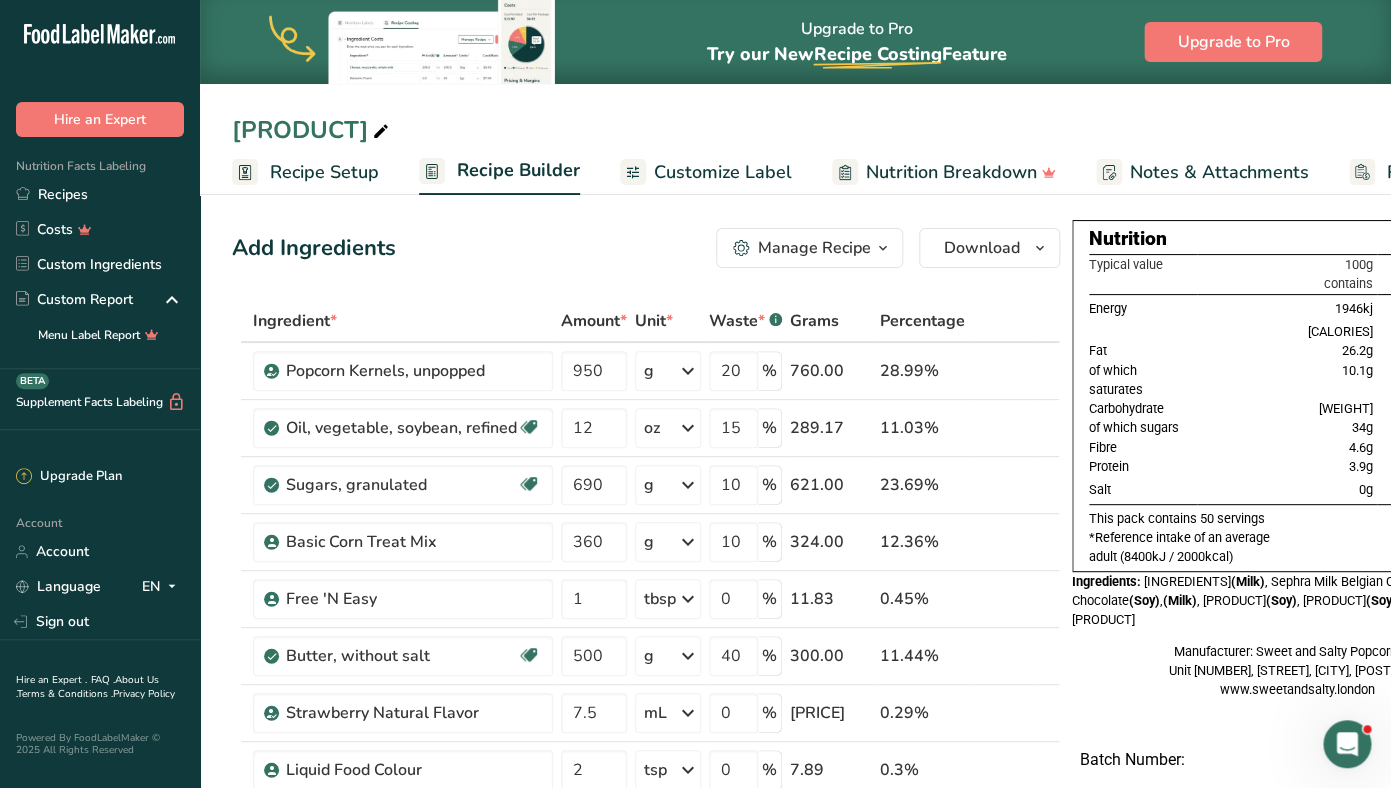 click on "Customize Label" at bounding box center [723, 172] 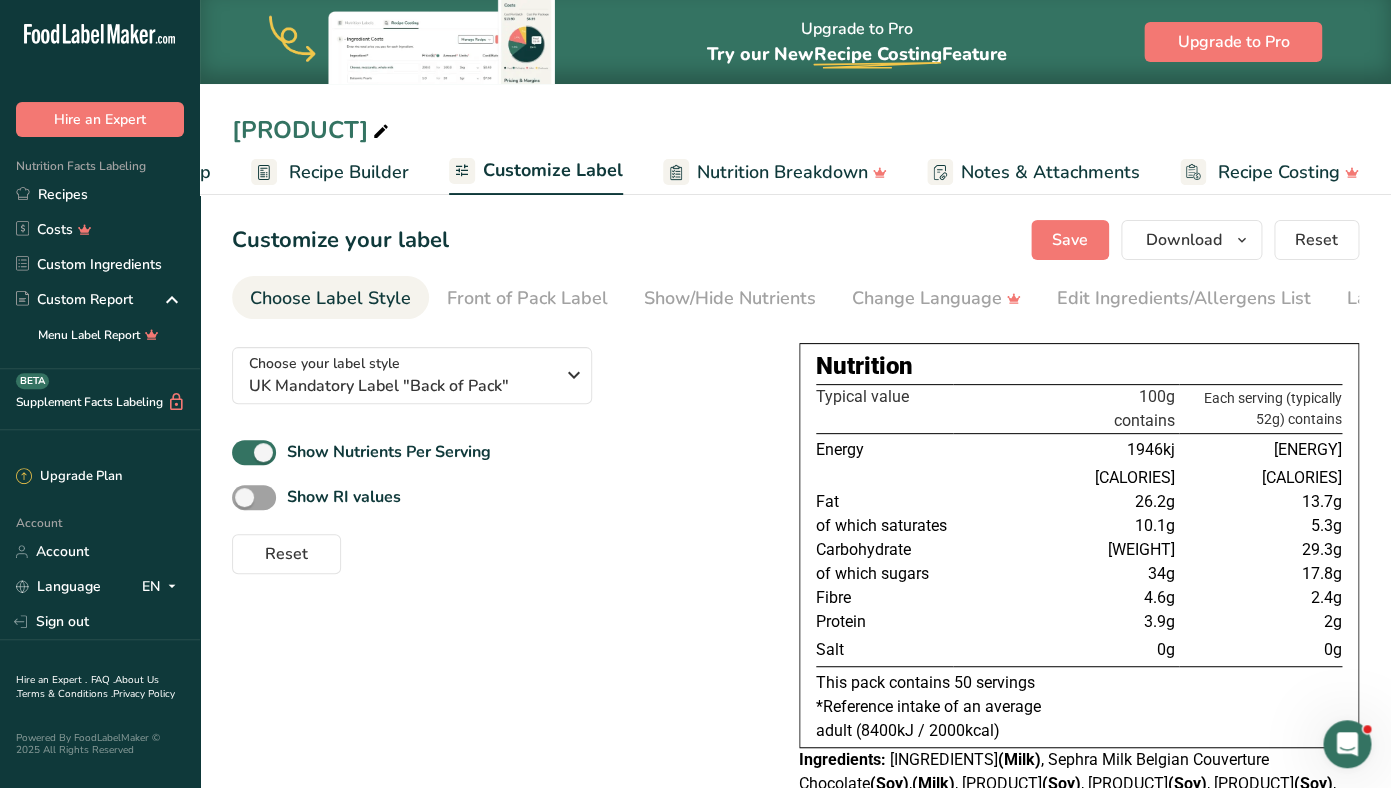 scroll, scrollTop: 0, scrollLeft: 169, axis: horizontal 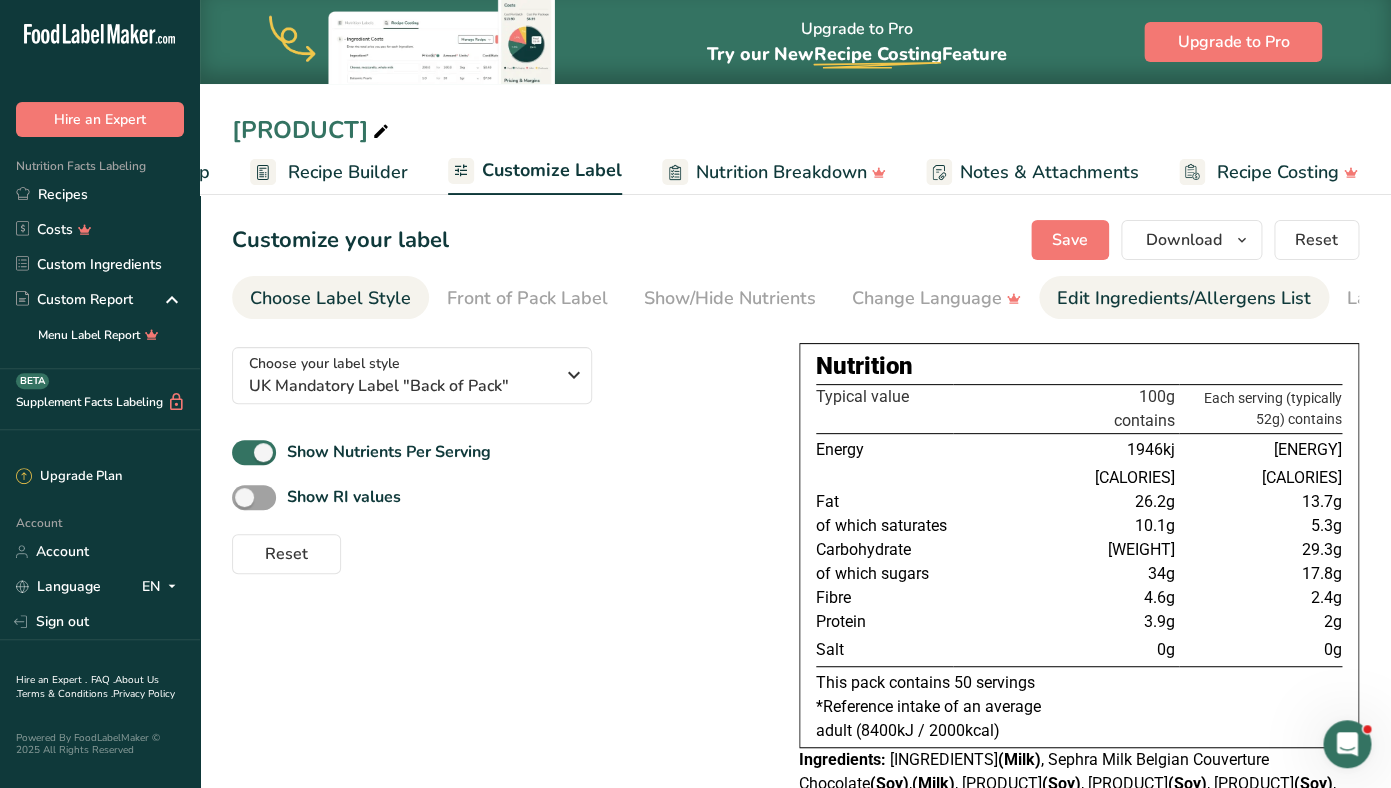 click on "Edit Ingredients/Allergens List" at bounding box center [1184, 298] 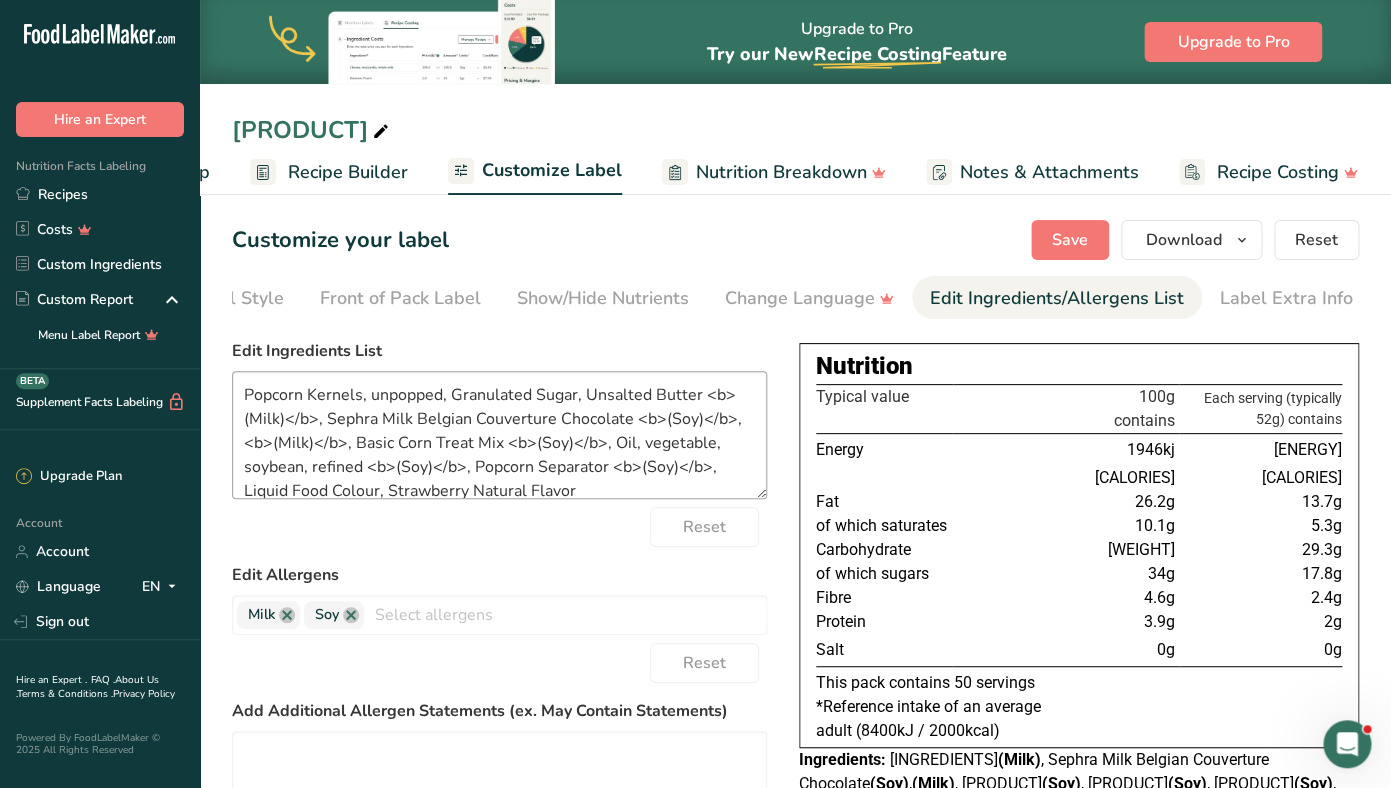 scroll, scrollTop: 0, scrollLeft: 127, axis: horizontal 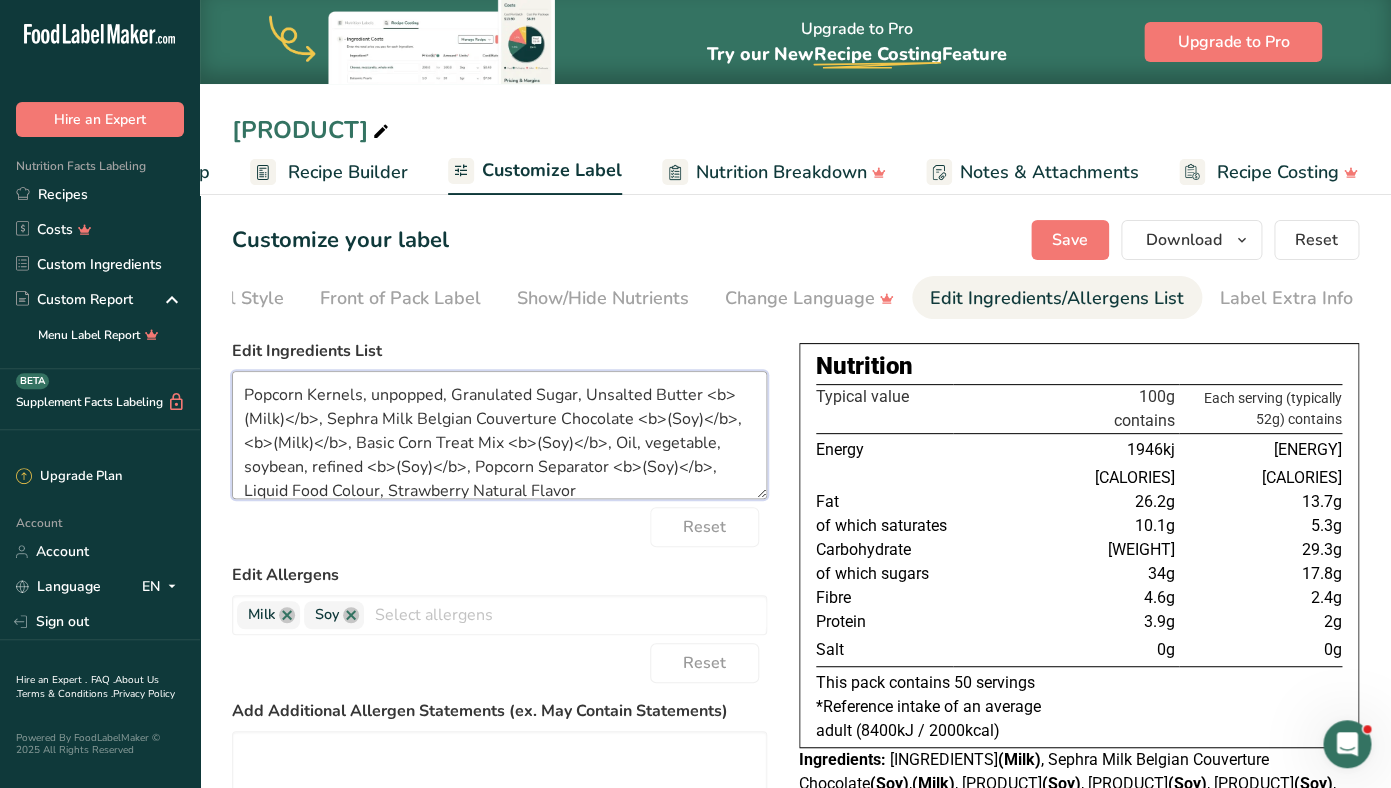 click on "Popcorn Kernels, unpopped, Granulated Sugar, Unsalted Butter <b>(Milk)</b>, Sephra Milk Belgian Couverture Chocolate <b>(Soy)</b>, <b>(Milk)</b>, Basic Corn Treat Mix <b>(Soy)</b>, Oil, vegetable, soybean, refined <b>(Soy)</b>, Popcorn Separator <b>(Soy)</b>, Liquid Food Colour, Strawberry Natural Flavor" at bounding box center [499, 435] 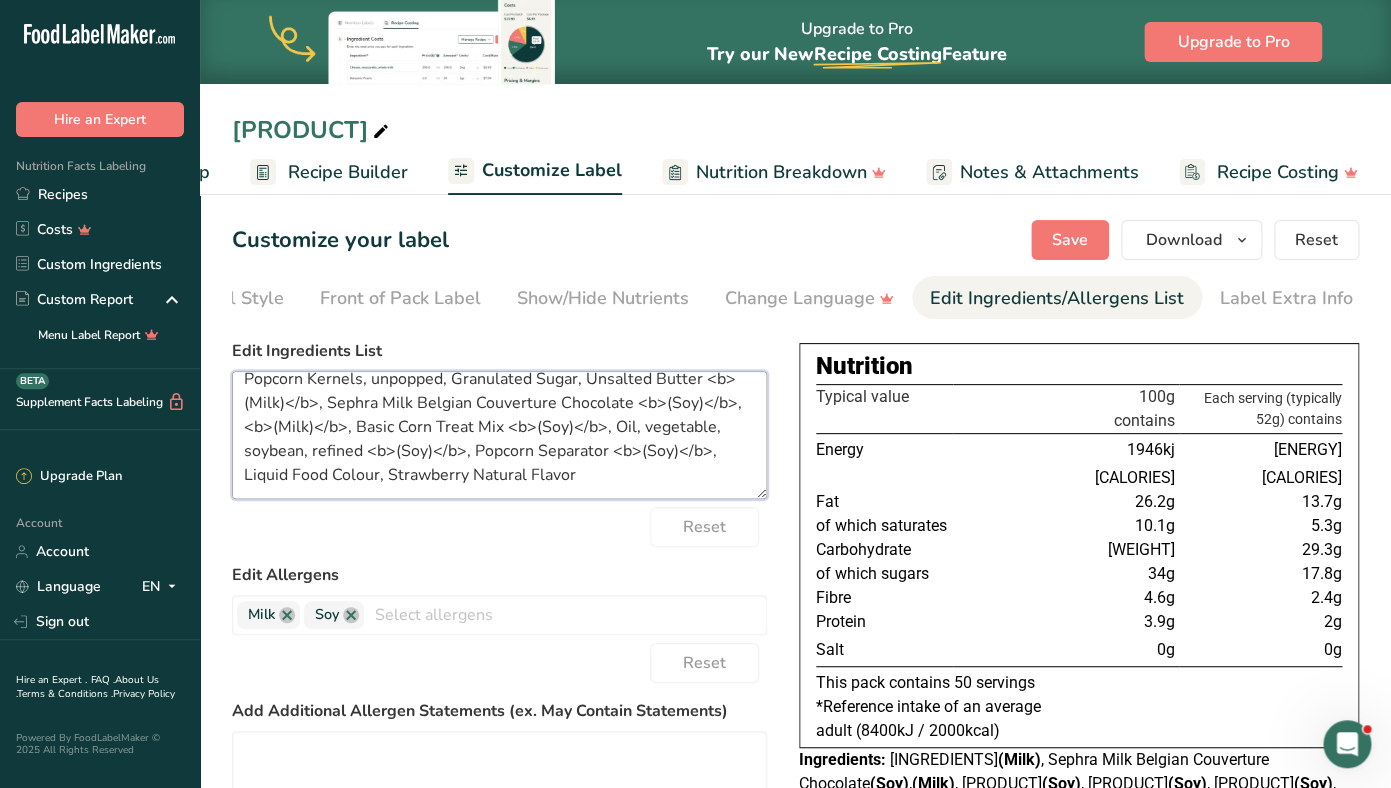 paste on "[INGREDIENTS]" 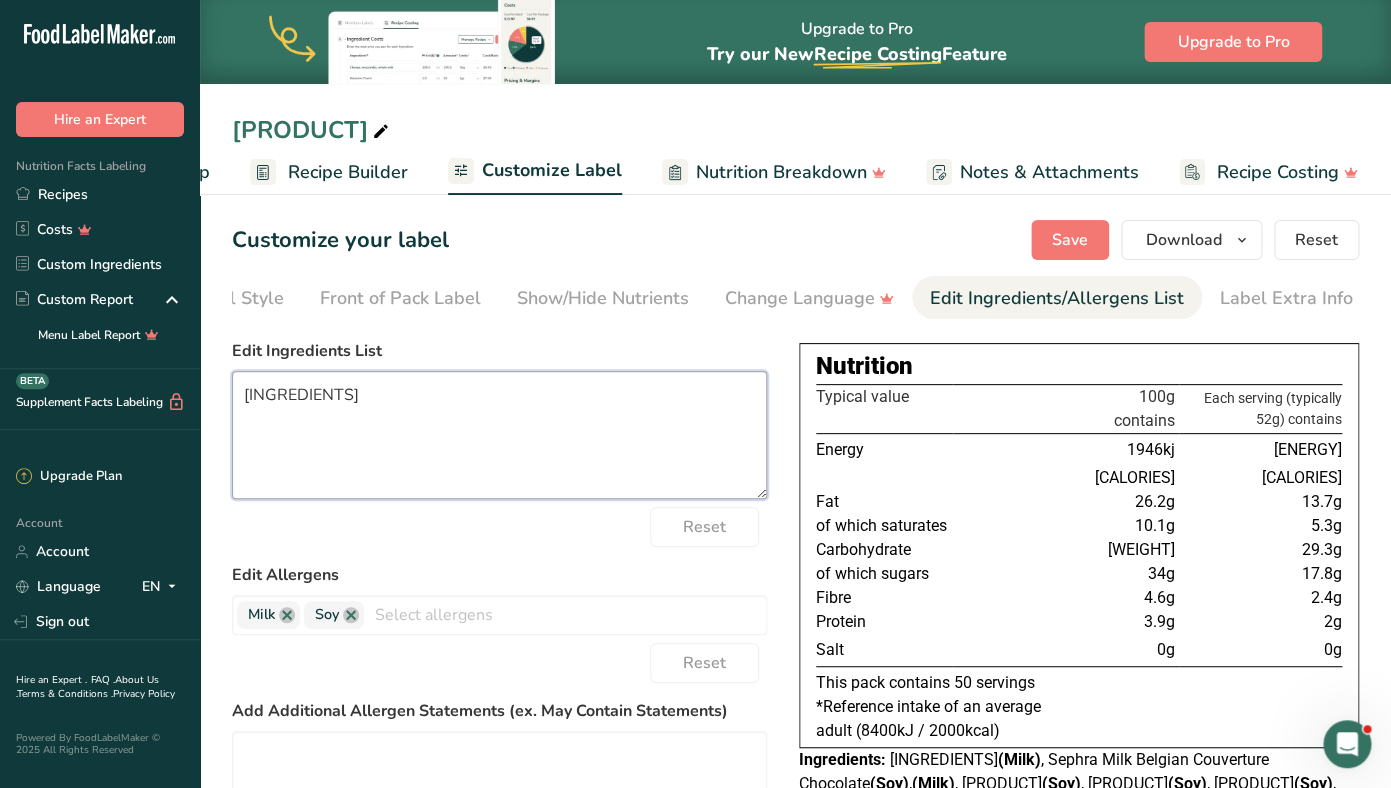 scroll, scrollTop: 160, scrollLeft: 0, axis: vertical 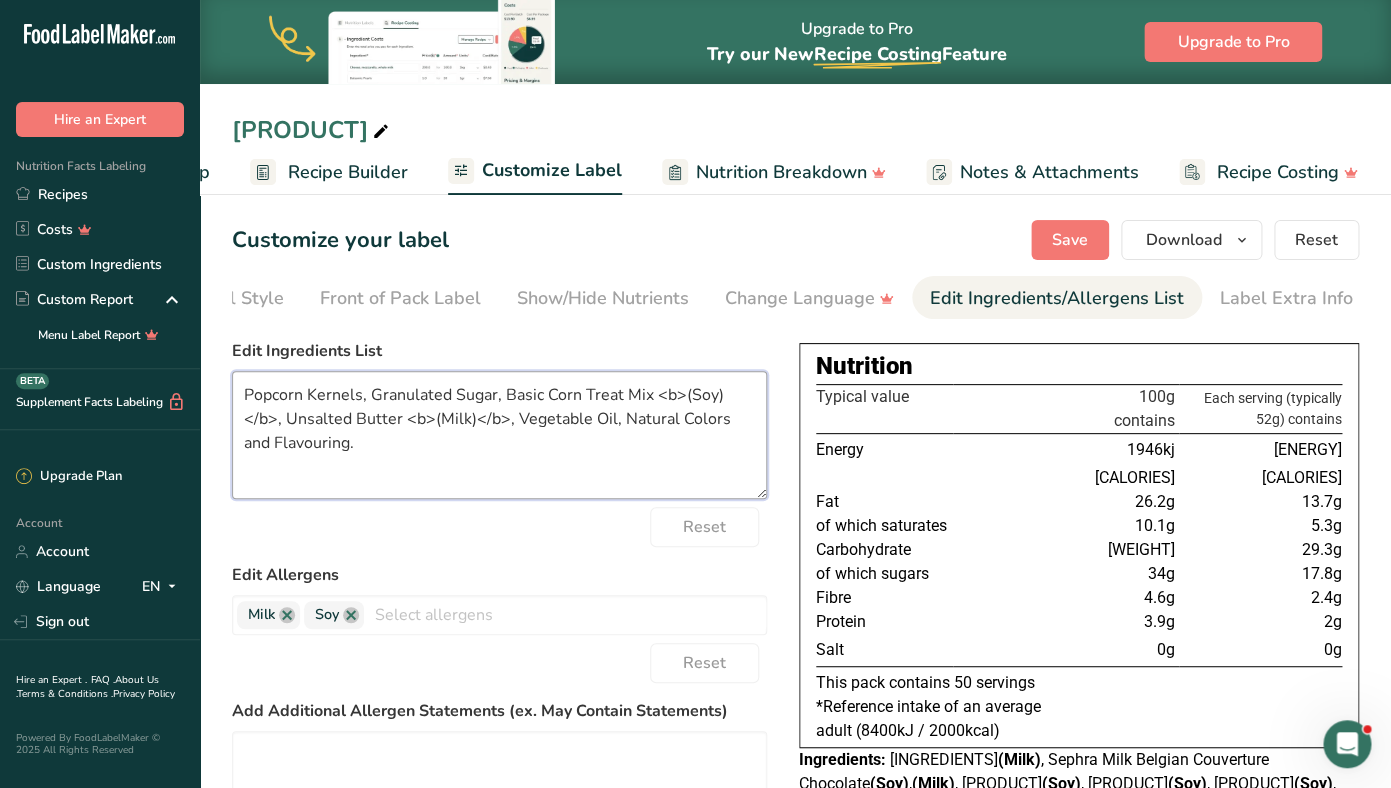 click on "Popcorn Kernels, Granulated Sugar, Basic Corn Treat Mix <b>(Soy)</b>, Unsalted Butter <b>(Milk)</b>, Vegetable Oil, Natural Colors and Flavouring." at bounding box center (499, 435) 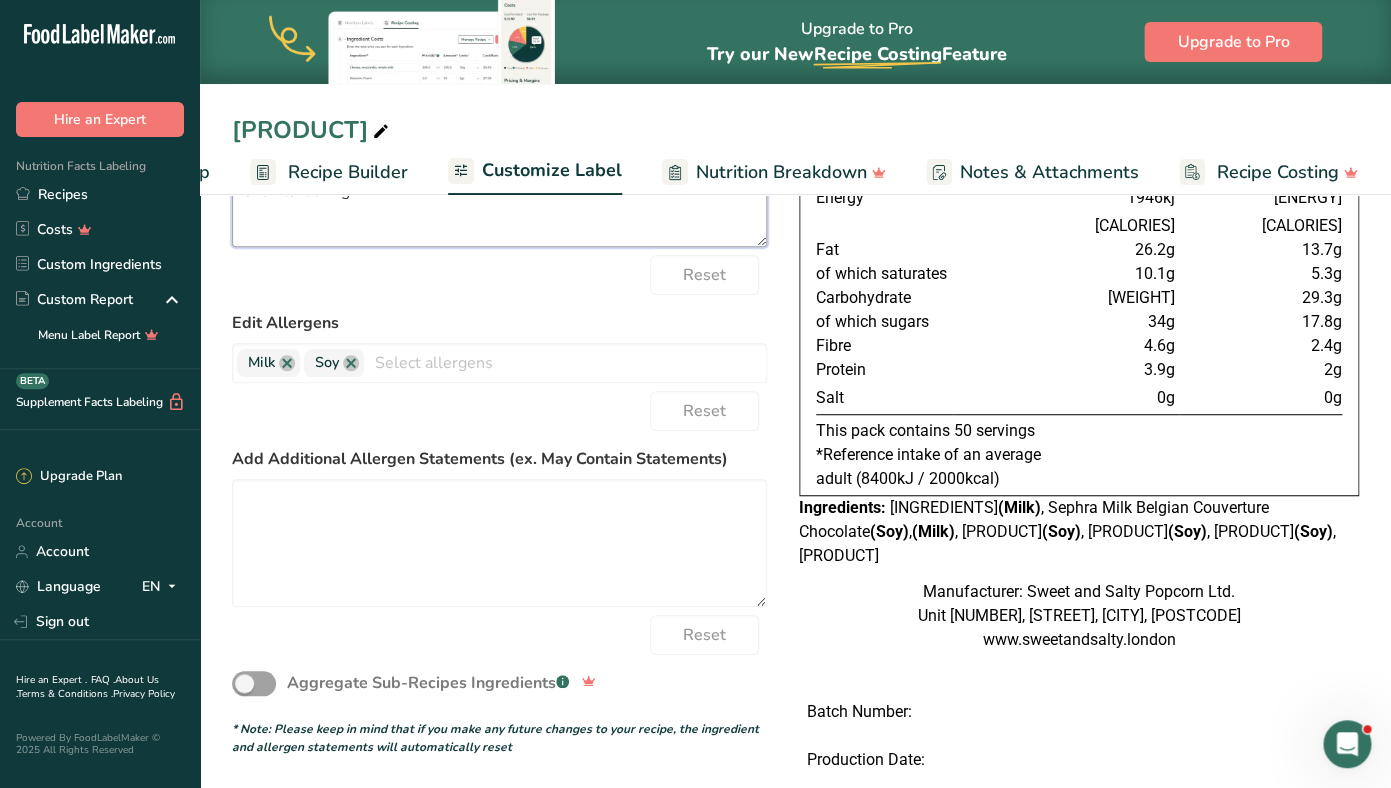 scroll, scrollTop: 0, scrollLeft: 0, axis: both 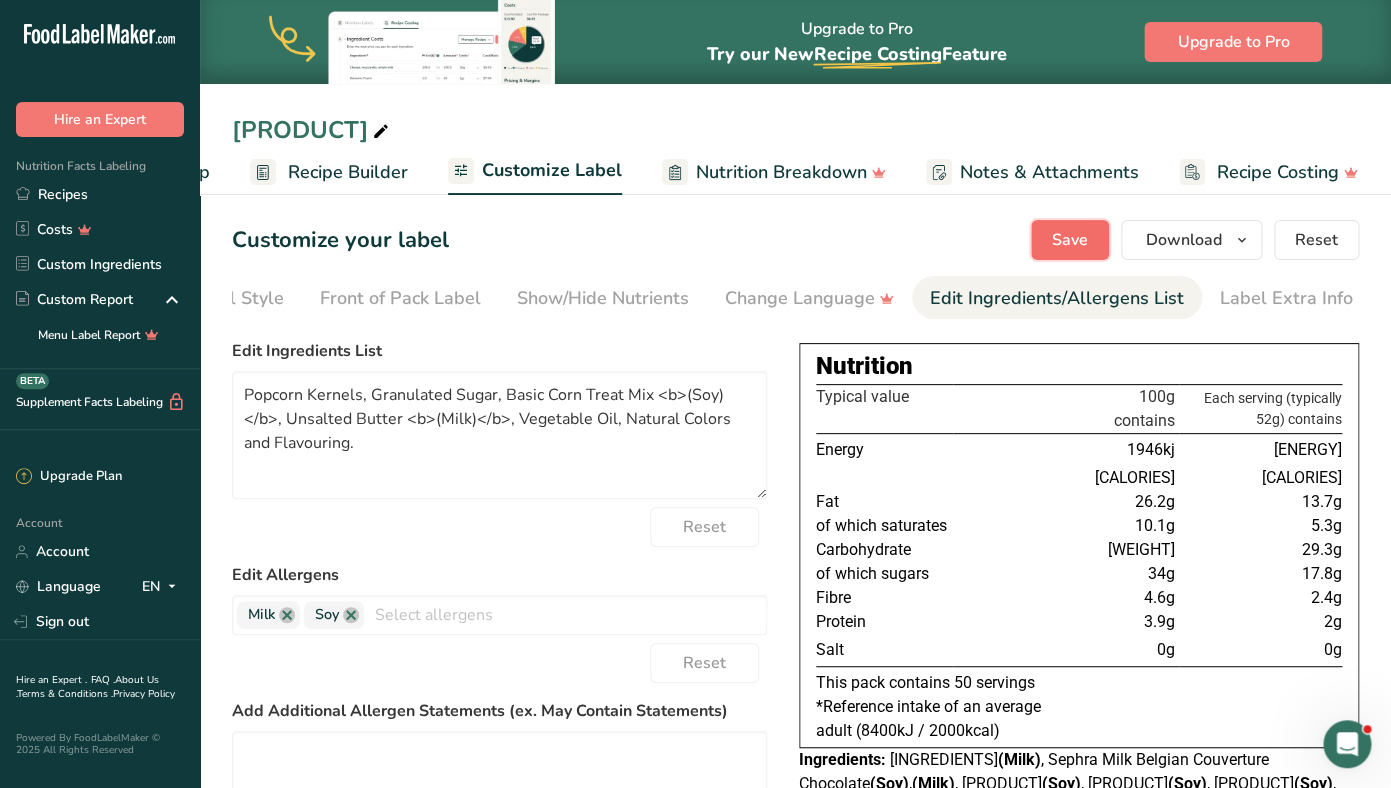 click on "Save" at bounding box center [1070, 240] 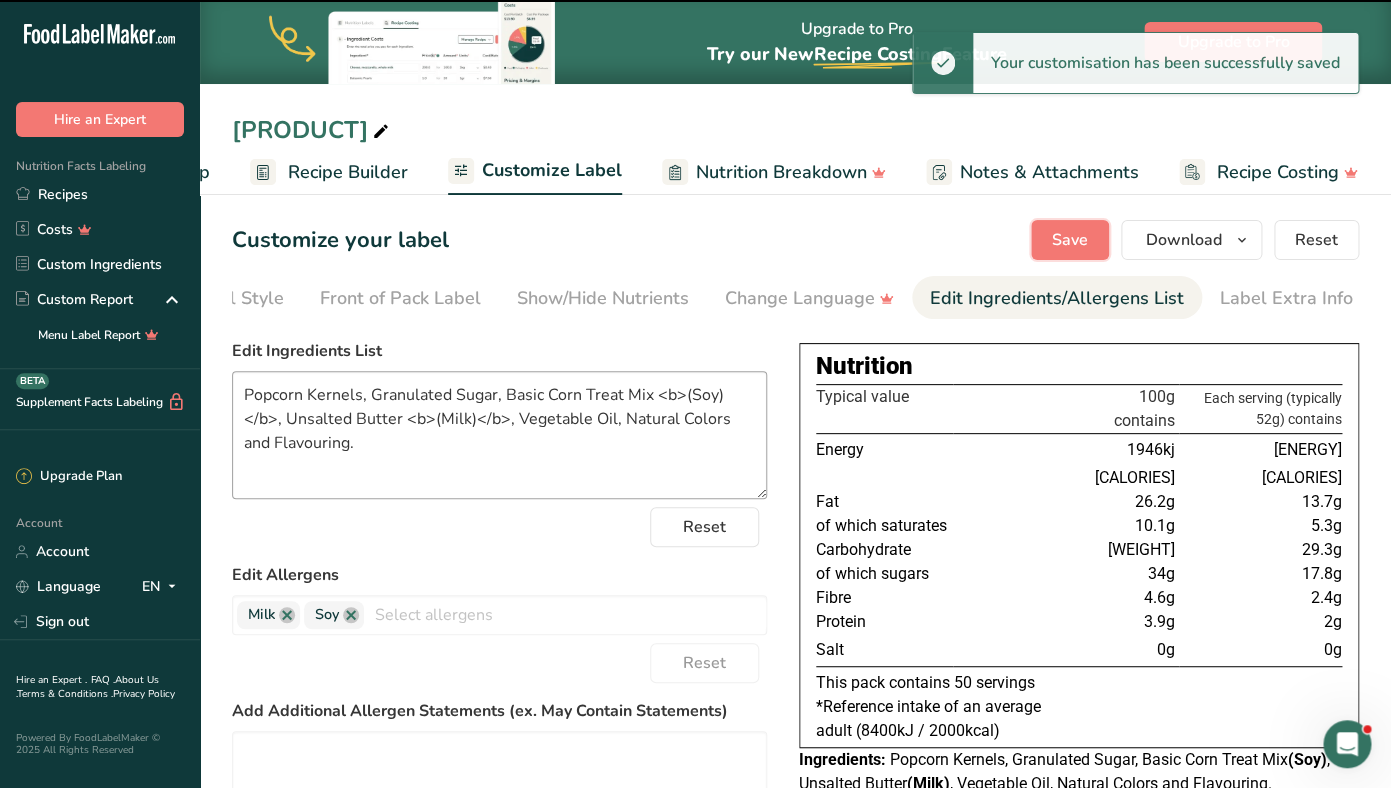 type on "Popcorn Kernels, Granulated Sugar, Basic Corn Treat Mix <b>(Soy)</b>, Unsalted Butter <b>(Milk)</b>, Vegetable Oil, Natural Colors and Flavouring." 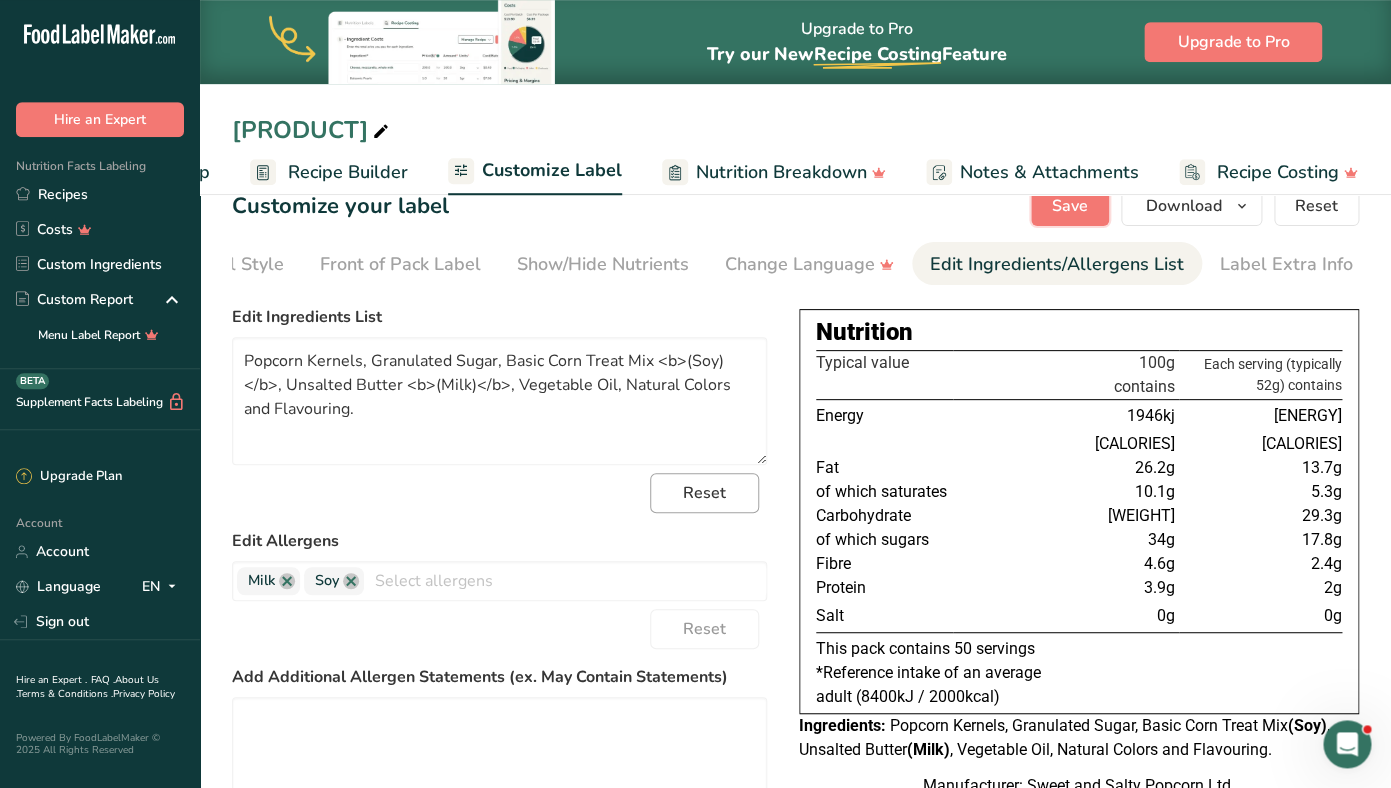 scroll, scrollTop: 0, scrollLeft: 0, axis: both 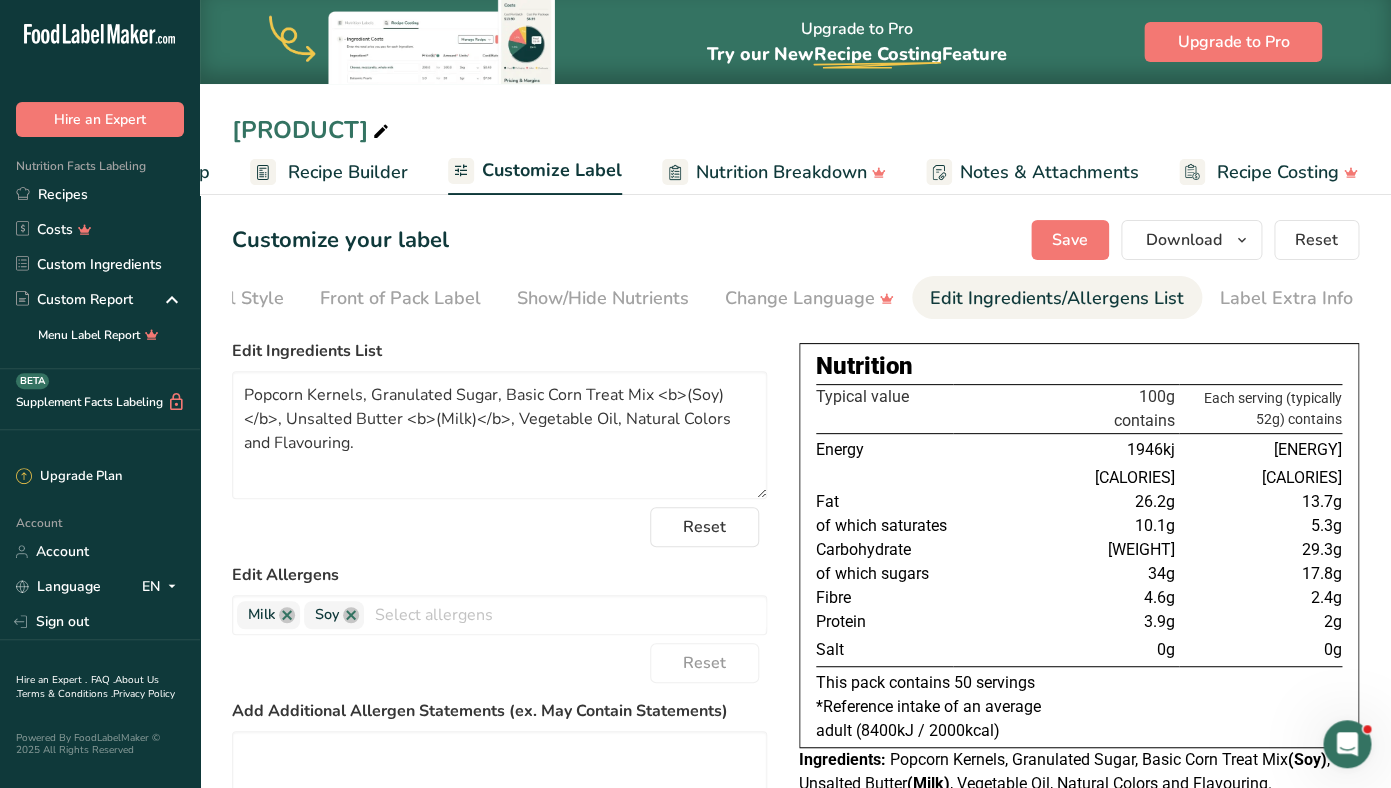 click on "Recipe Setup" at bounding box center (155, 172) 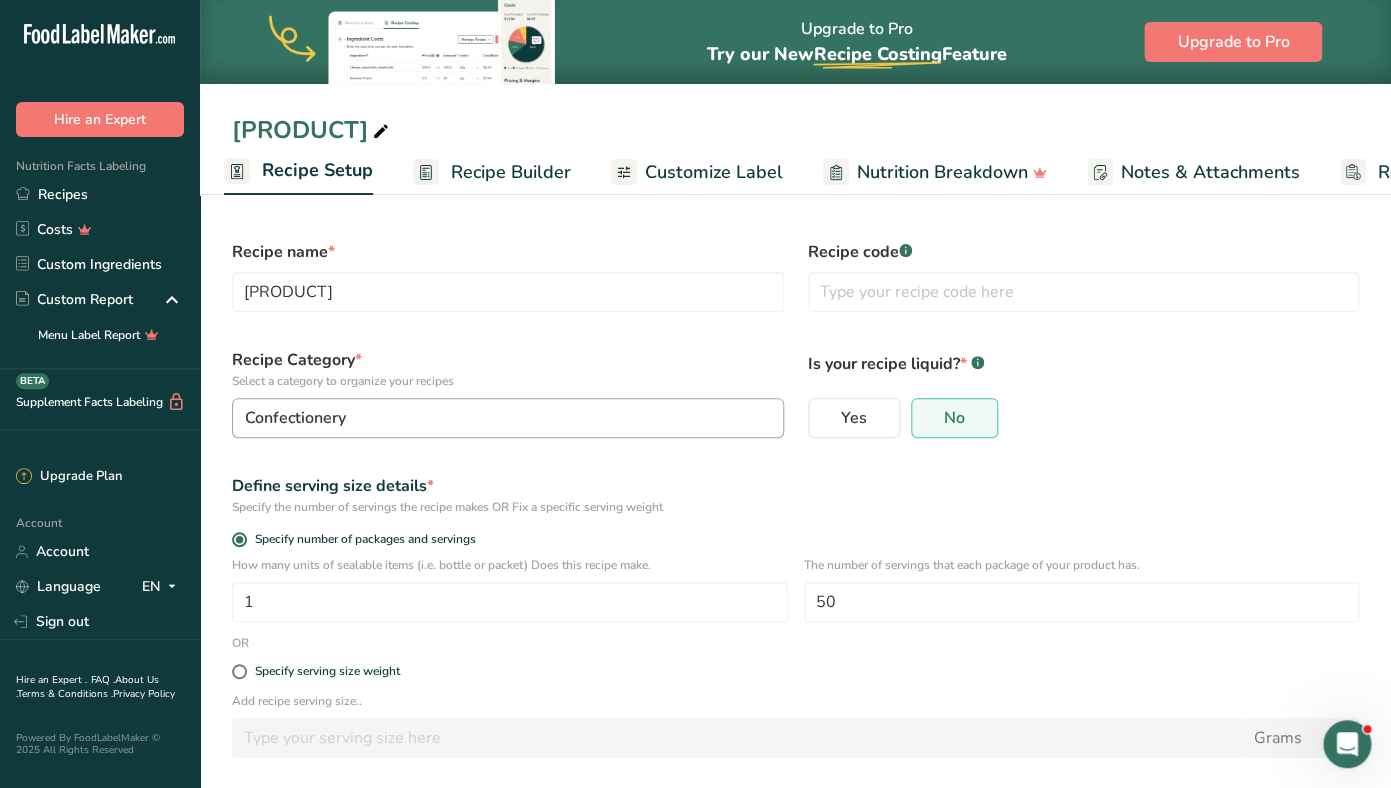 scroll, scrollTop: 0, scrollLeft: 7, axis: horizontal 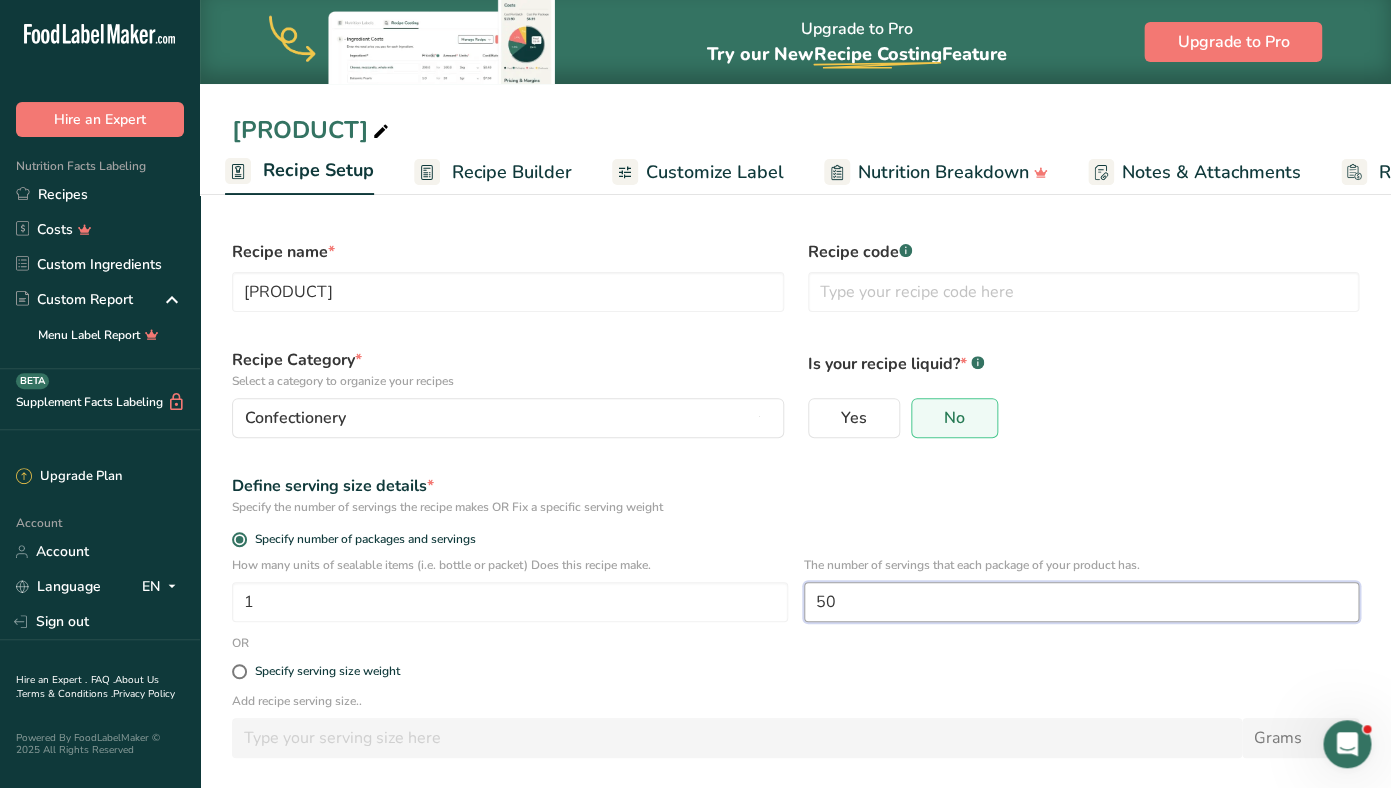 click on "50" at bounding box center [1082, 602] 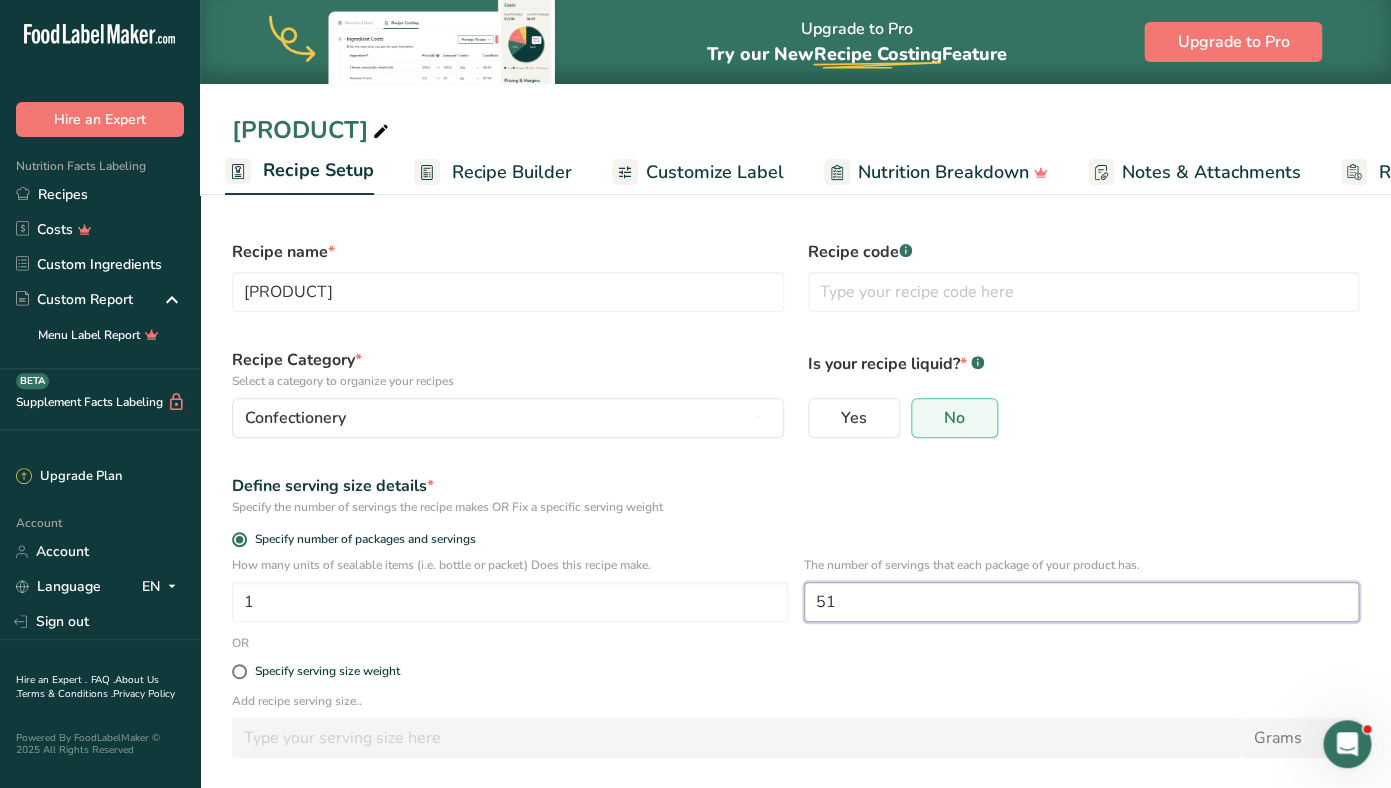 scroll, scrollTop: 86, scrollLeft: 0, axis: vertical 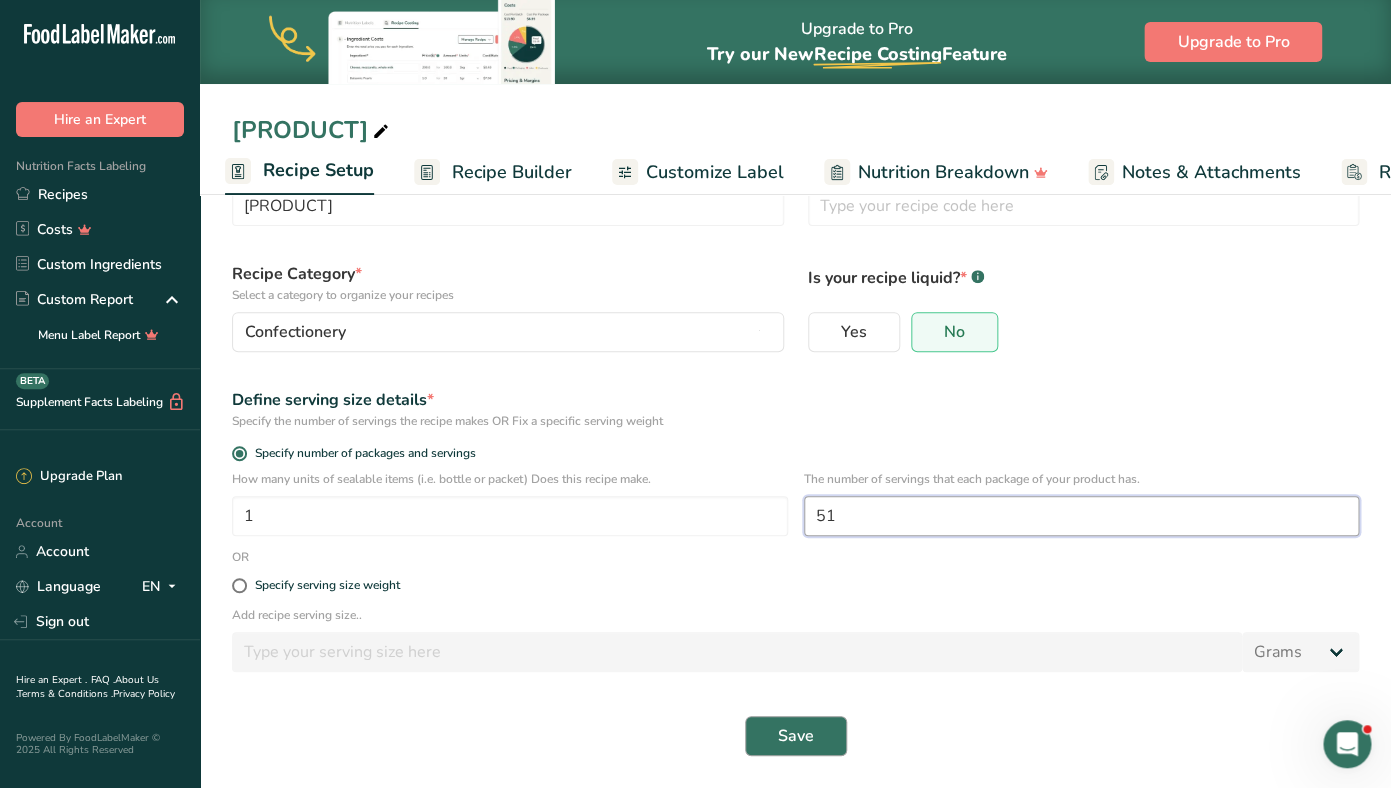 type on "51" 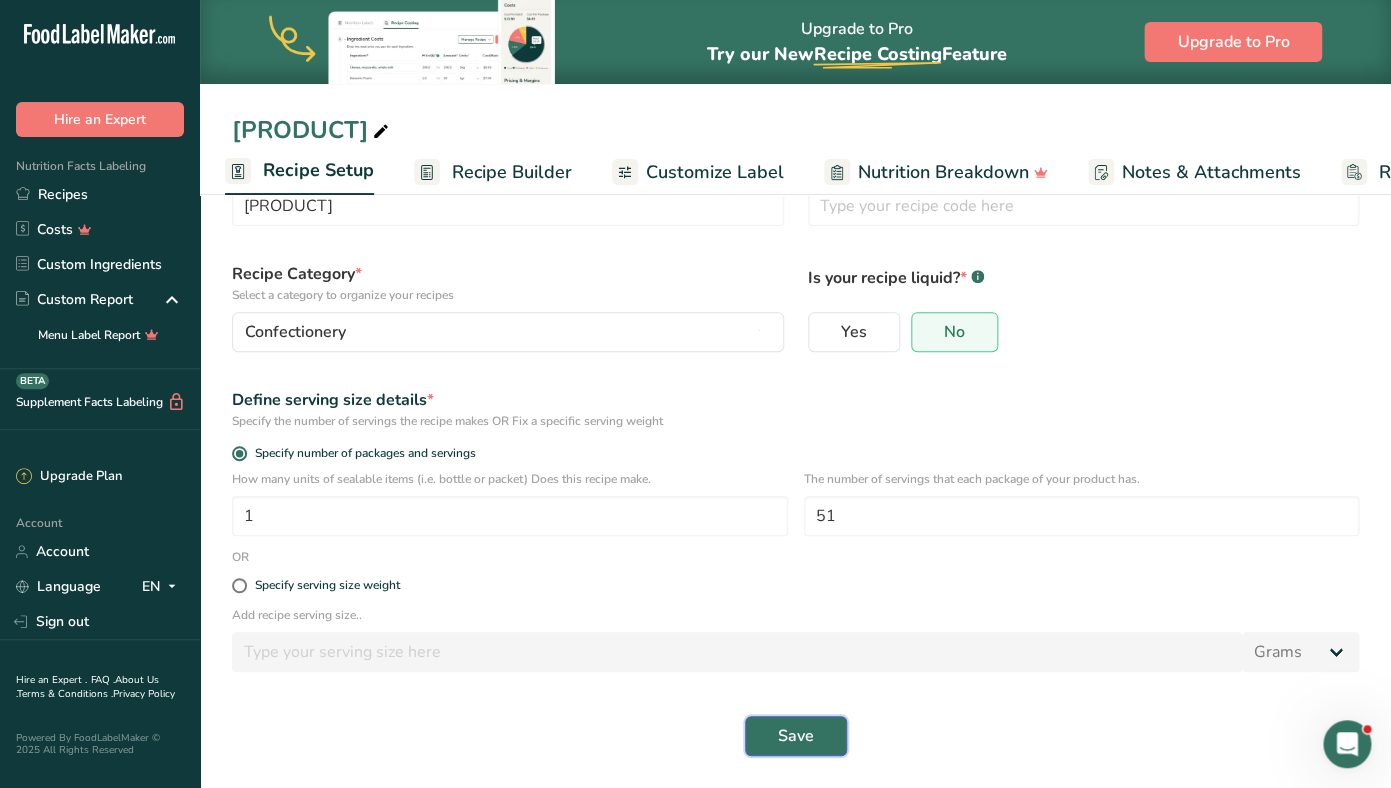 click on "Save" at bounding box center [796, 736] 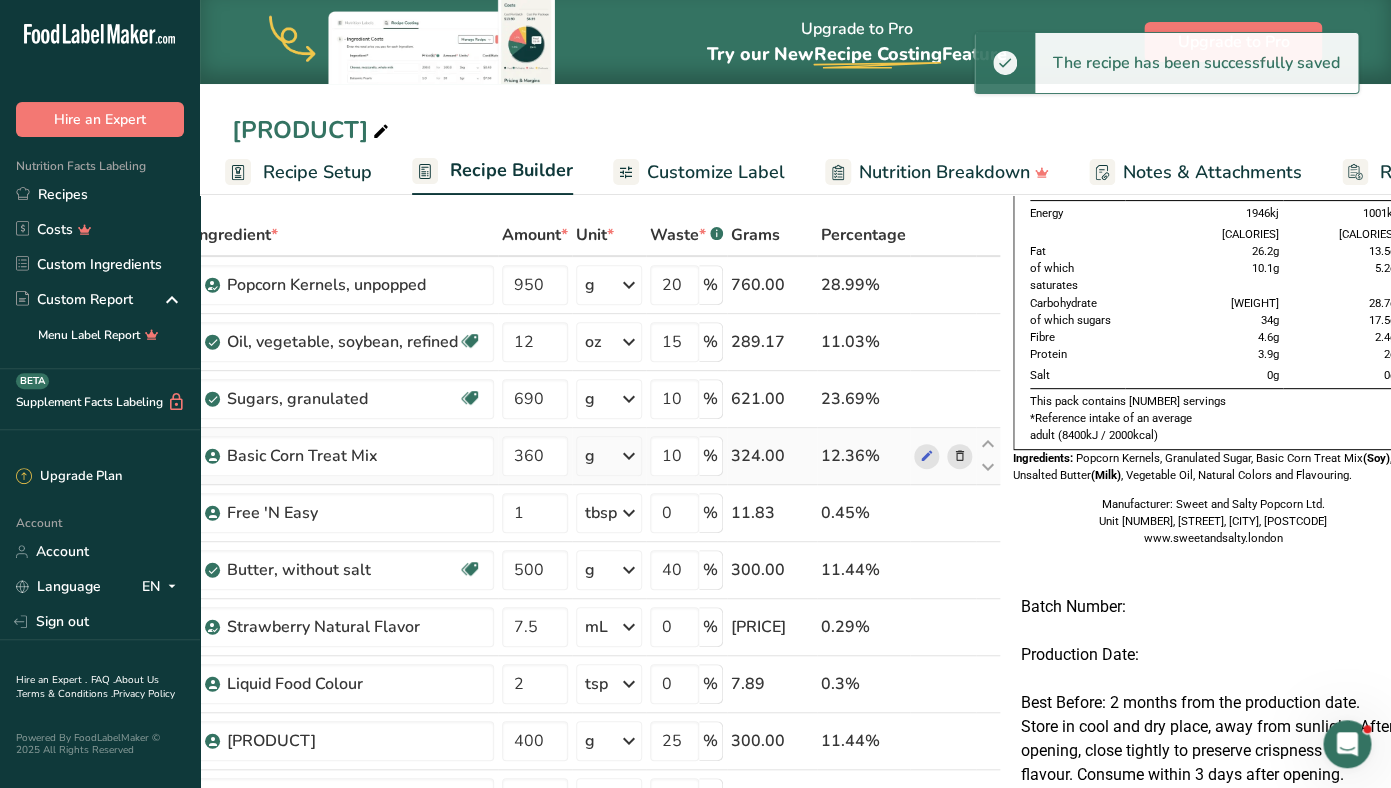 scroll, scrollTop: 0, scrollLeft: 55, axis: horizontal 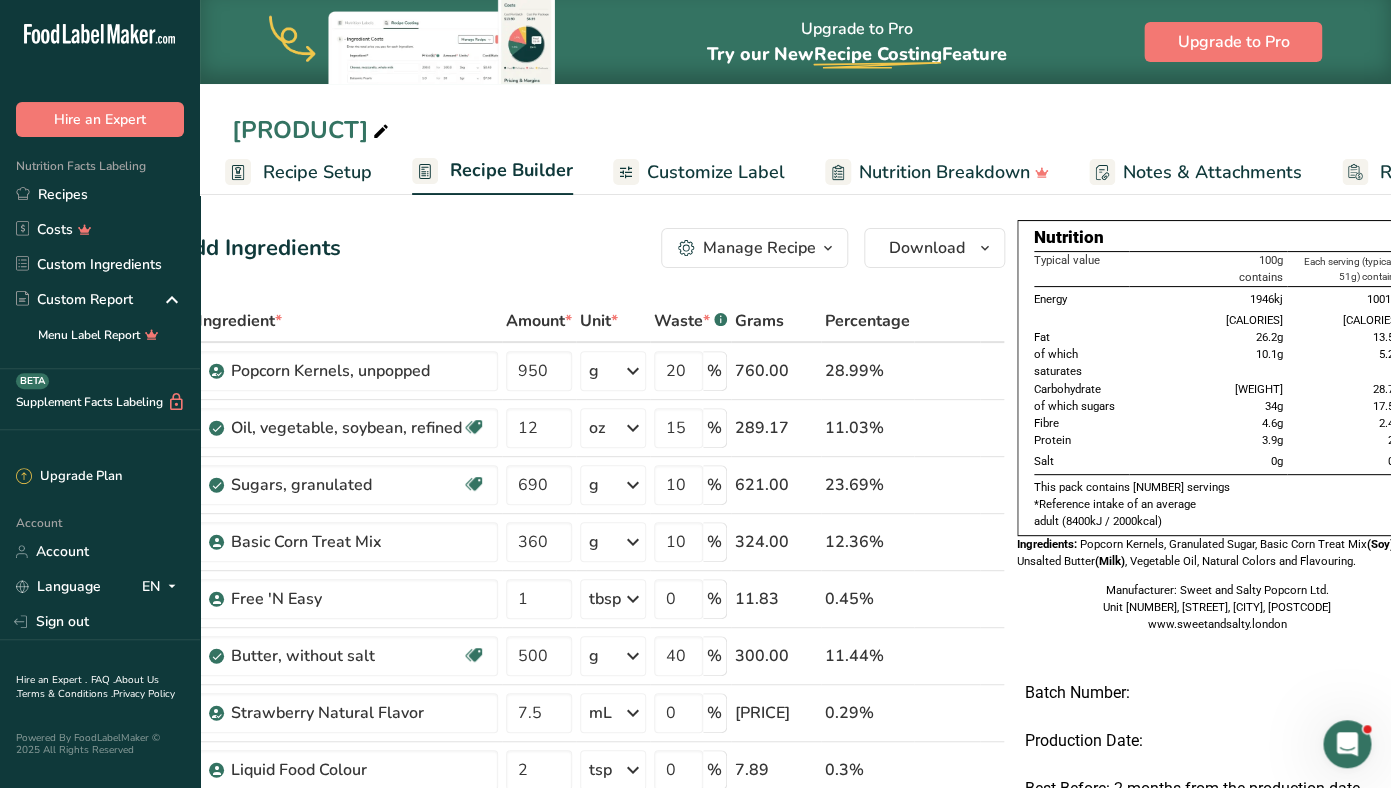 click on "Recipe Setup" at bounding box center [317, 172] 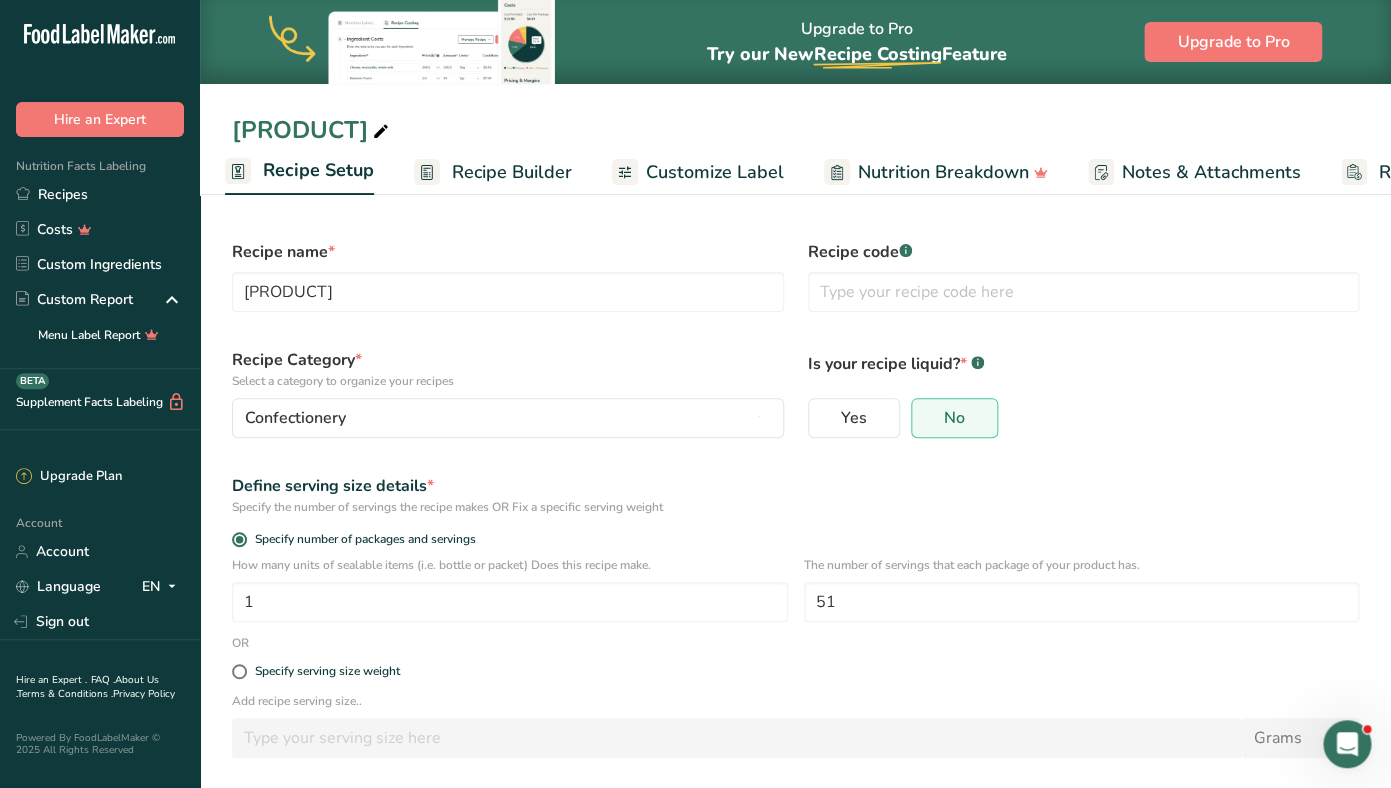 scroll, scrollTop: 0, scrollLeft: 0, axis: both 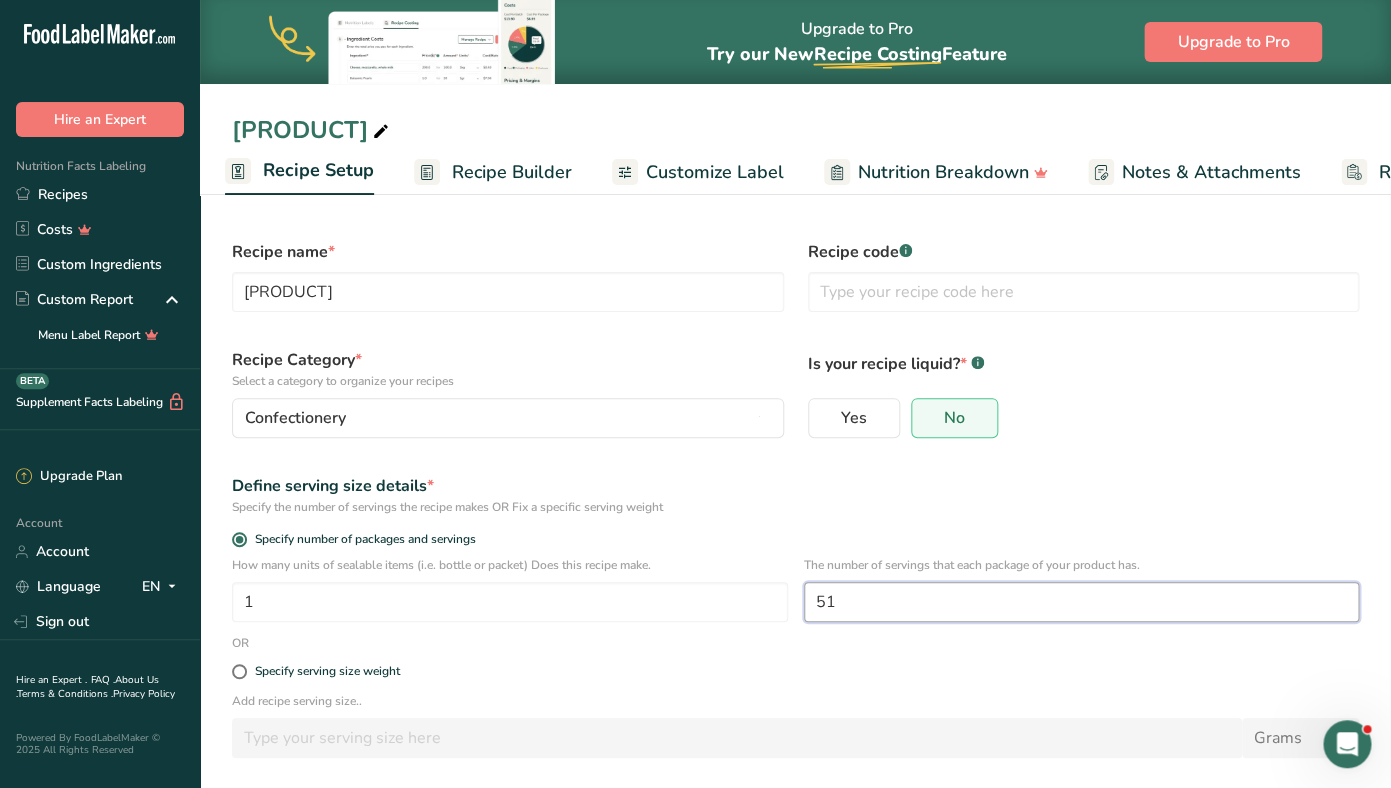 click on "51" at bounding box center [1082, 602] 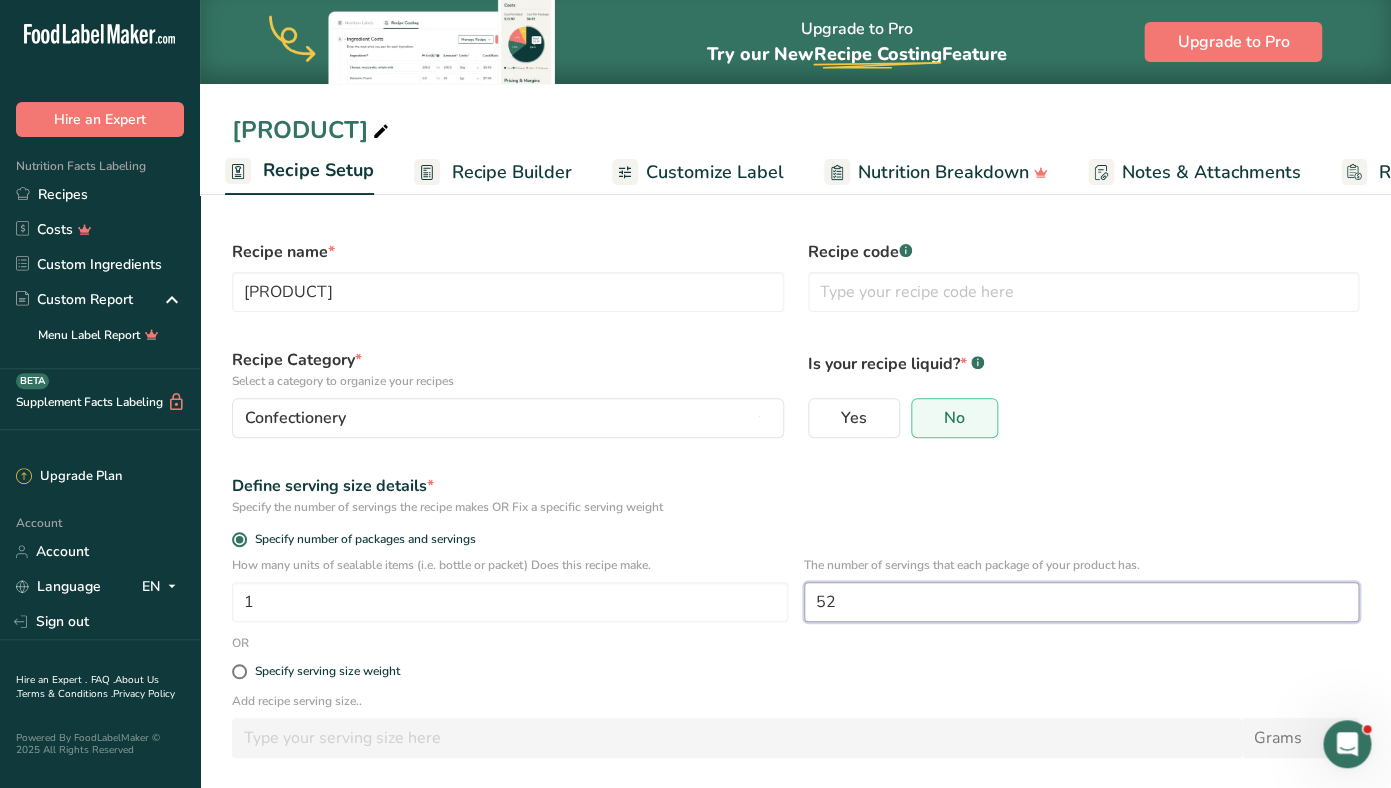 scroll, scrollTop: 86, scrollLeft: 0, axis: vertical 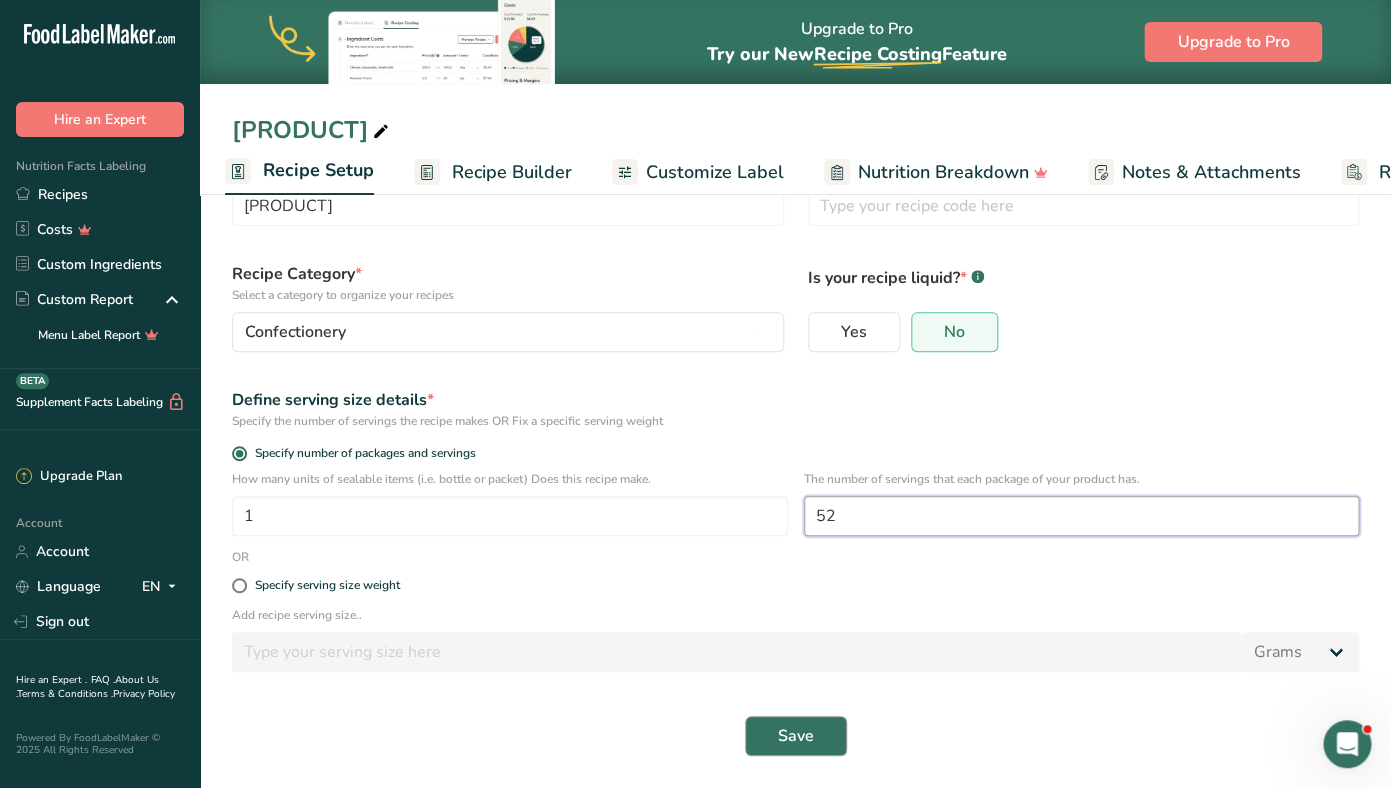 type on "52" 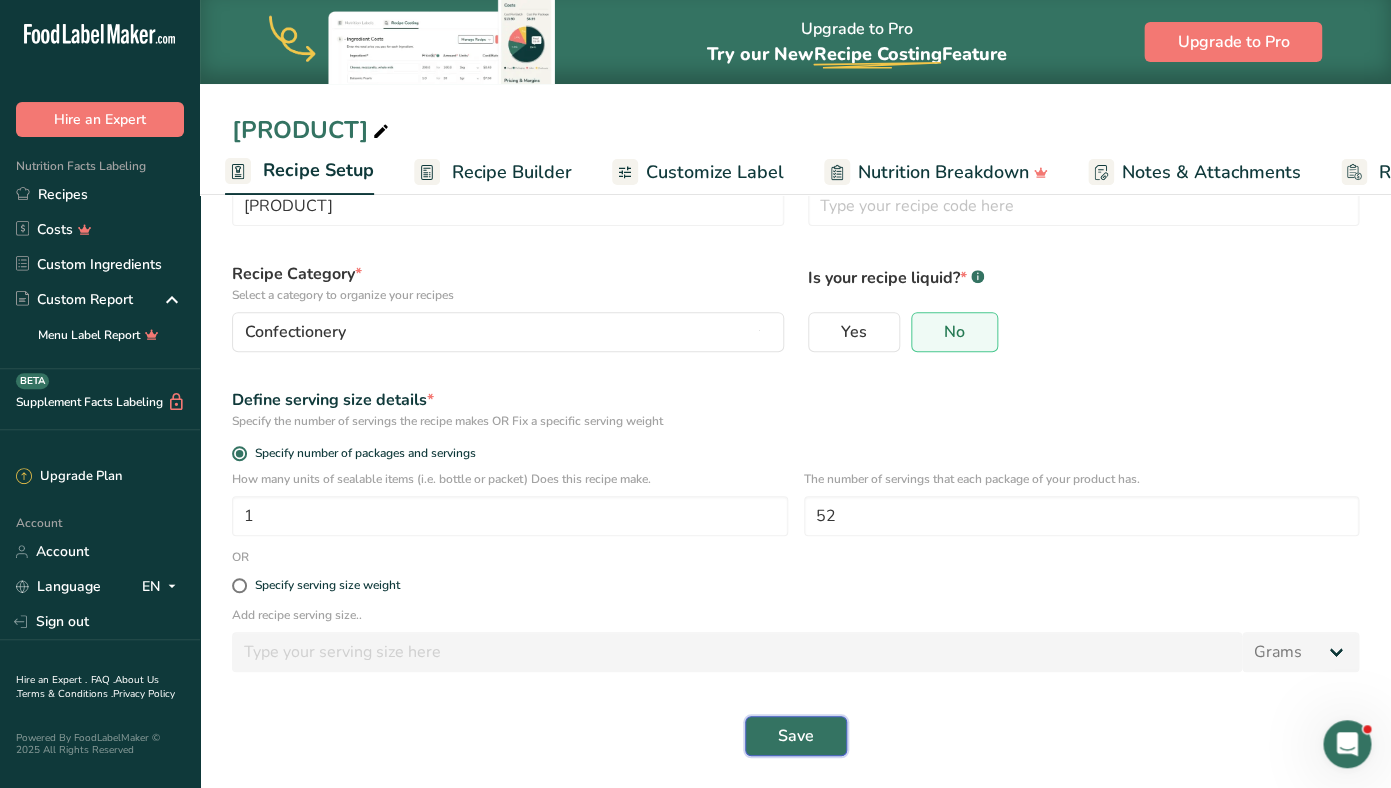 click on "Save" at bounding box center [796, 736] 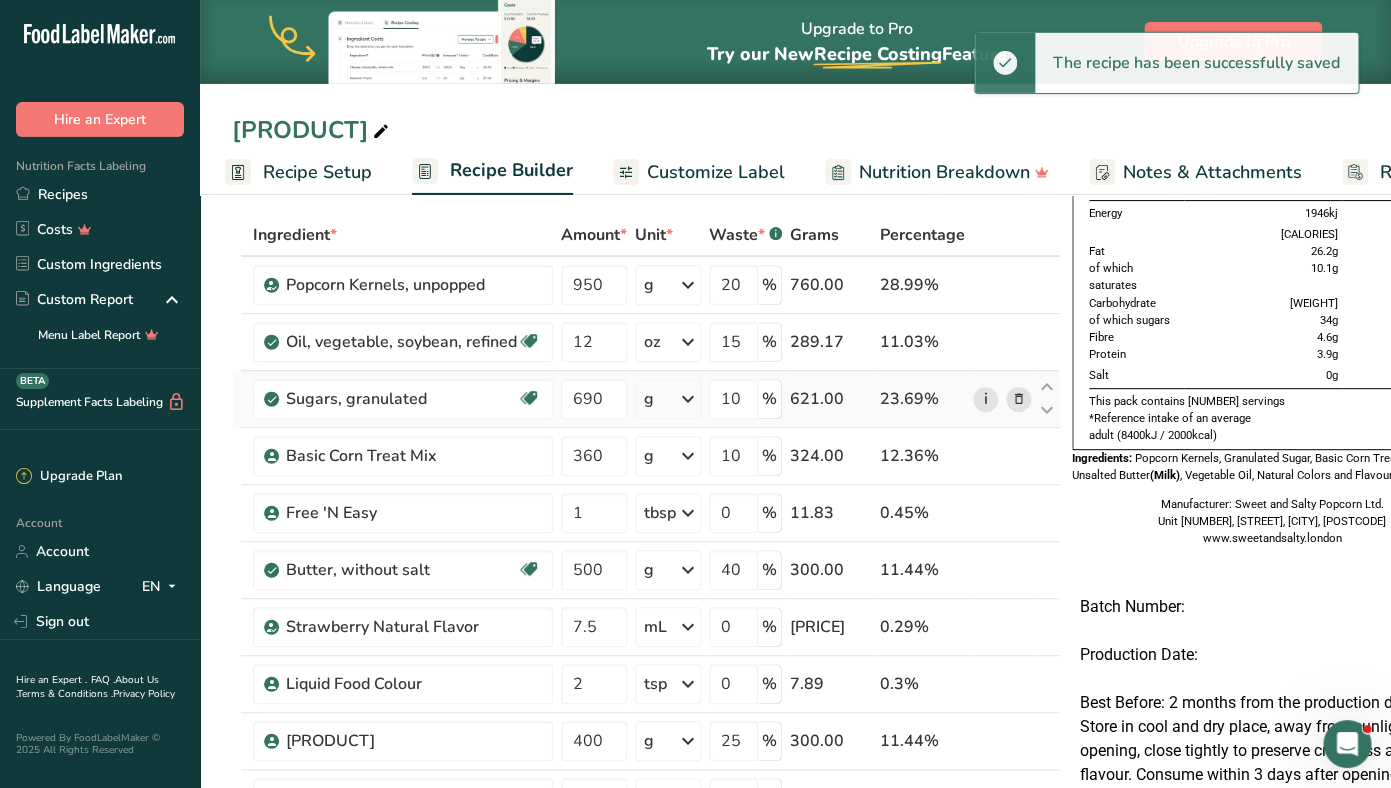 scroll, scrollTop: 0, scrollLeft: 59, axis: horizontal 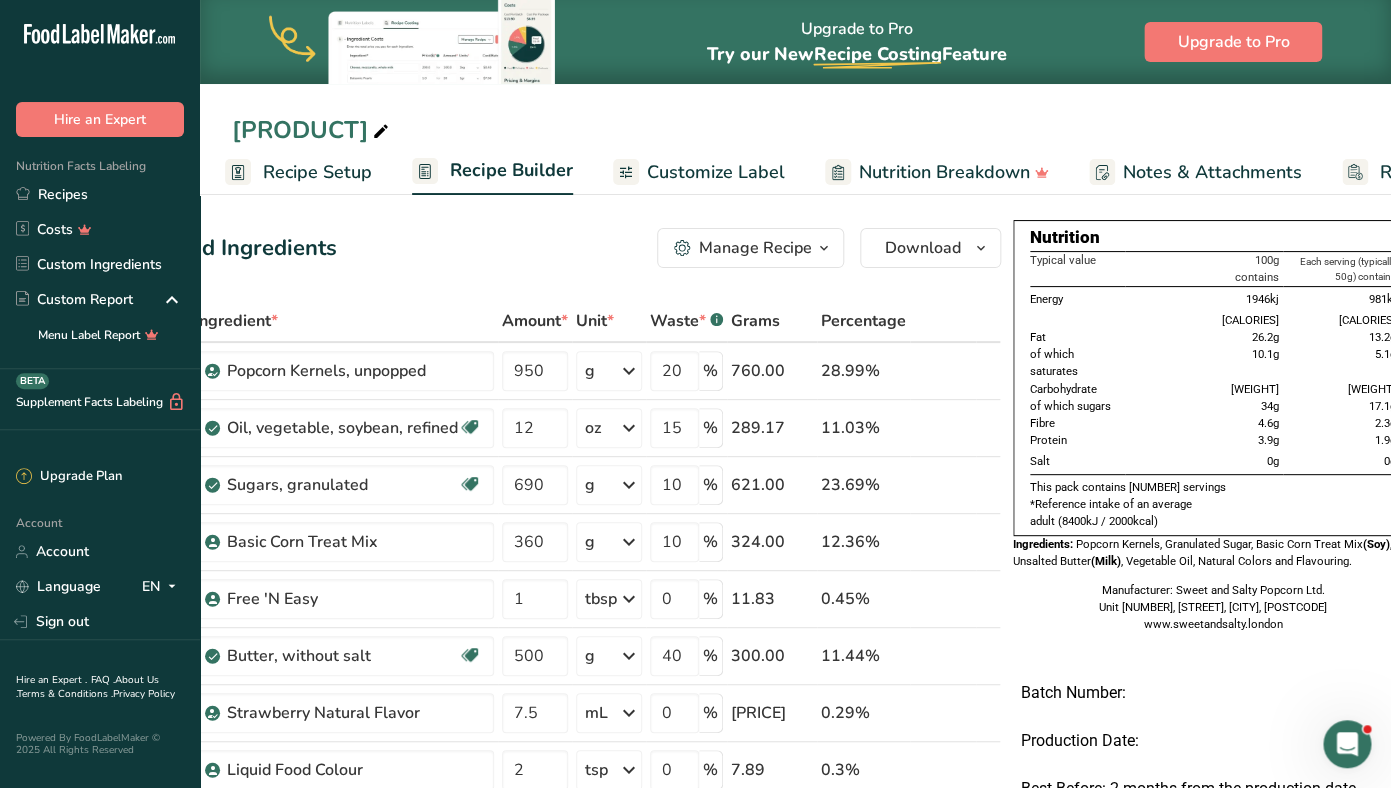 click at bounding box center (381, 132) 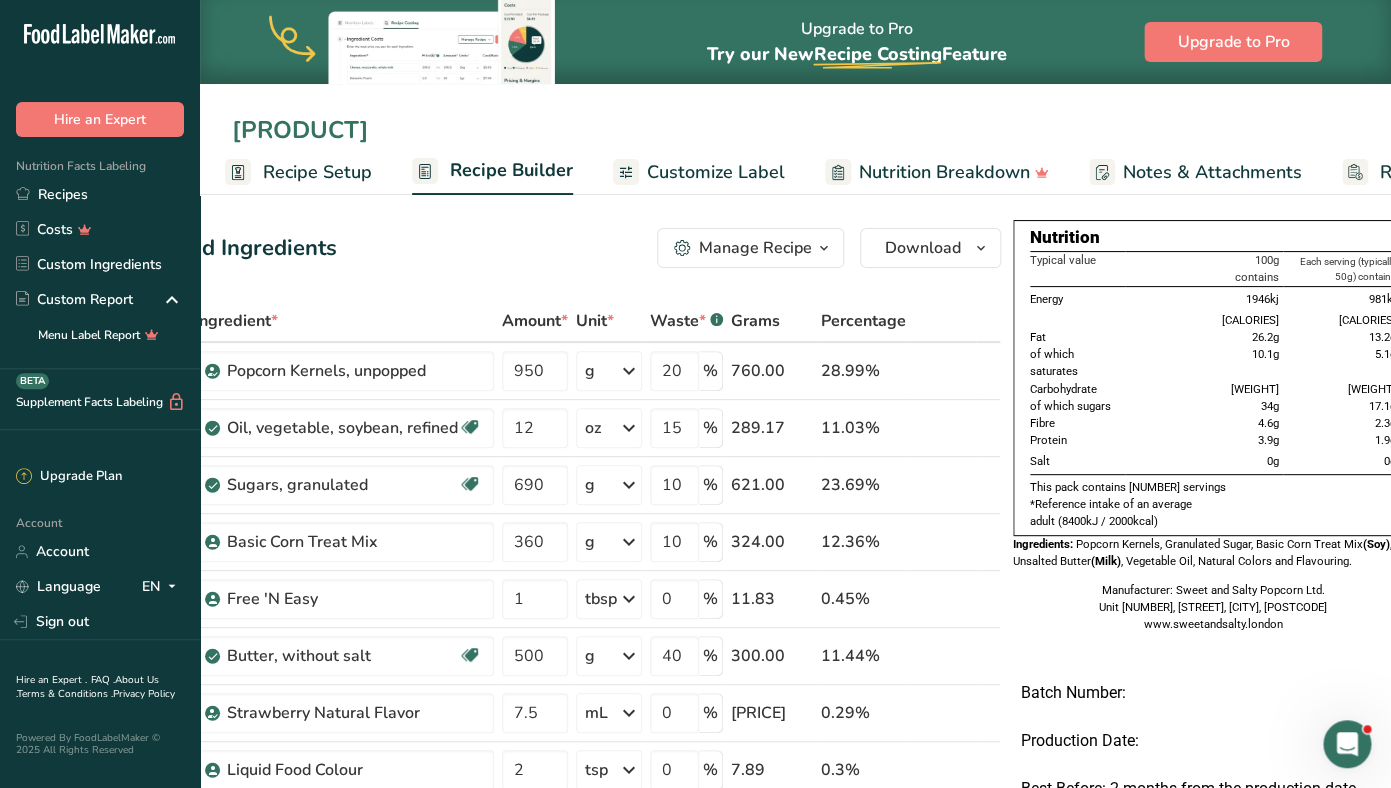 drag, startPoint x: 1267, startPoint y: 129, endPoint x: 817, endPoint y: 126, distance: 450.01 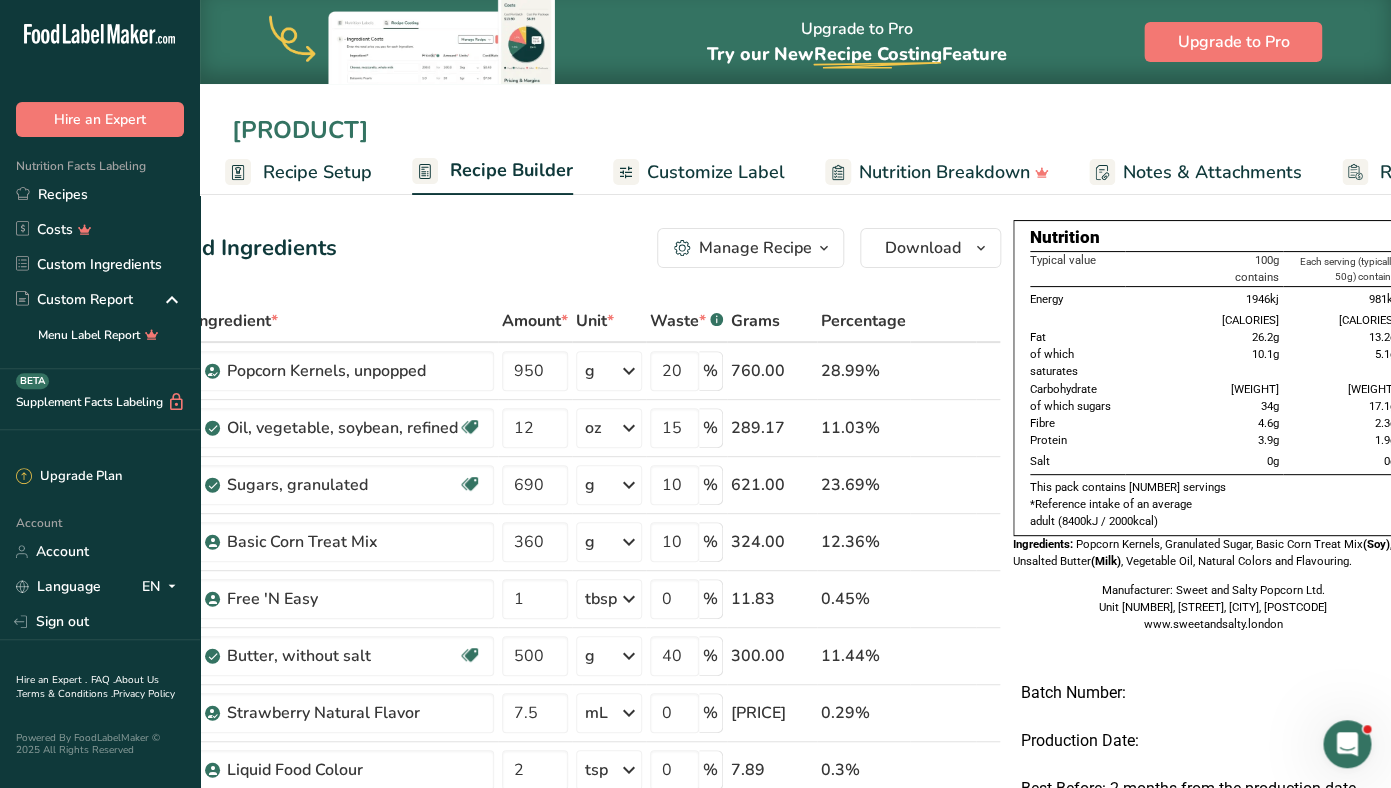 click on "[PRODUCT]" at bounding box center (795, 130) 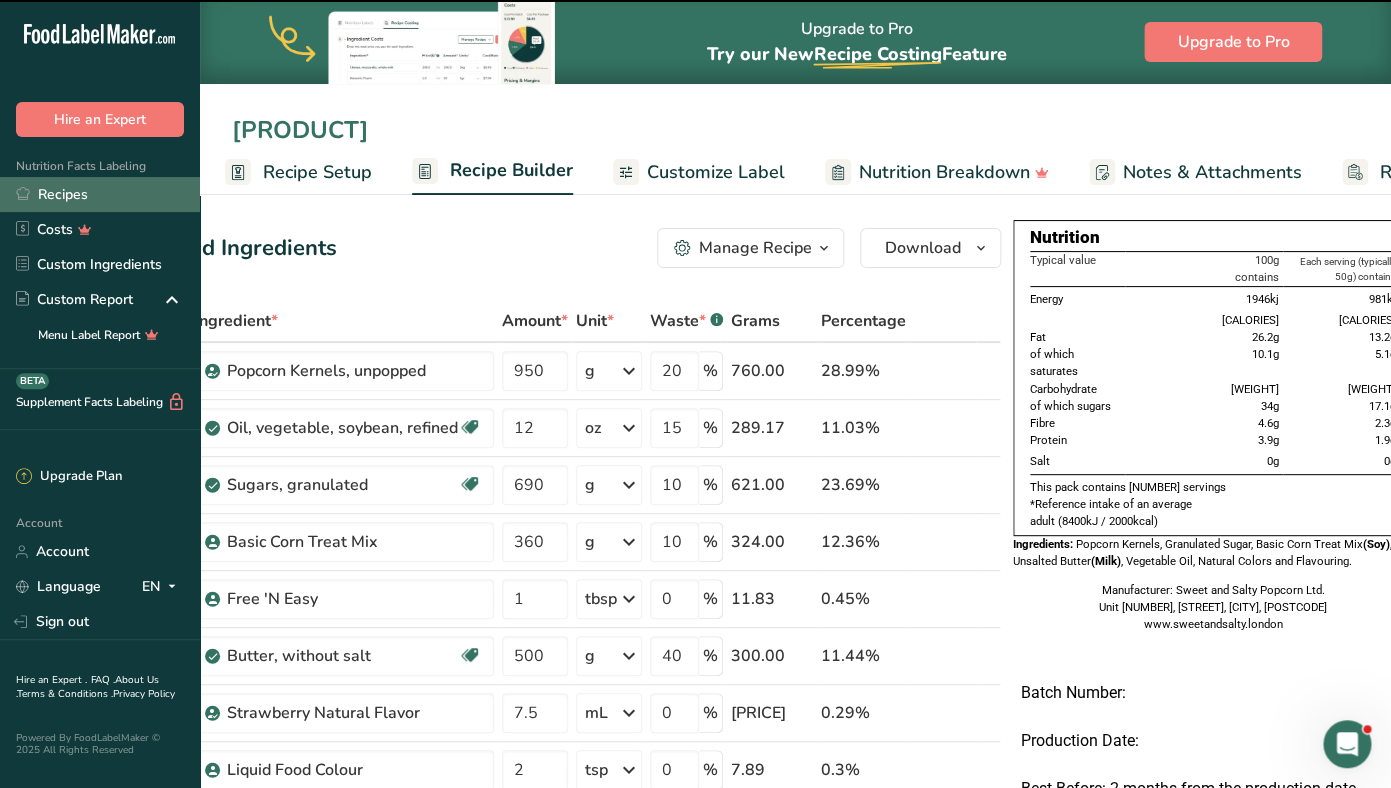 click on "Recipes" at bounding box center [100, 194] 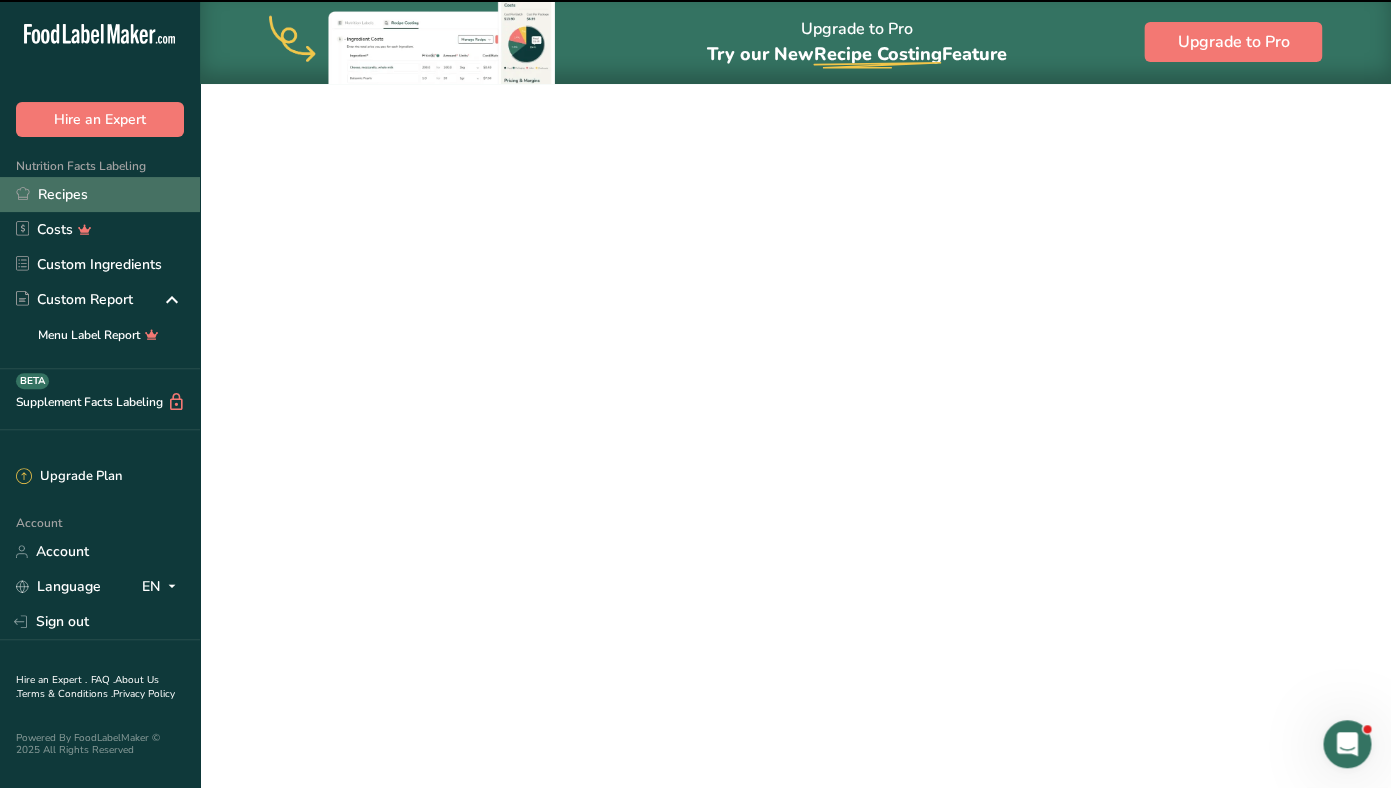 scroll, scrollTop: 0, scrollLeft: 0, axis: both 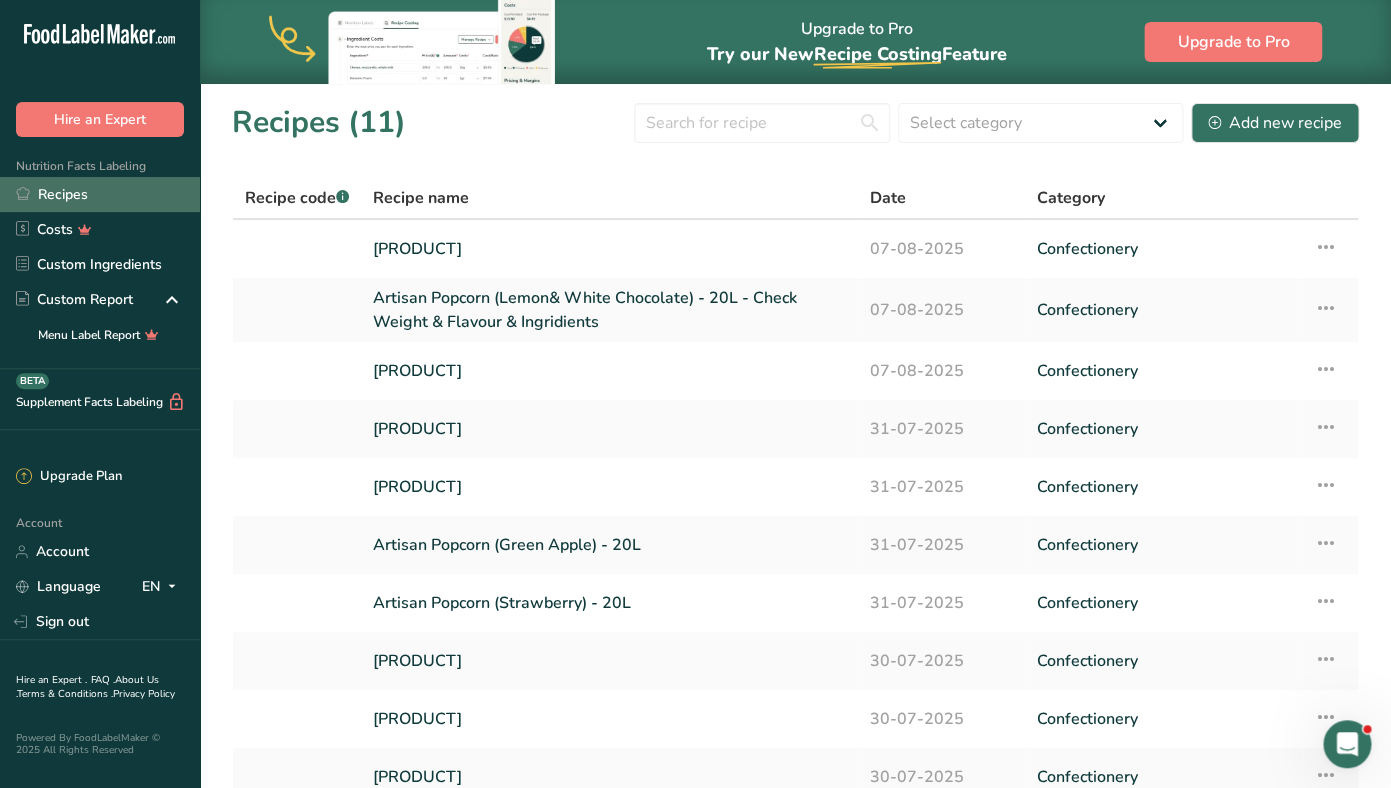 click on "Recipes" at bounding box center [100, 194] 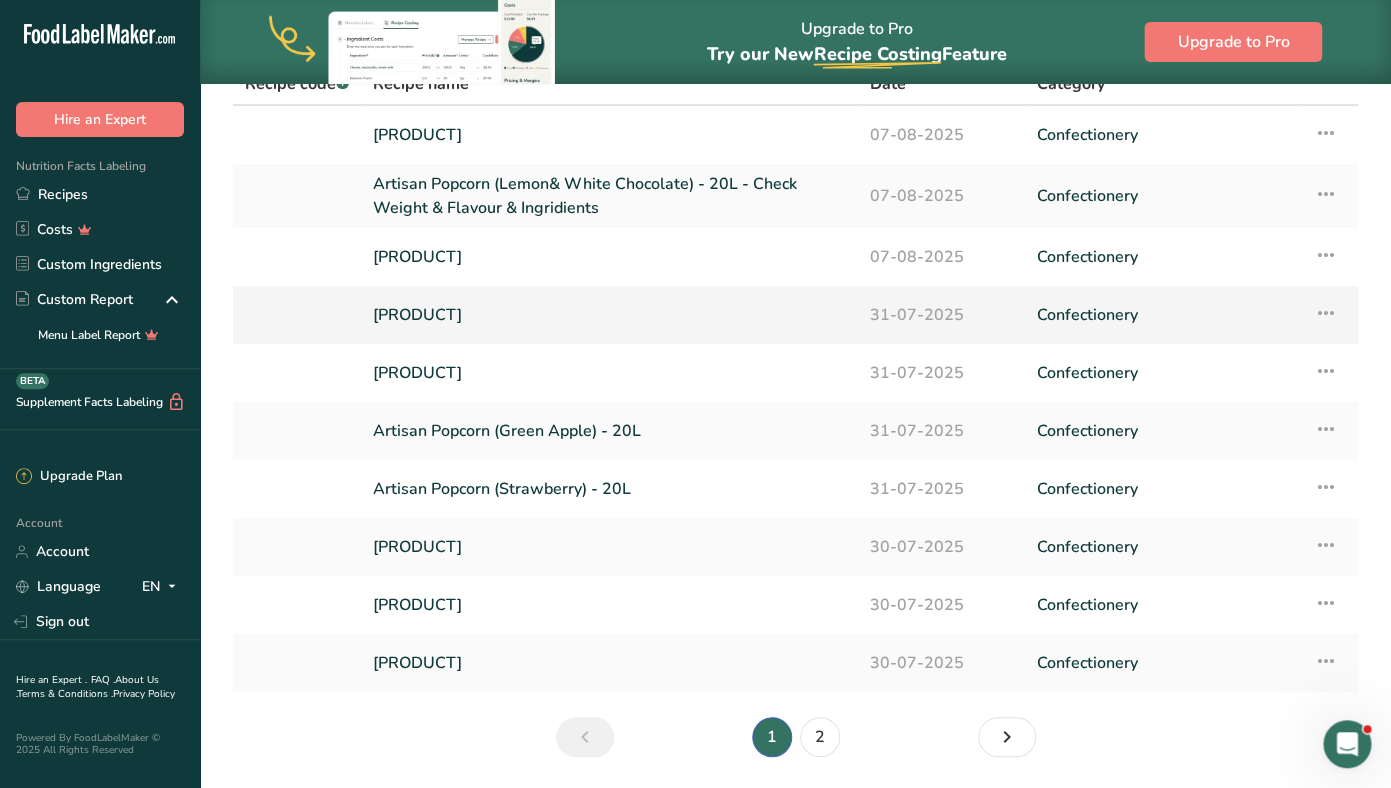 scroll, scrollTop: 173, scrollLeft: 0, axis: vertical 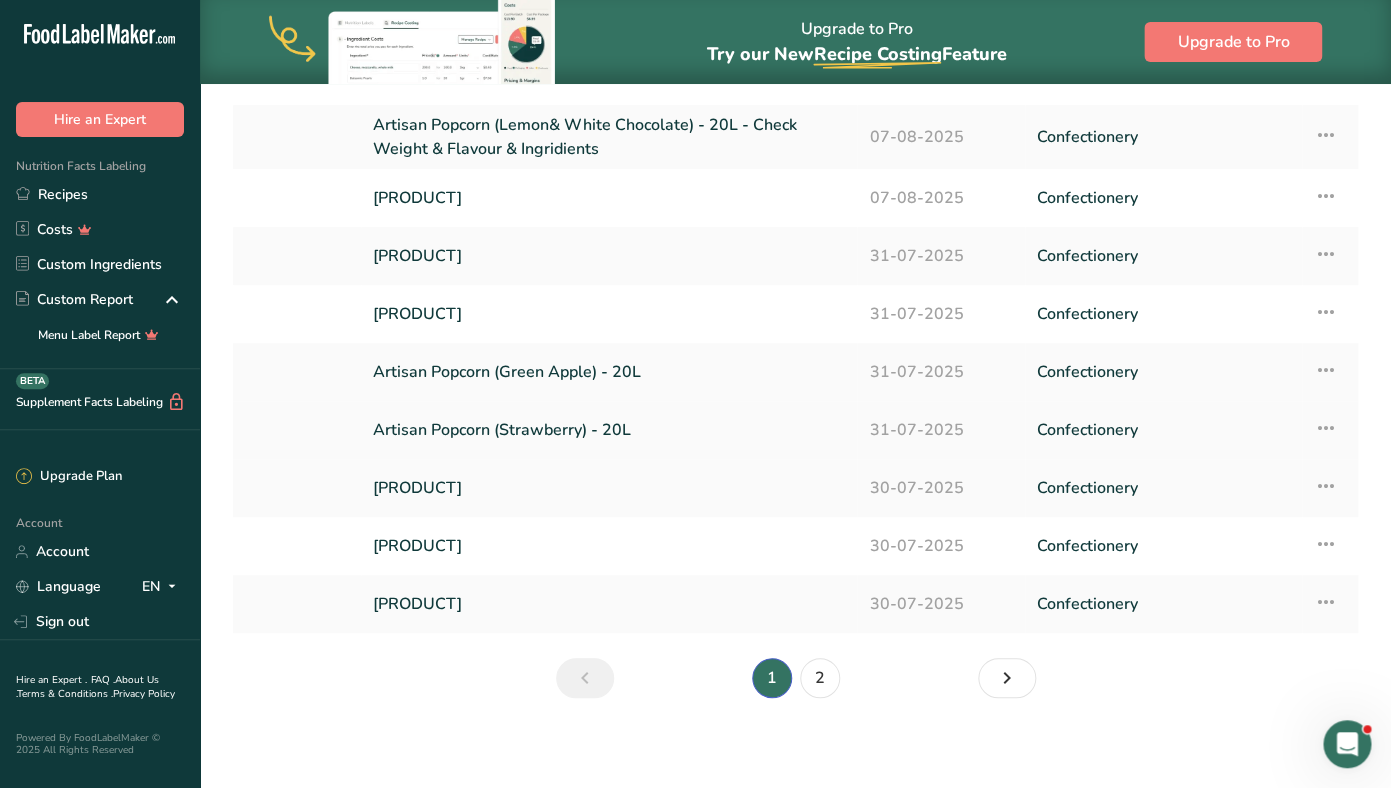 click on "Artisan Popcorn (Strawberry) - 20L" at bounding box center [609, 430] 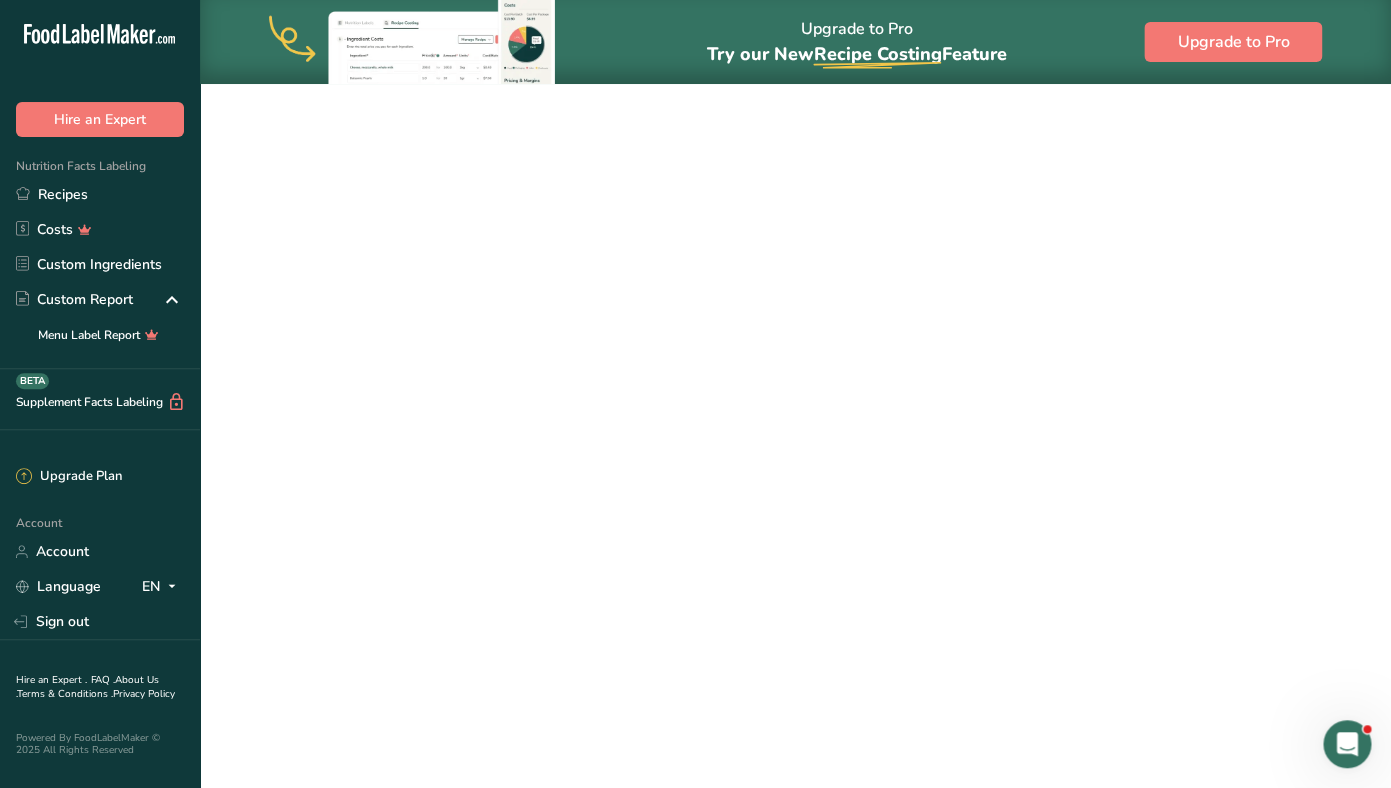scroll, scrollTop: 0, scrollLeft: 0, axis: both 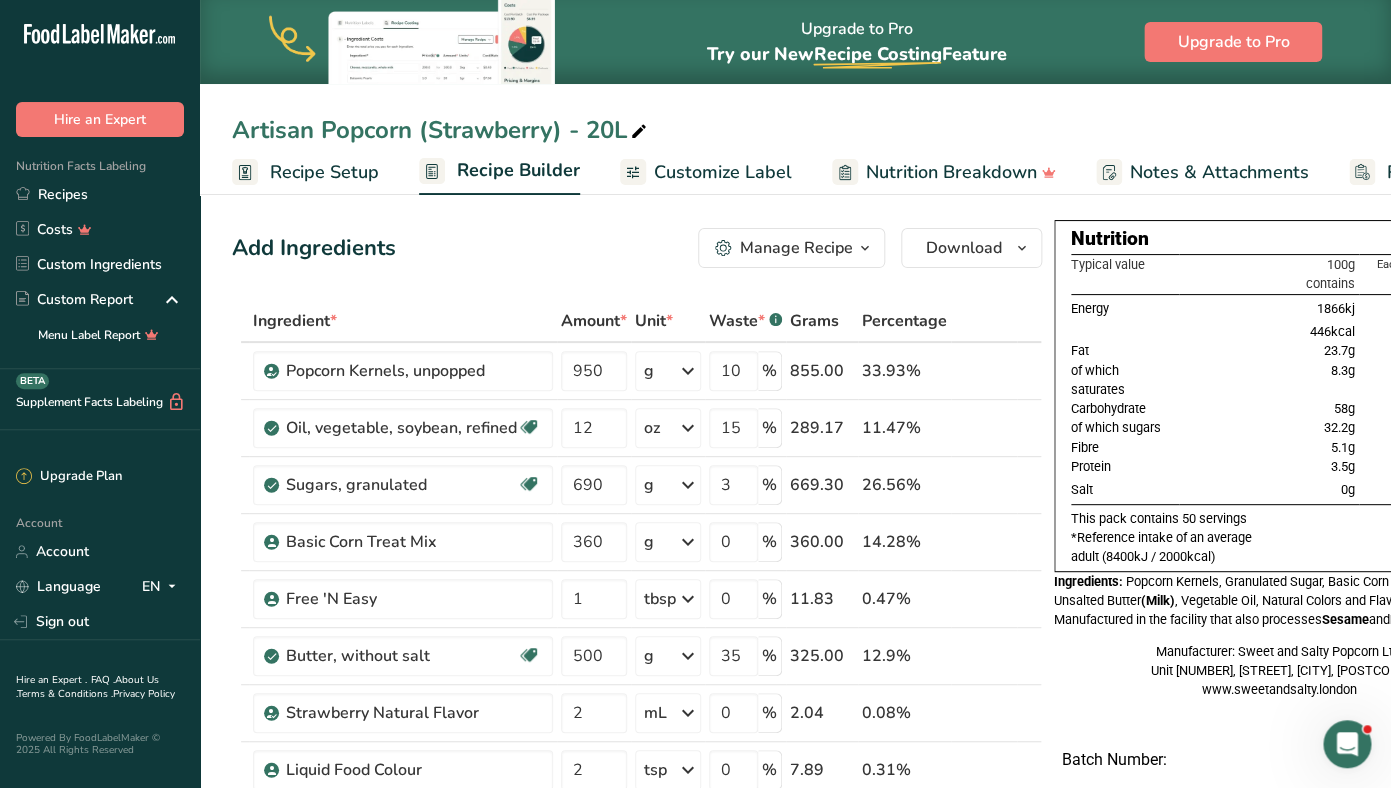 click on "Customize Label" at bounding box center [723, 172] 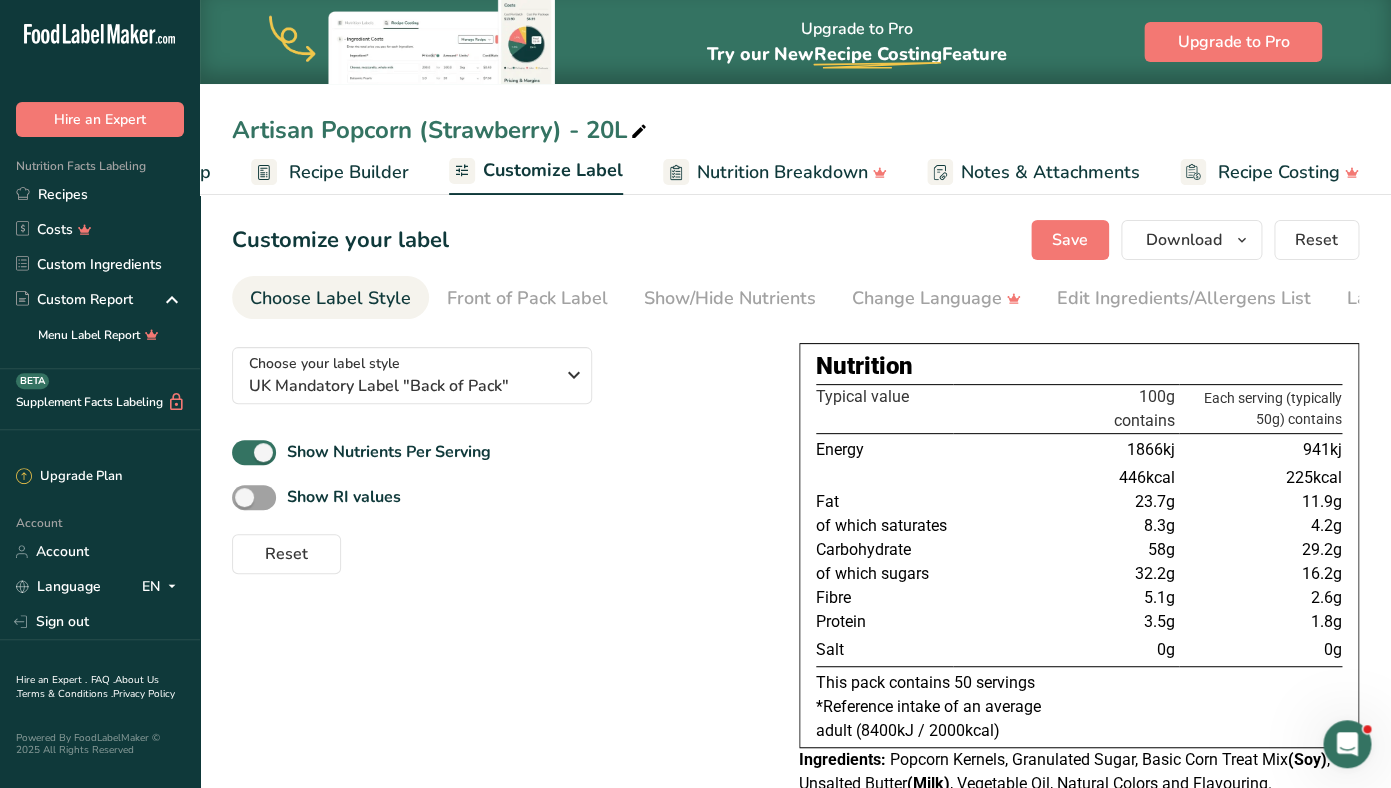 scroll, scrollTop: 0, scrollLeft: 169, axis: horizontal 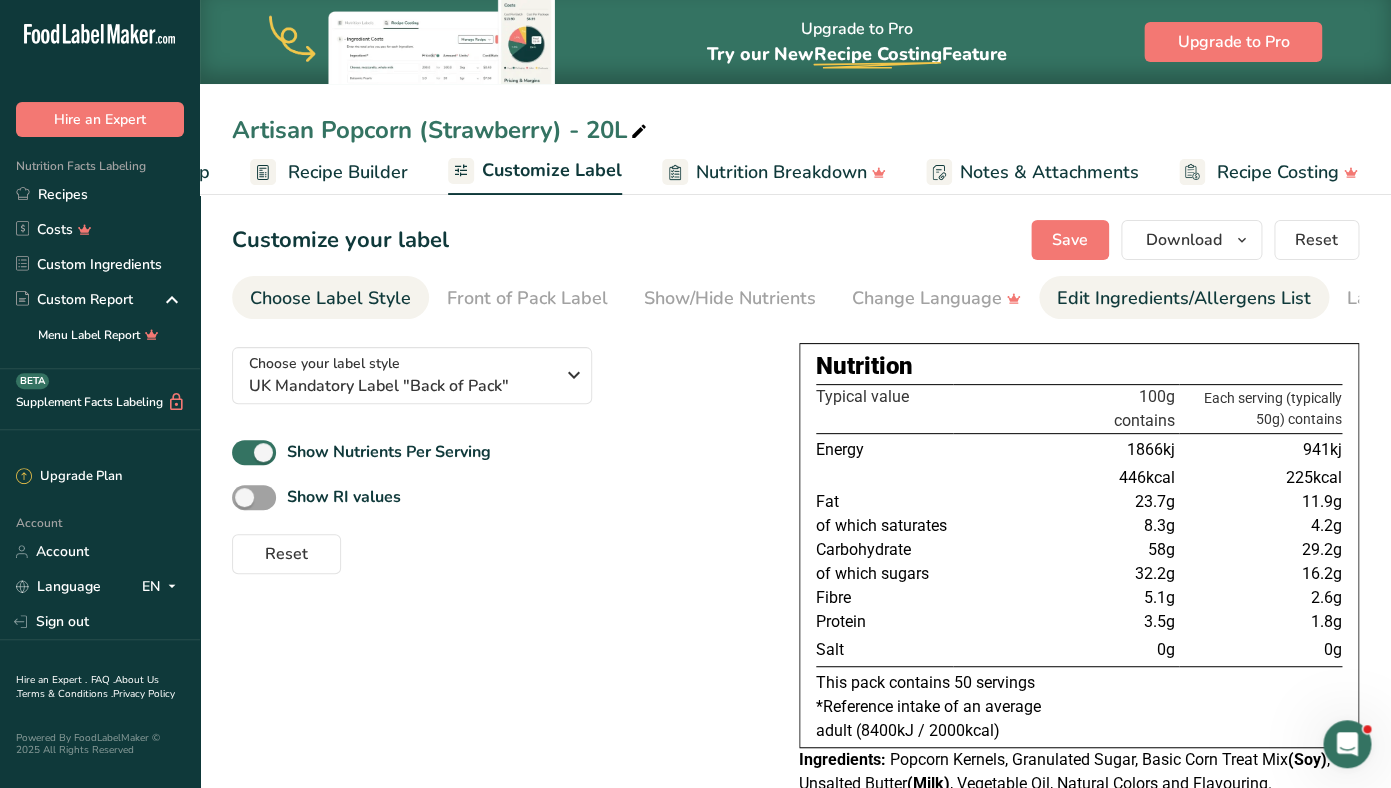 click on "Edit Ingredients/Allergens List" at bounding box center [1184, 298] 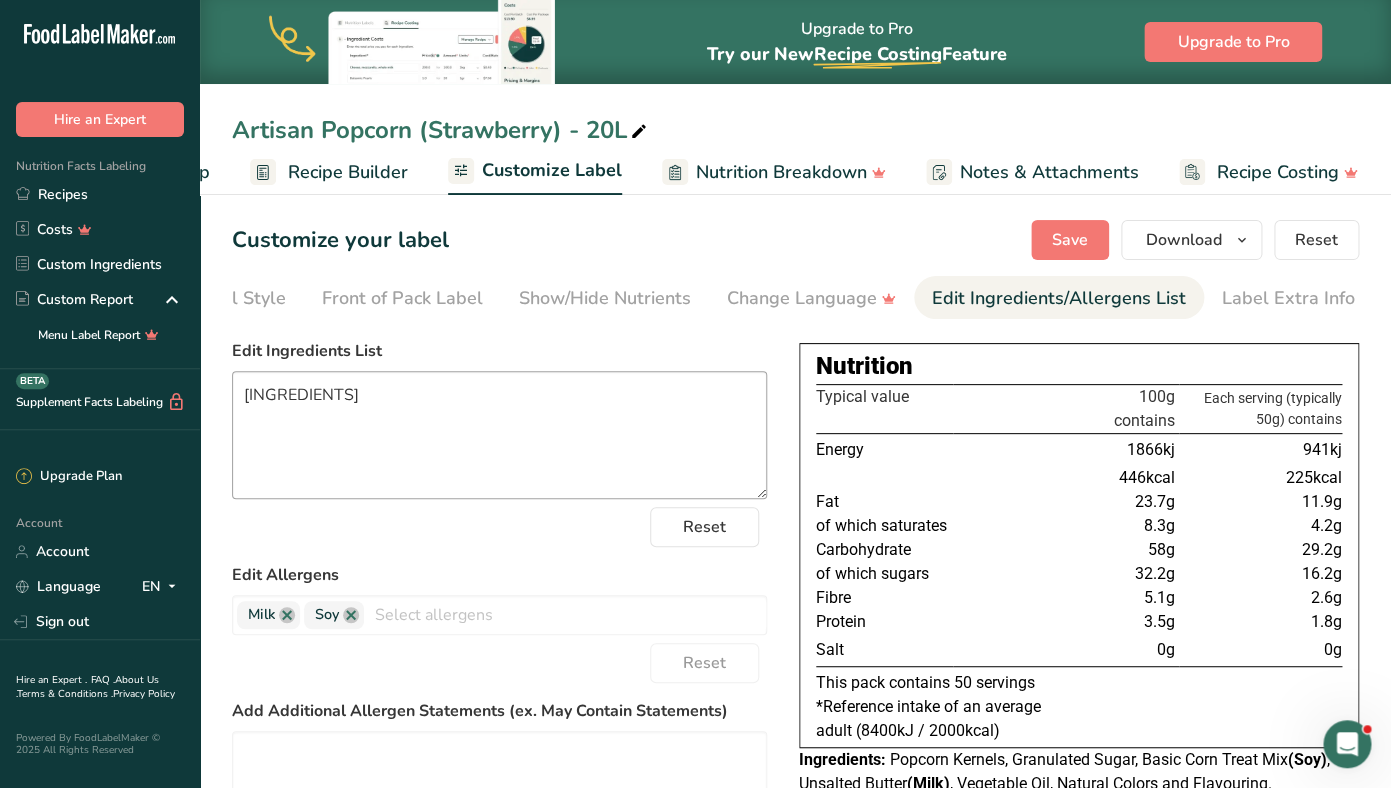 scroll, scrollTop: 0, scrollLeft: 127, axis: horizontal 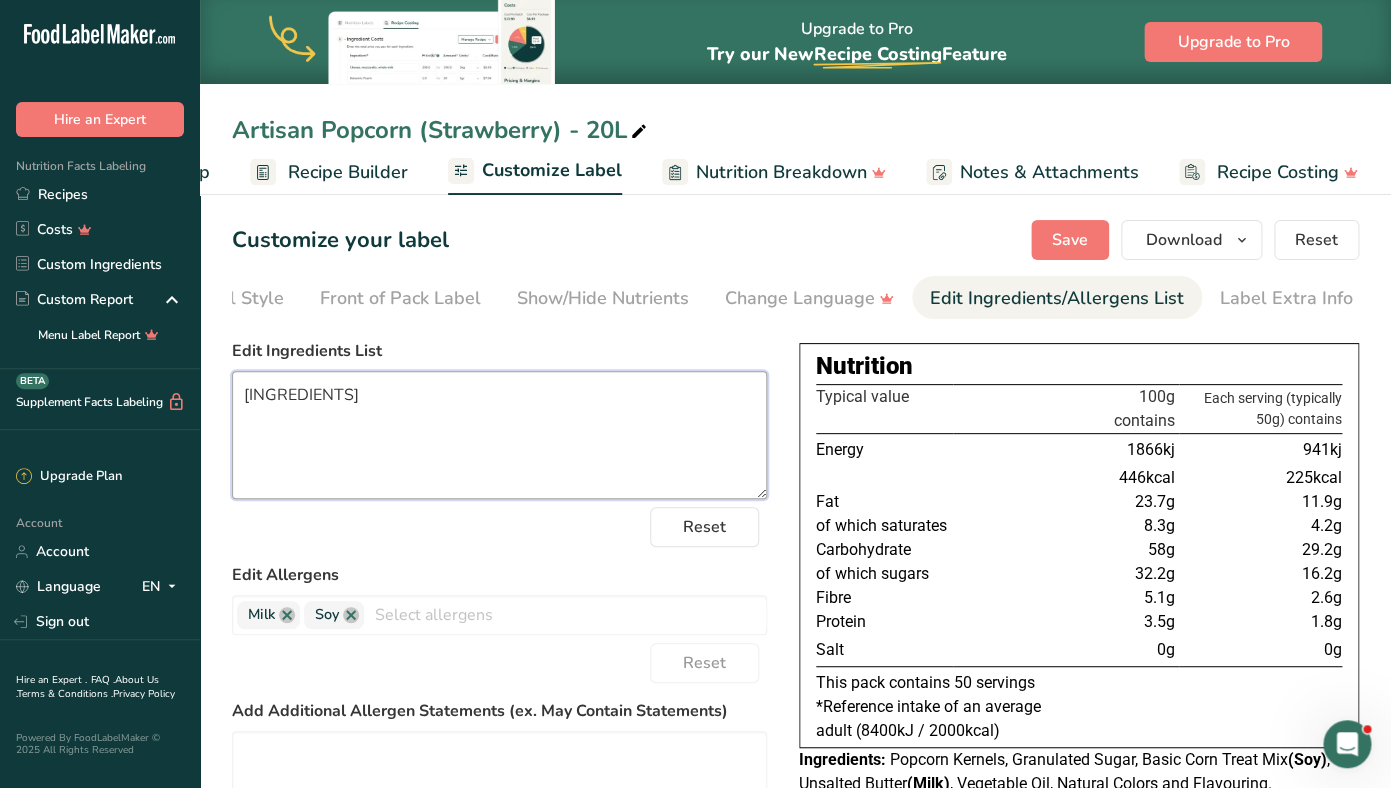 drag, startPoint x: 548, startPoint y: 480, endPoint x: 332, endPoint y: 440, distance: 219.67249 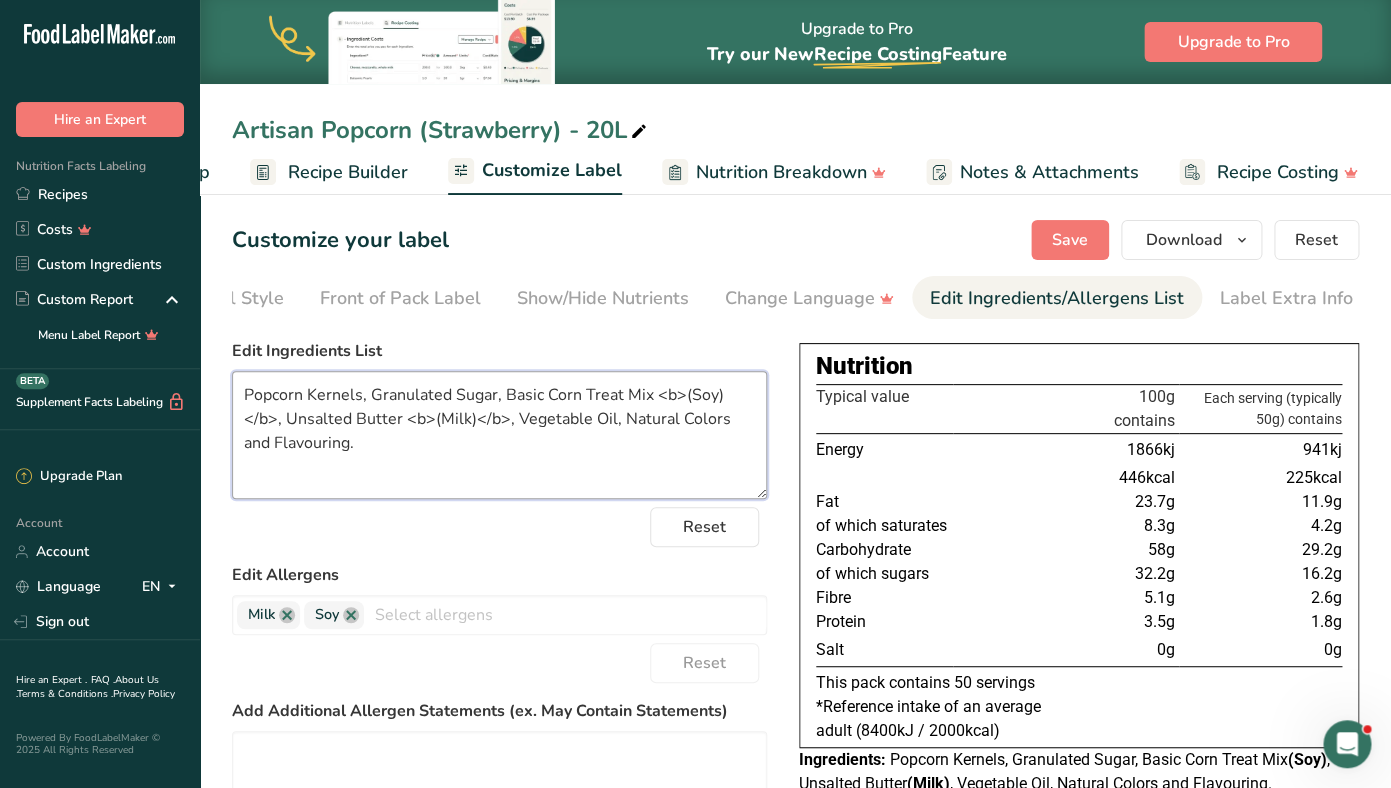 drag, startPoint x: 276, startPoint y: 423, endPoint x: 236, endPoint y: 395, distance: 48.82622 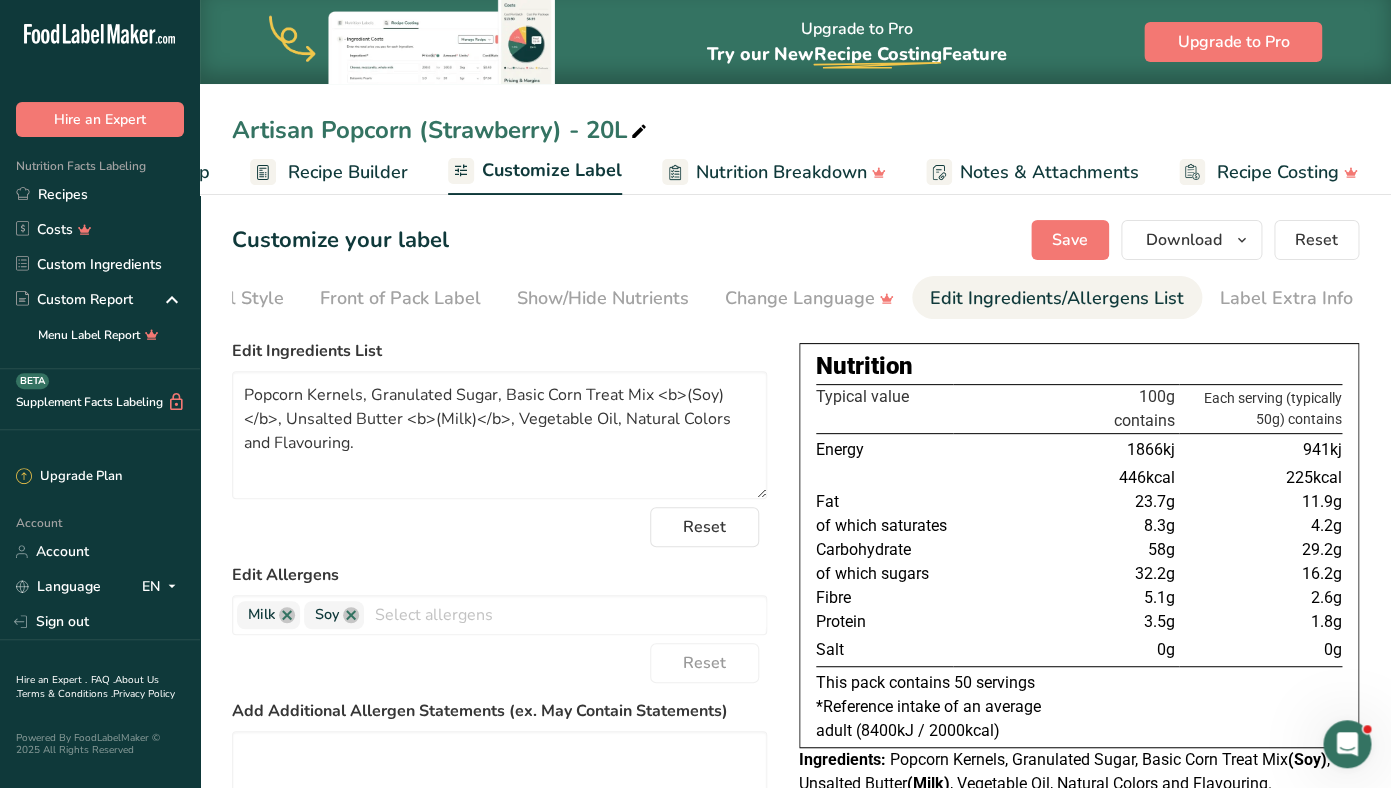 click on "Recipe Builder" at bounding box center [348, 172] 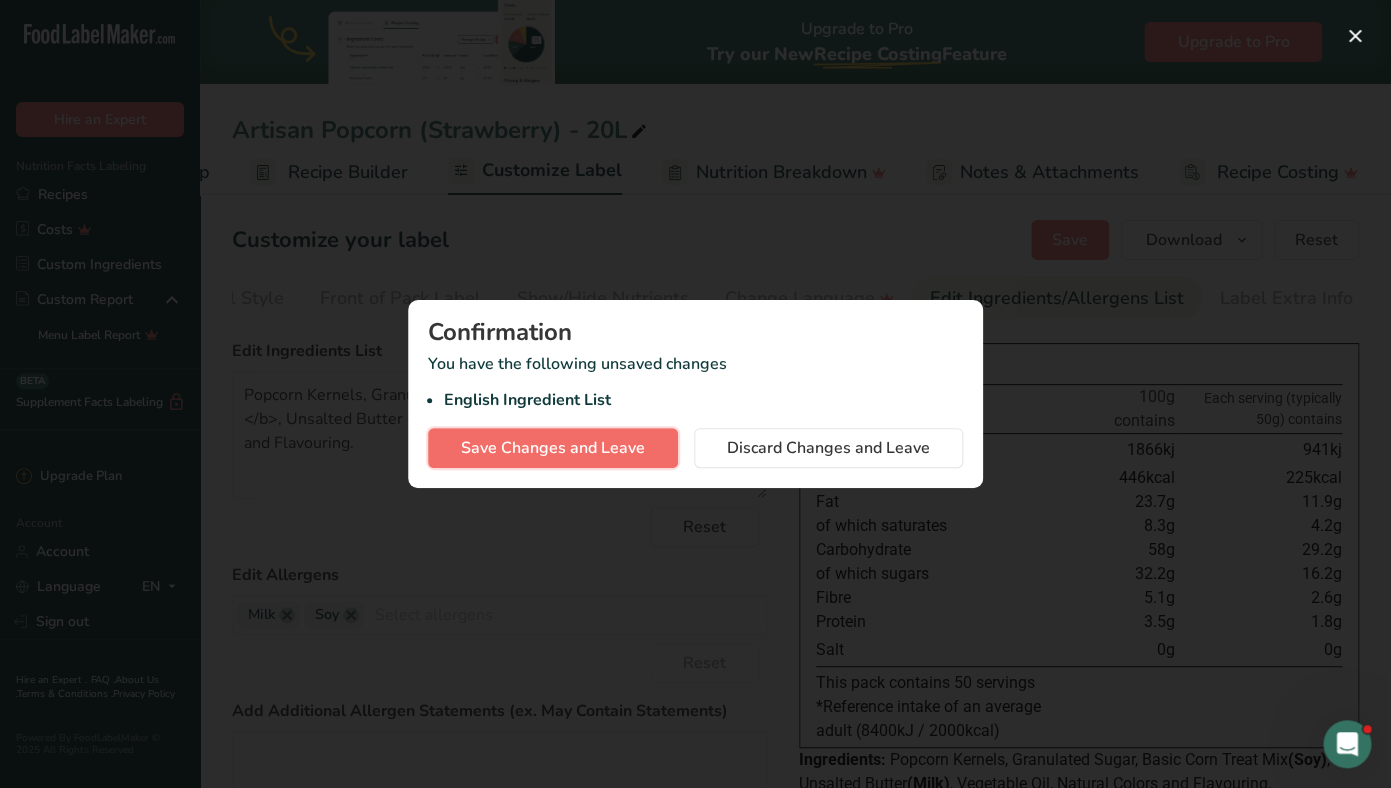 click on "Save Changes and Leave" at bounding box center (553, 448) 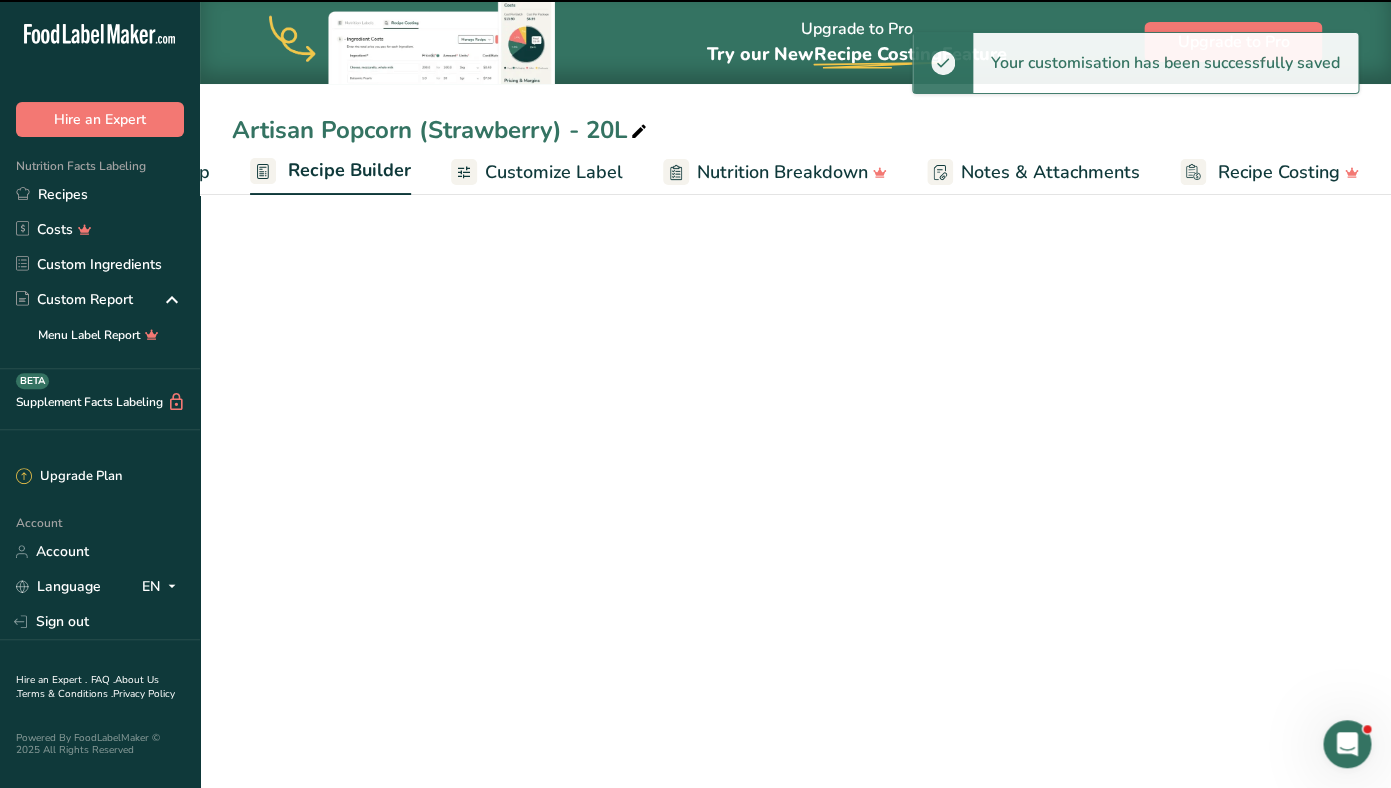 type on "Popcorn Kernels, Granulated Sugar, Basic Corn Treat Mix <b>(Soy)</b>, Unsalted Butter <b>(Milk)</b>, Vegetable Oil, Natural Colors and Flavouring." 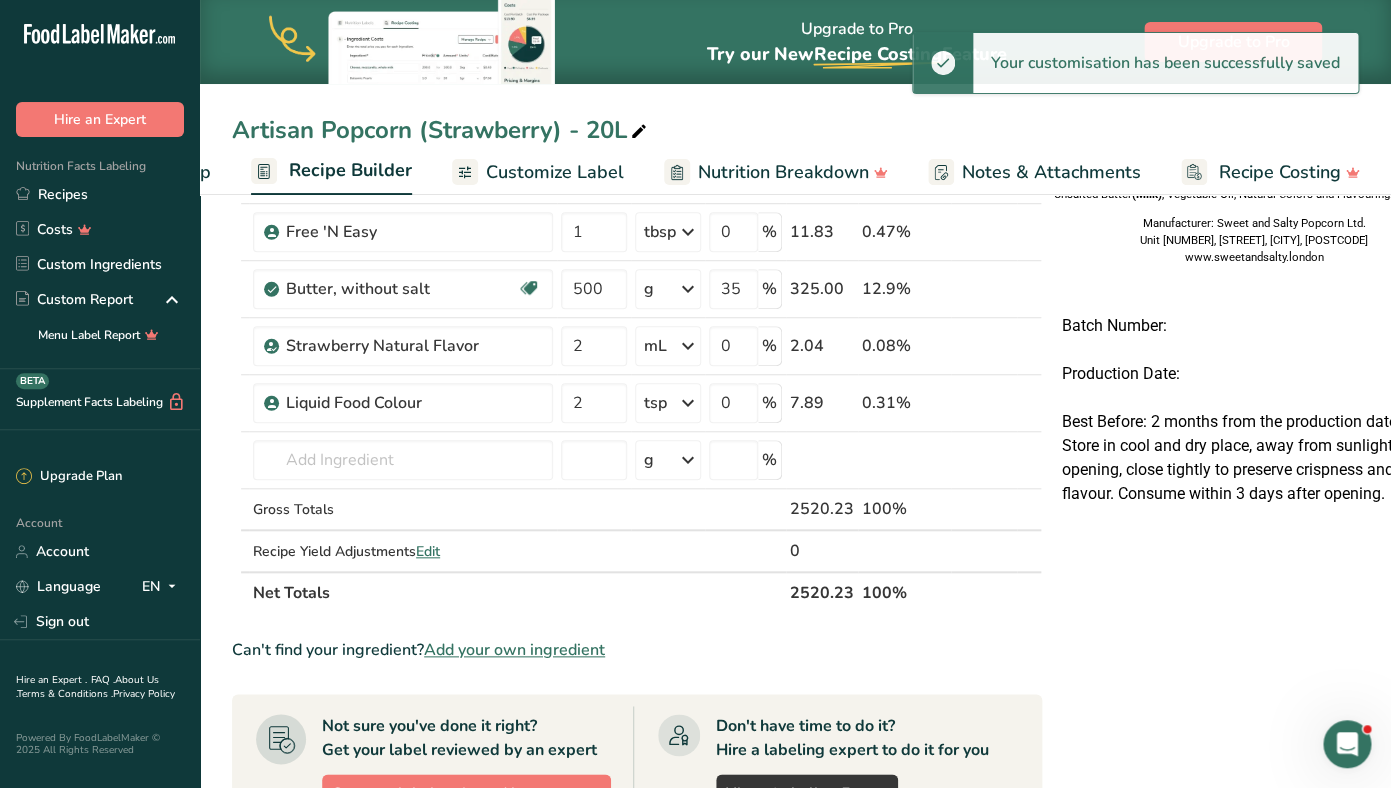 scroll, scrollTop: 299, scrollLeft: 0, axis: vertical 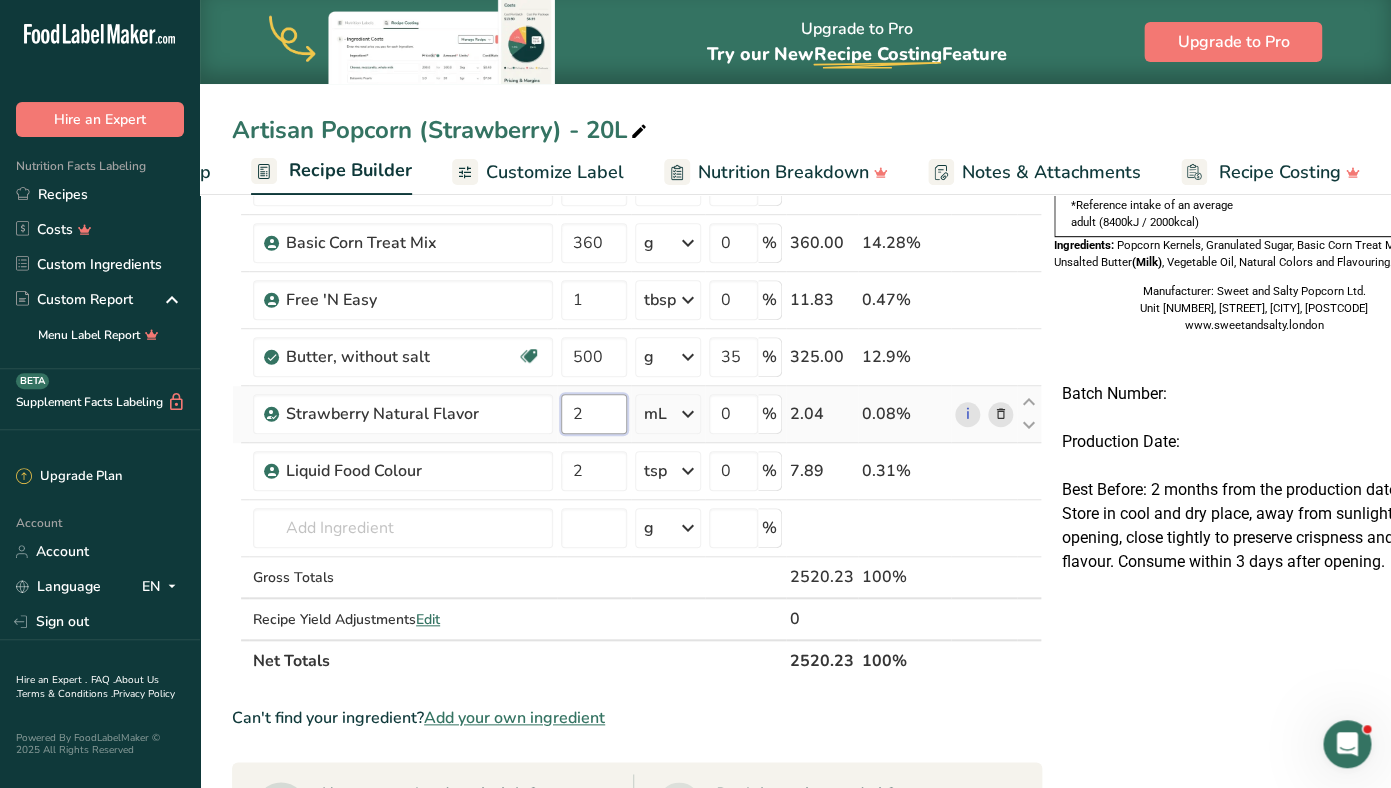 click on "2" at bounding box center [594, 414] 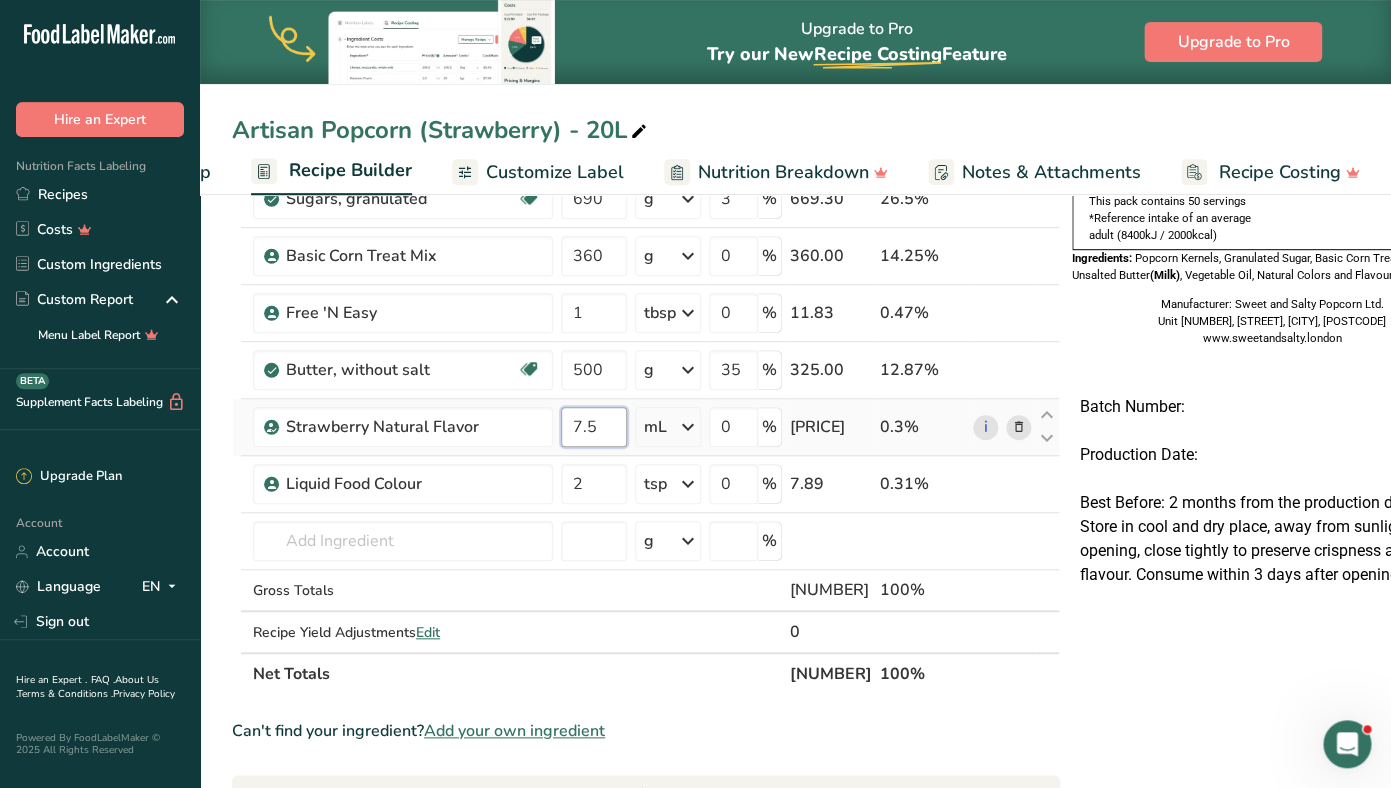 scroll, scrollTop: 347, scrollLeft: 0, axis: vertical 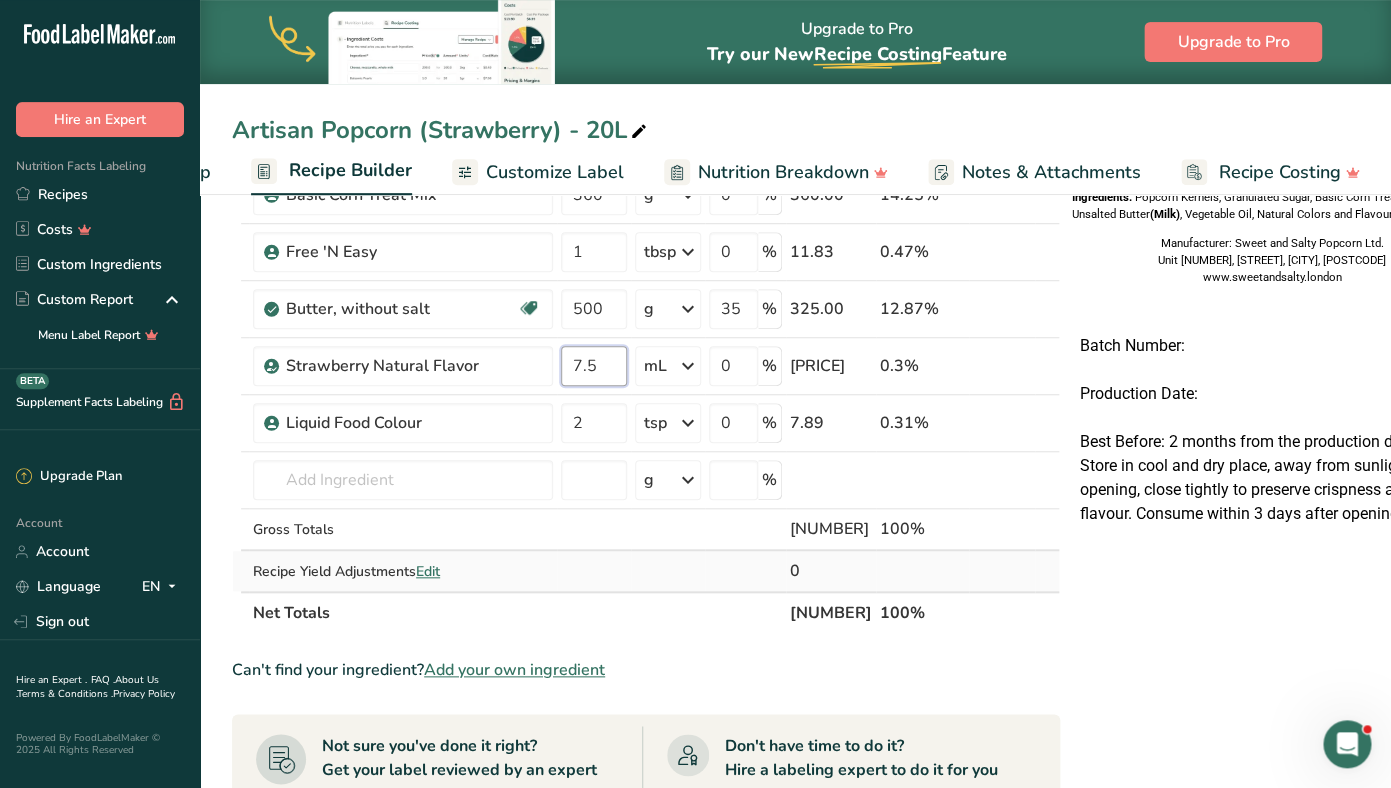 type on "7.5" 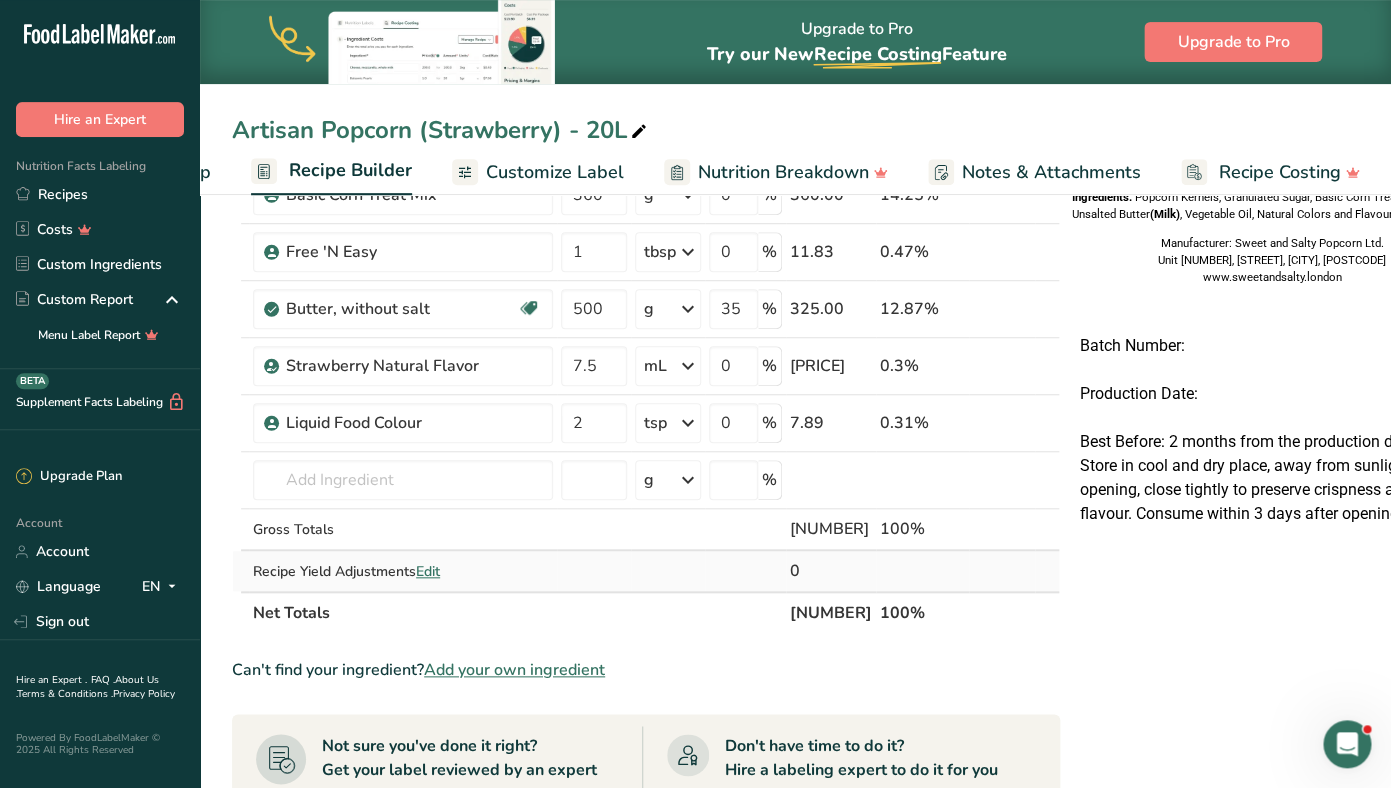 click on "[INGREDIENTS]" at bounding box center (646, 293) 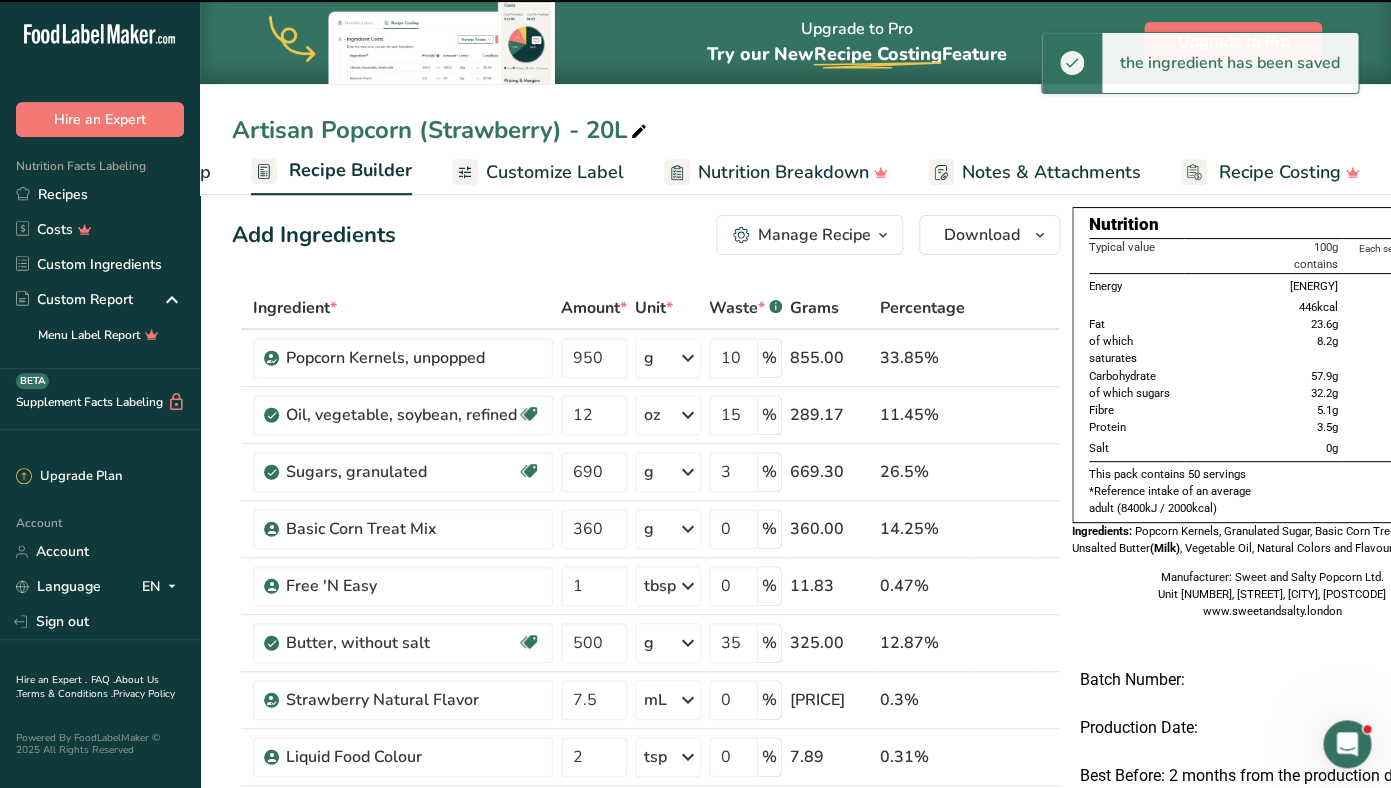 scroll, scrollTop: 0, scrollLeft: 0, axis: both 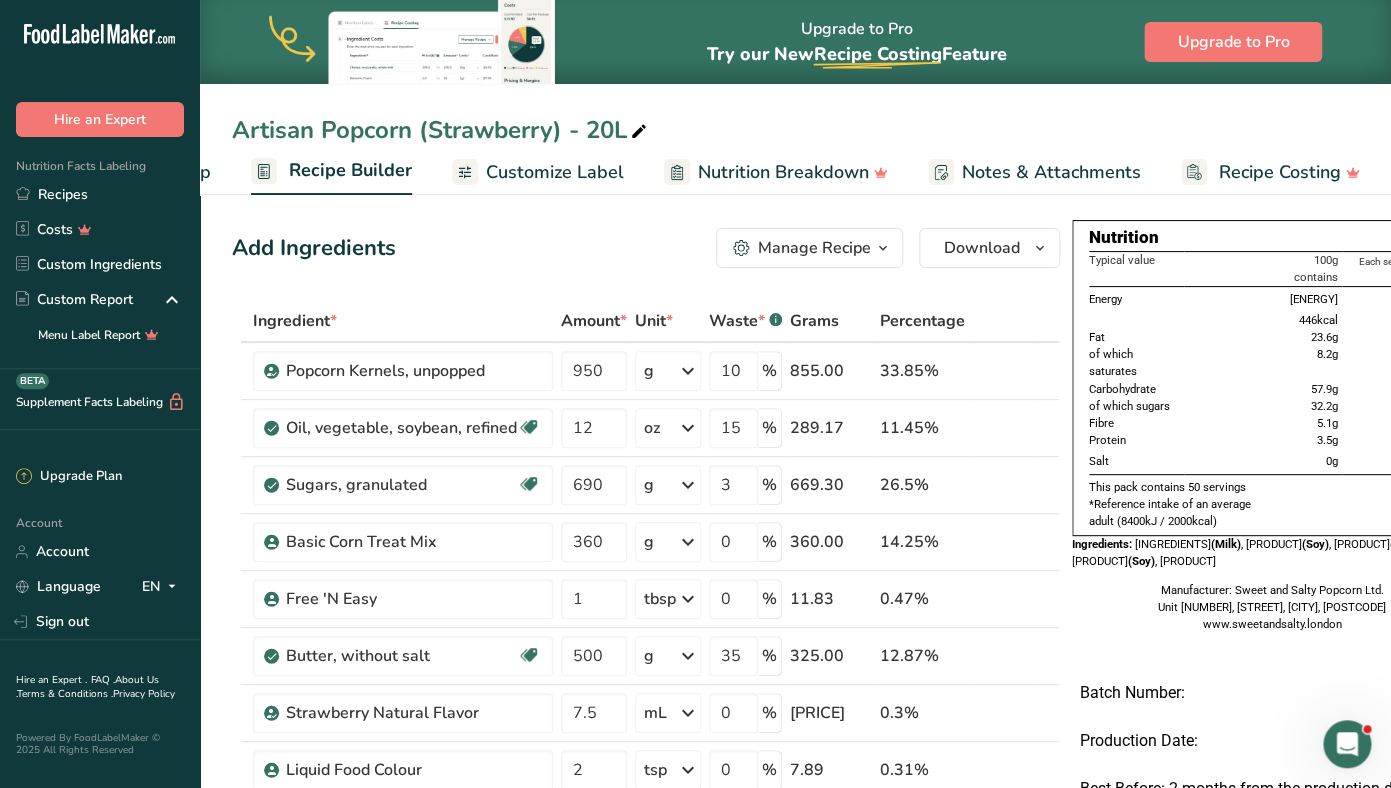click on "Customize Label" at bounding box center (555, 172) 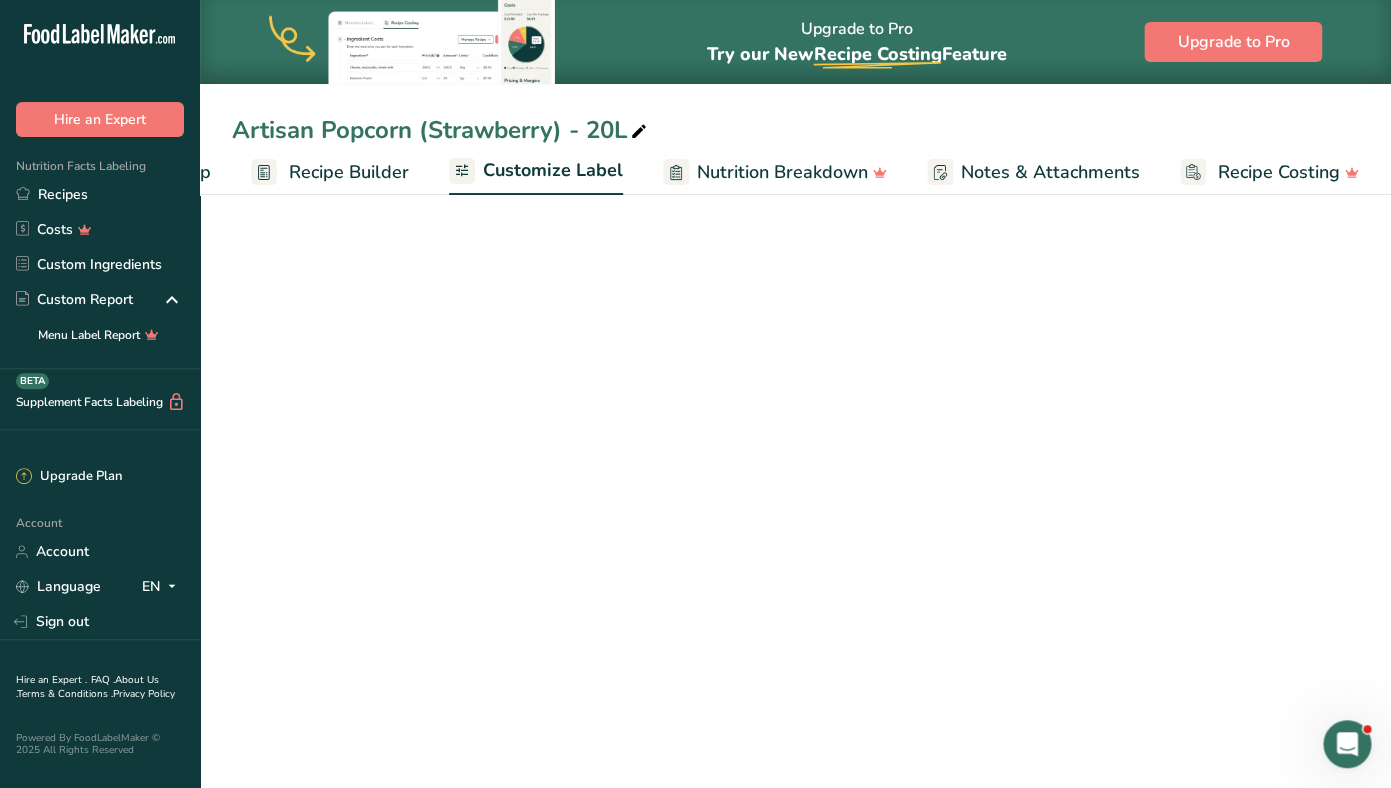 scroll, scrollTop: 0, scrollLeft: 169, axis: horizontal 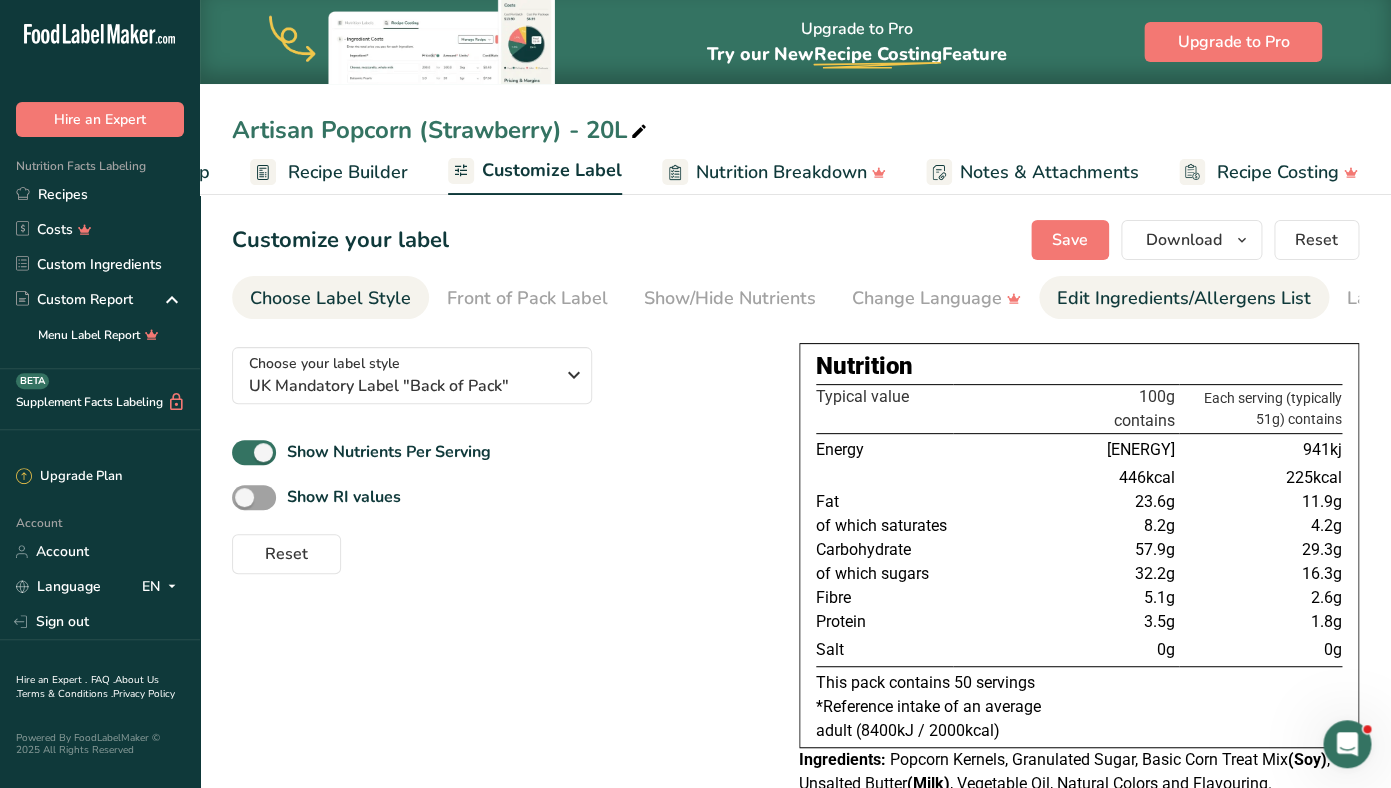 click on "Edit Ingredients/Allergens List" at bounding box center [1184, 298] 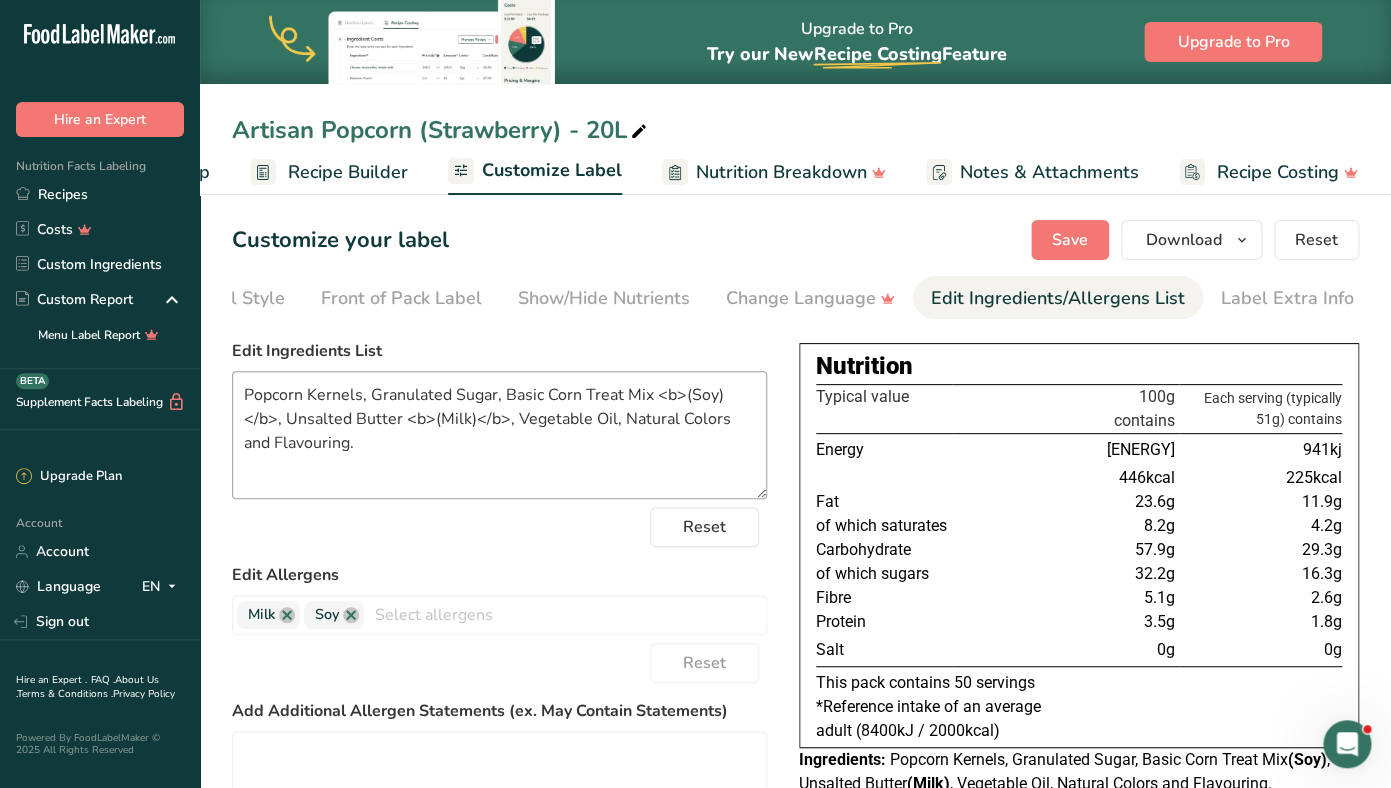 scroll, scrollTop: 0, scrollLeft: 127, axis: horizontal 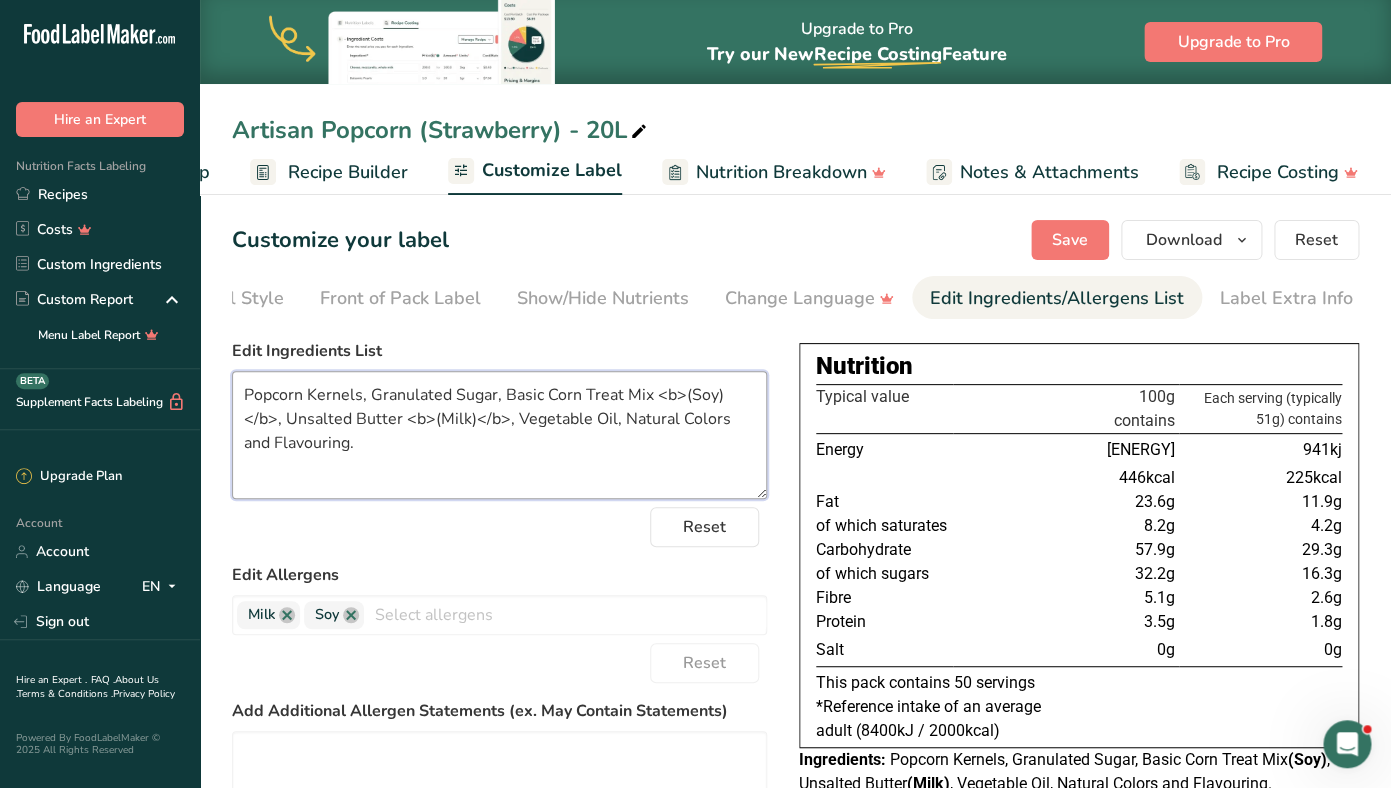 drag, startPoint x: 374, startPoint y: 460, endPoint x: 232, endPoint y: 384, distance: 161.05899 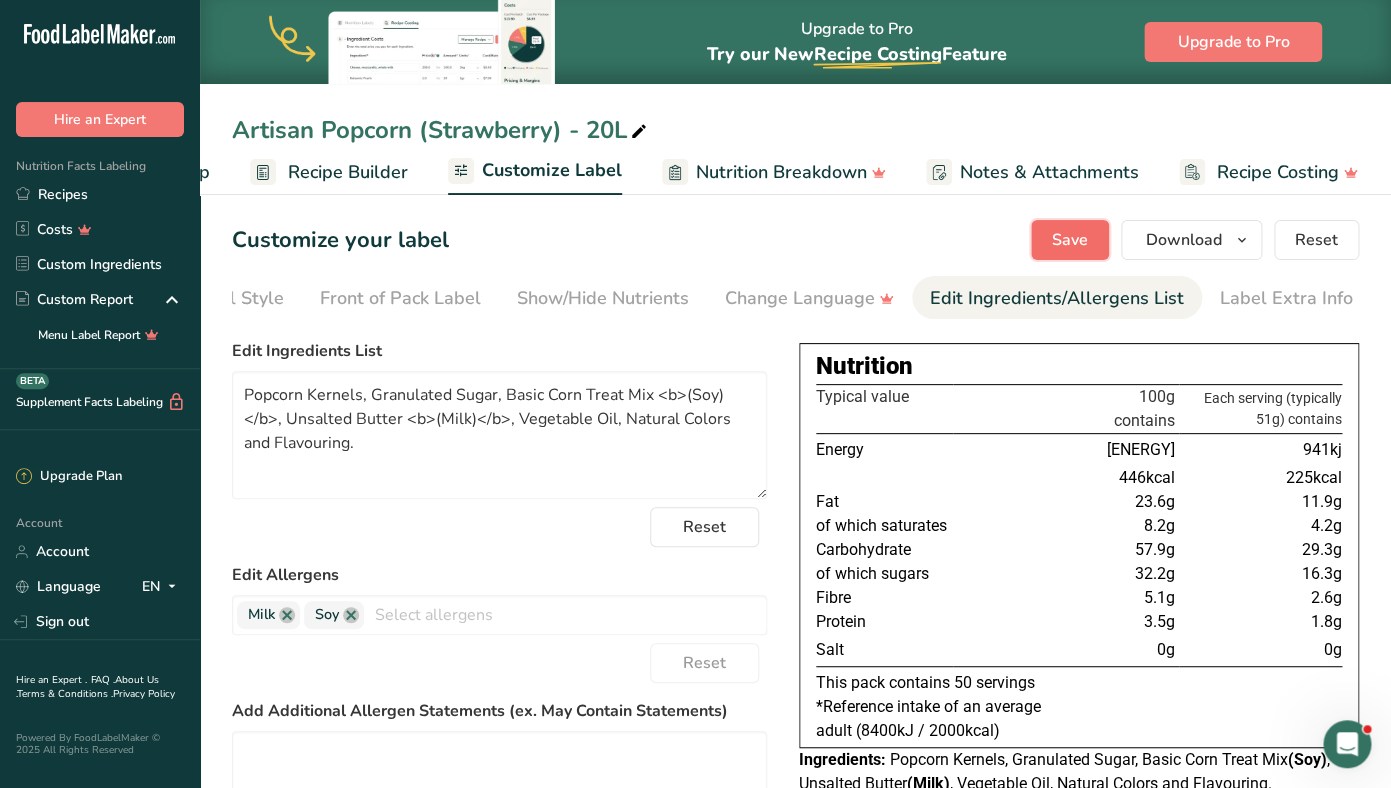 click on "Save" at bounding box center [1070, 240] 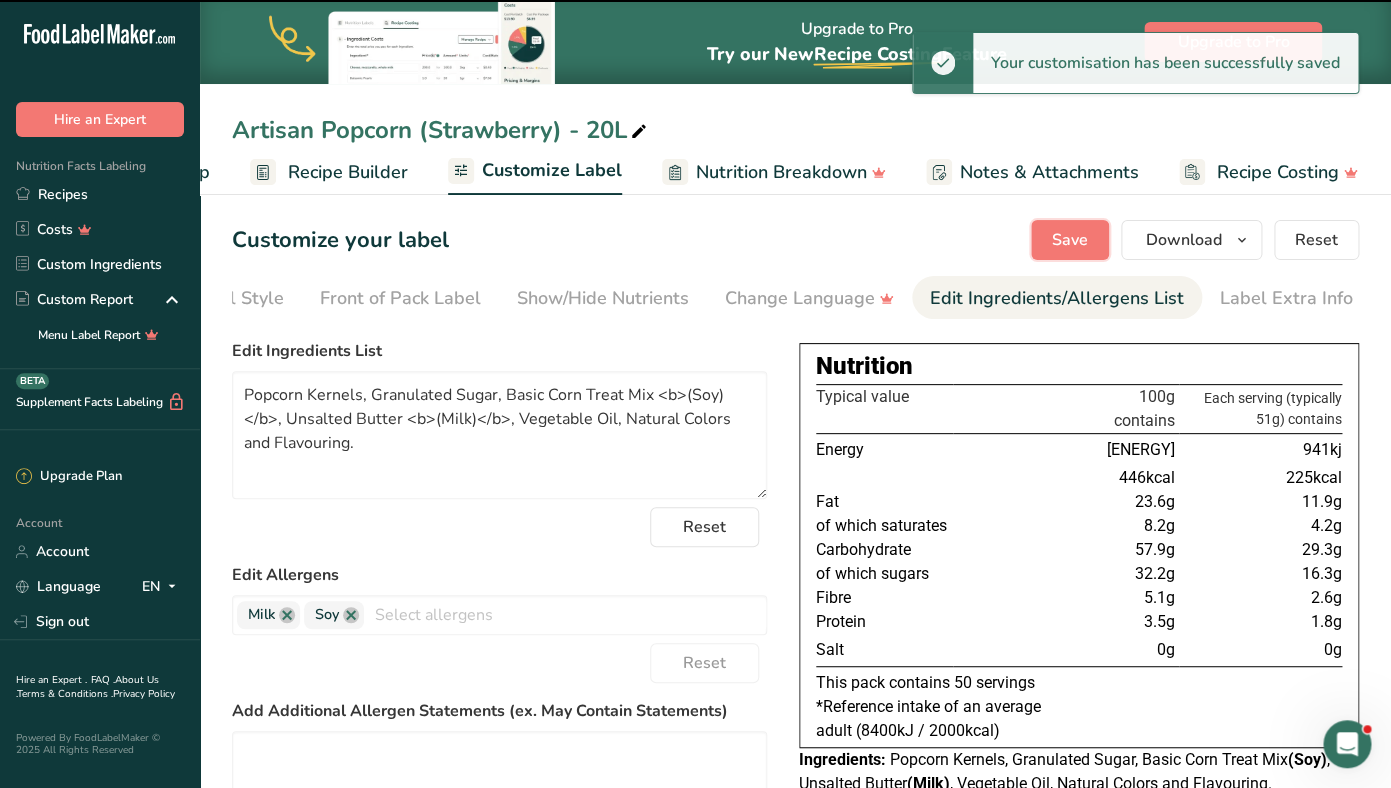 type on "Popcorn Kernels, Granulated Sugar, Basic Corn Treat Mix <b>(Soy)</b>, Unsalted Butter <b>(Milk)</b>, Vegetable Oil, Natural Colors and Flavouring." 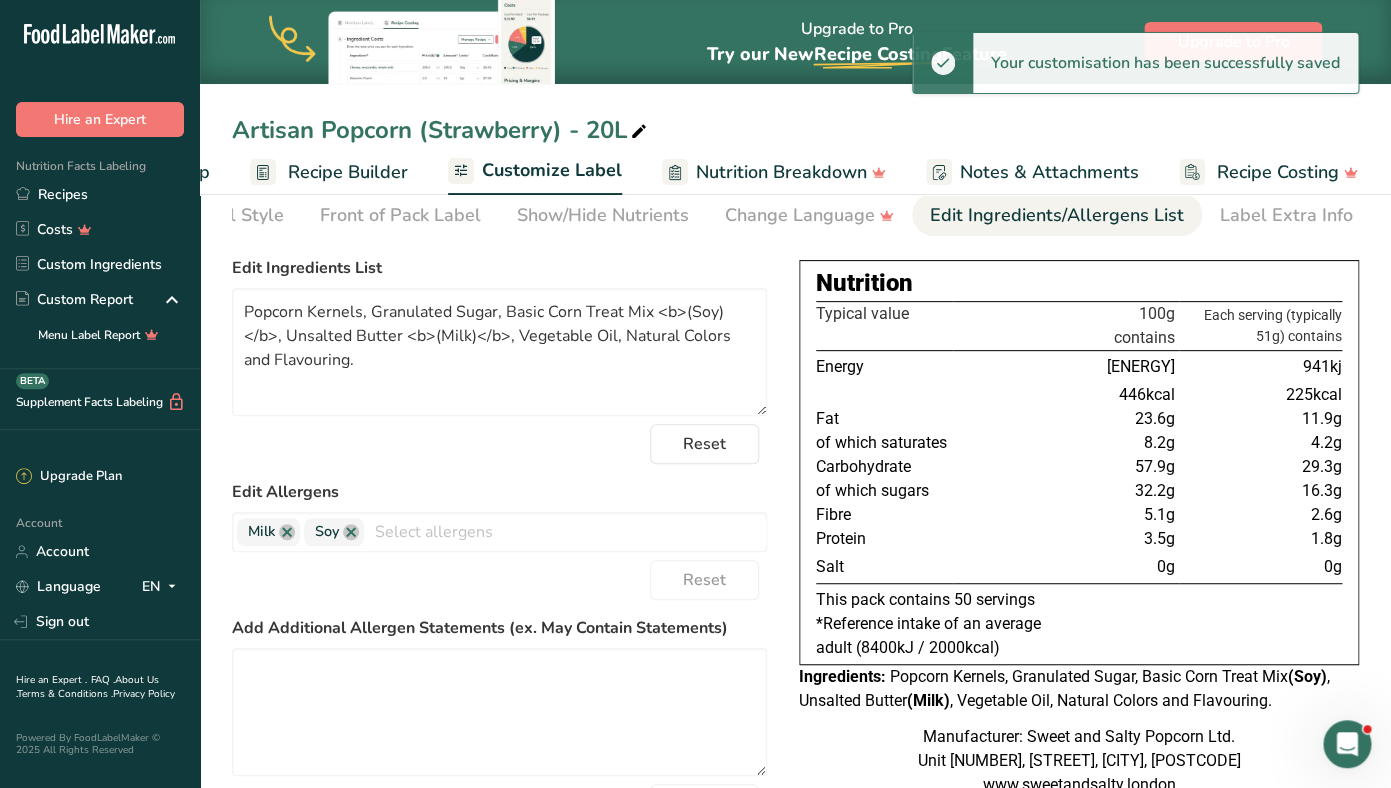 scroll, scrollTop: 0, scrollLeft: 0, axis: both 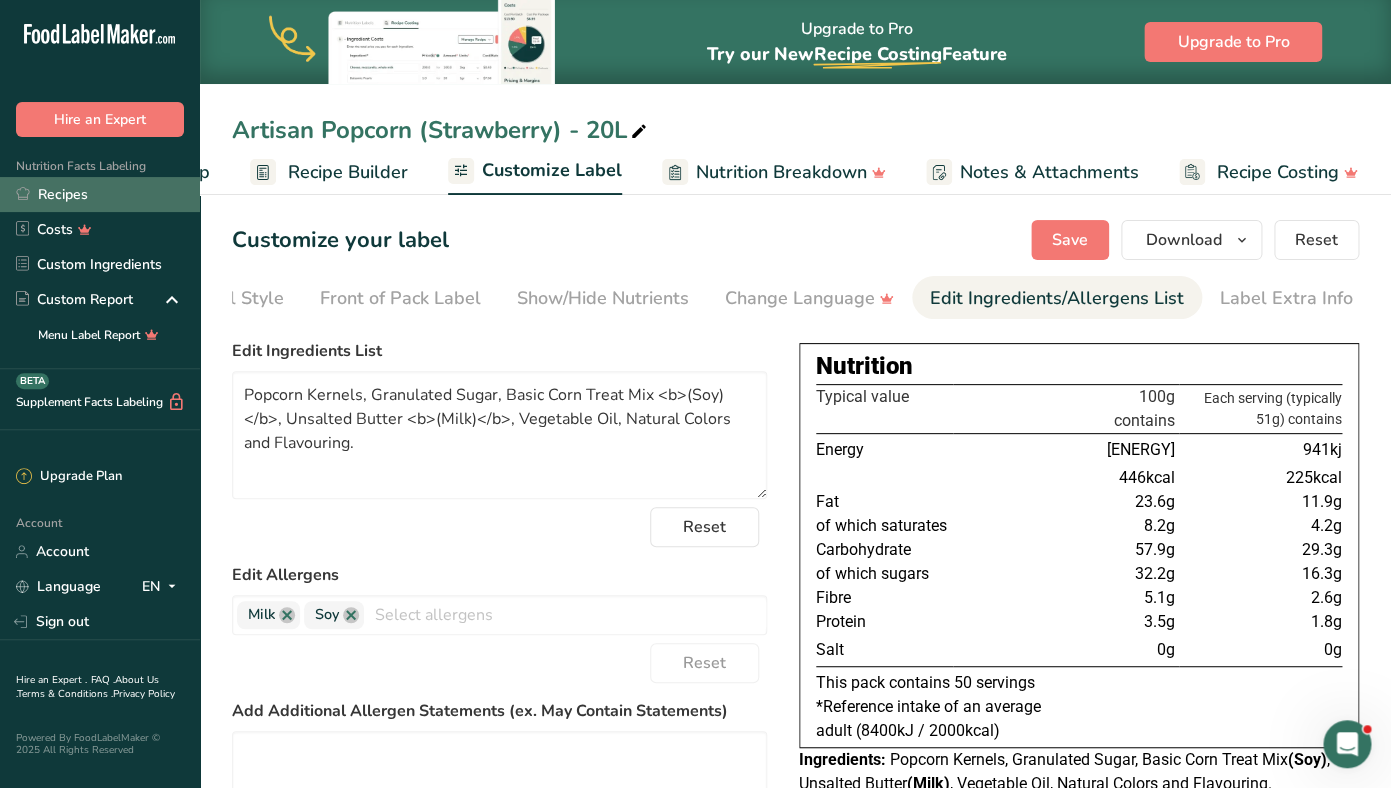 click on "Recipes" at bounding box center [100, 194] 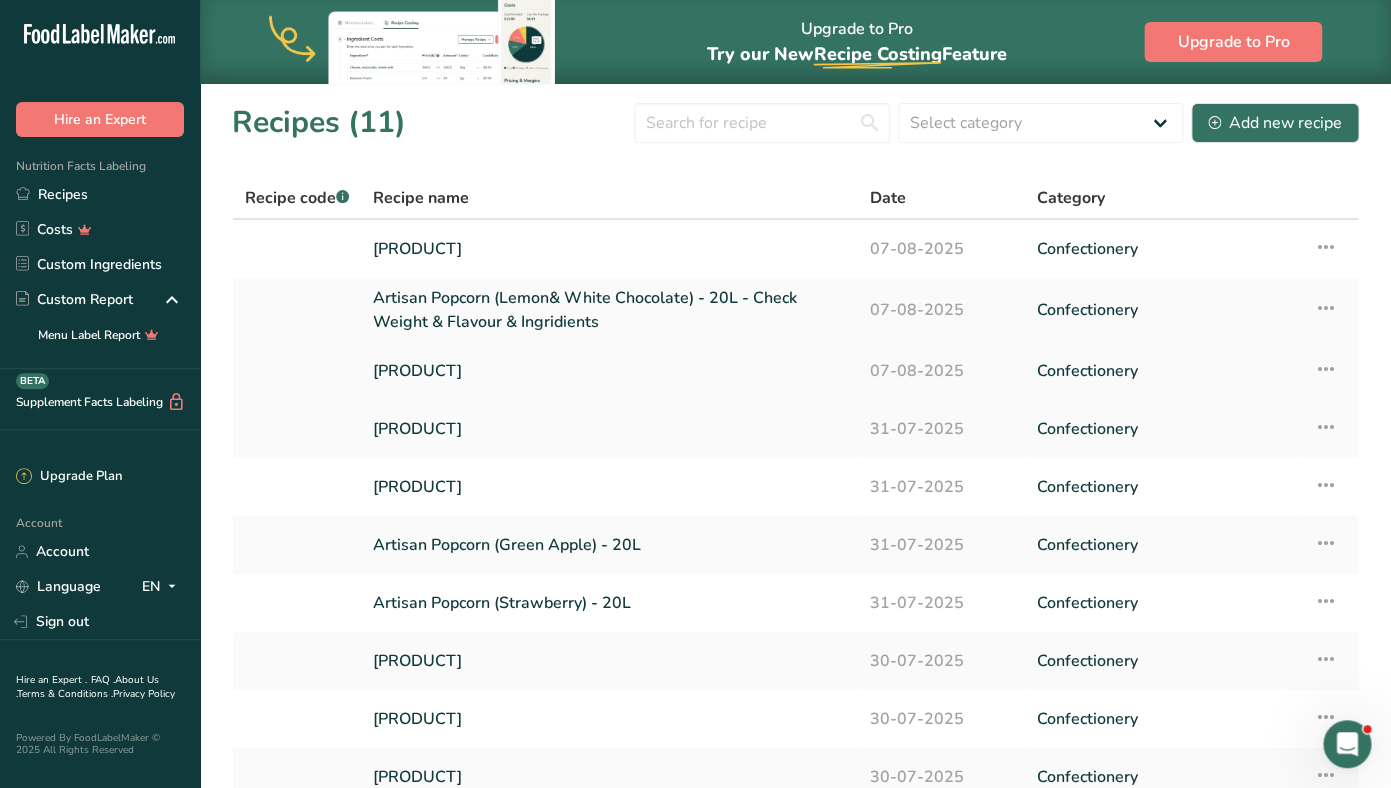 click on "[PRODUCT]" at bounding box center [609, 371] 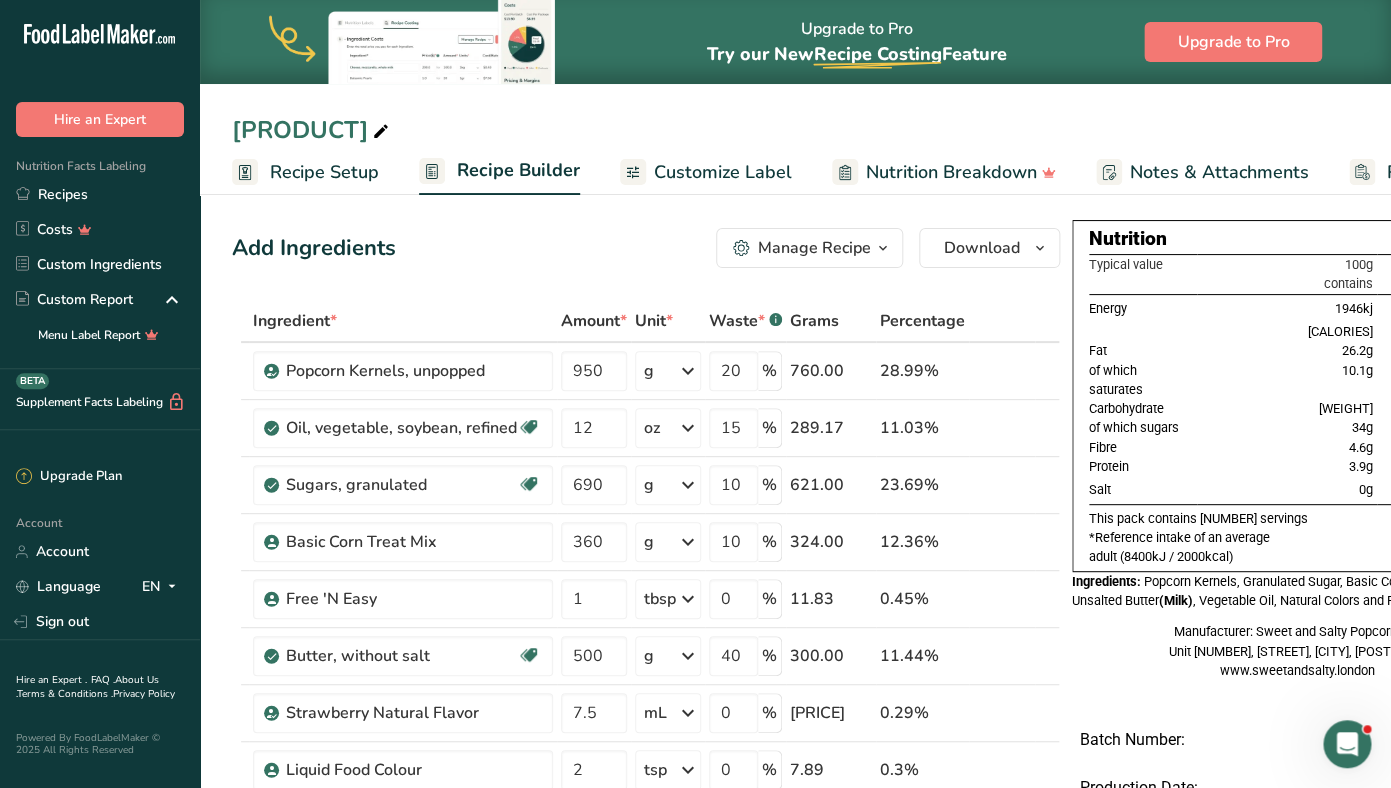 click on "Customize Label" at bounding box center (723, 172) 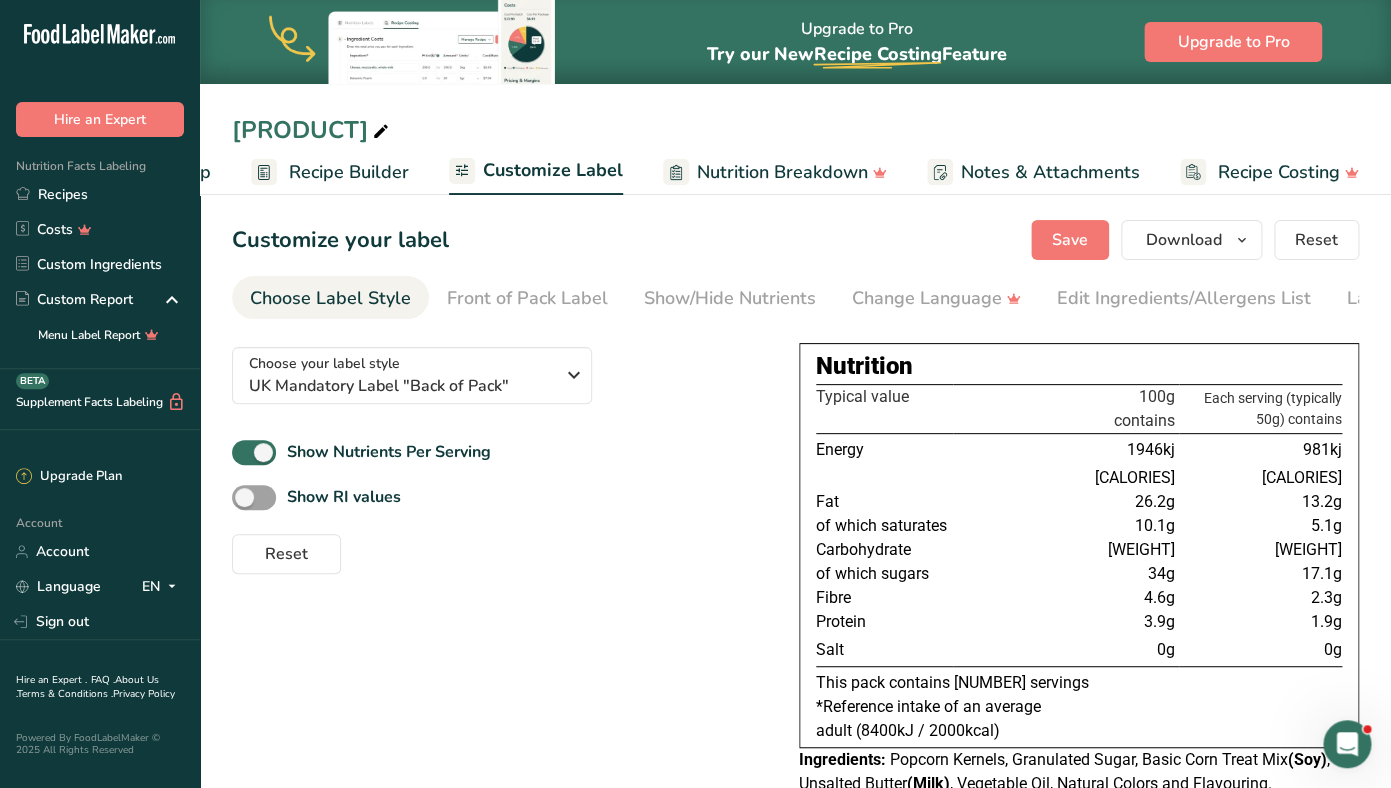 scroll, scrollTop: 0, scrollLeft: 169, axis: horizontal 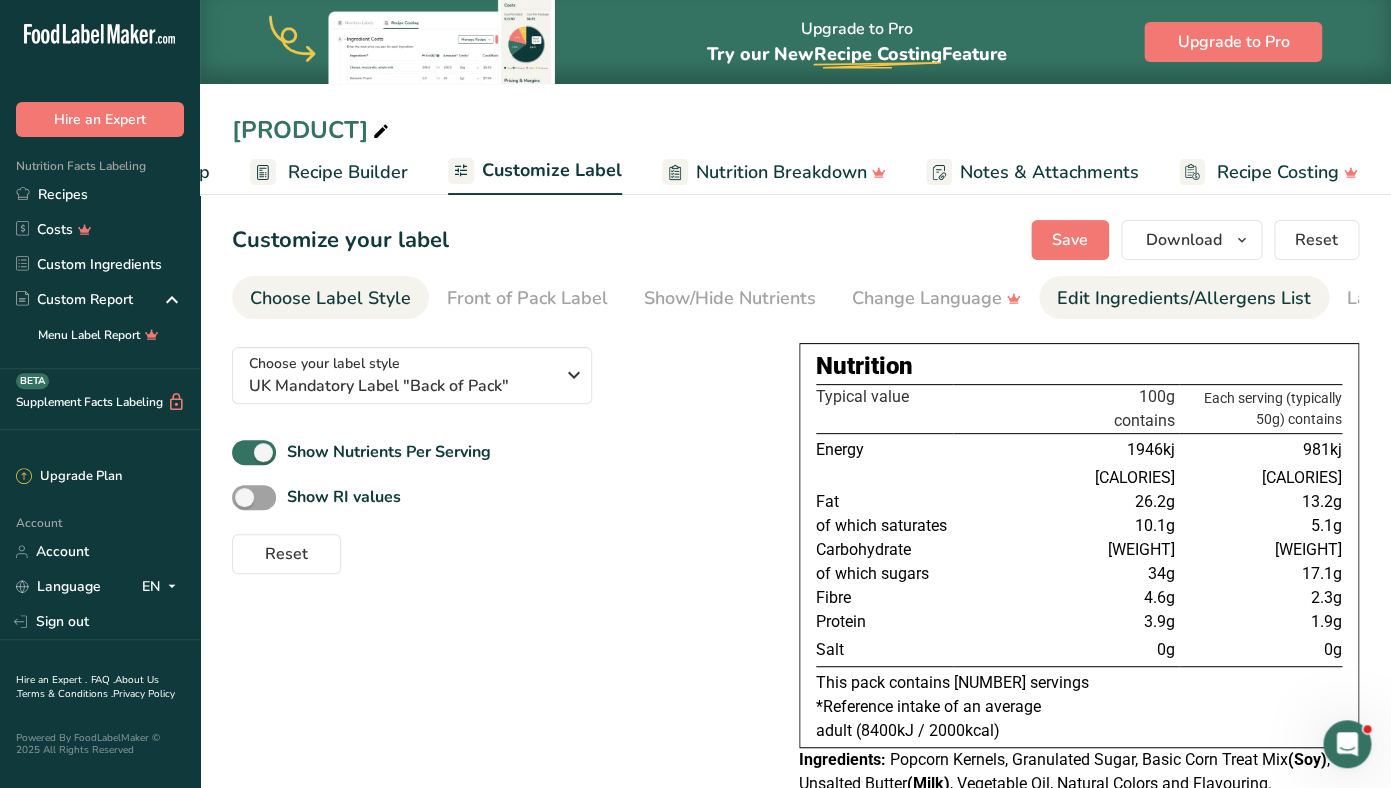 click on "Edit Ingredients/Allergens List" at bounding box center [1184, 298] 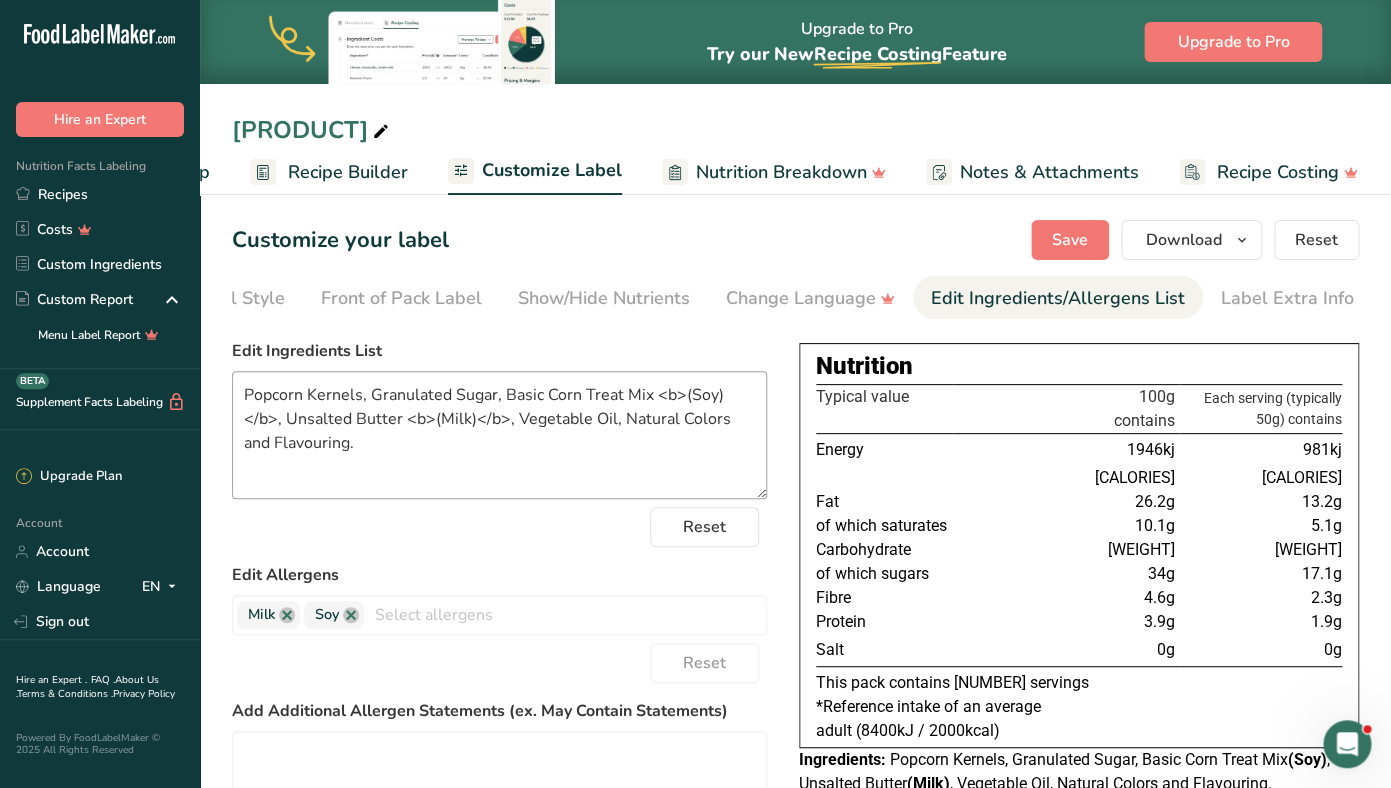 scroll, scrollTop: 0, scrollLeft: 127, axis: horizontal 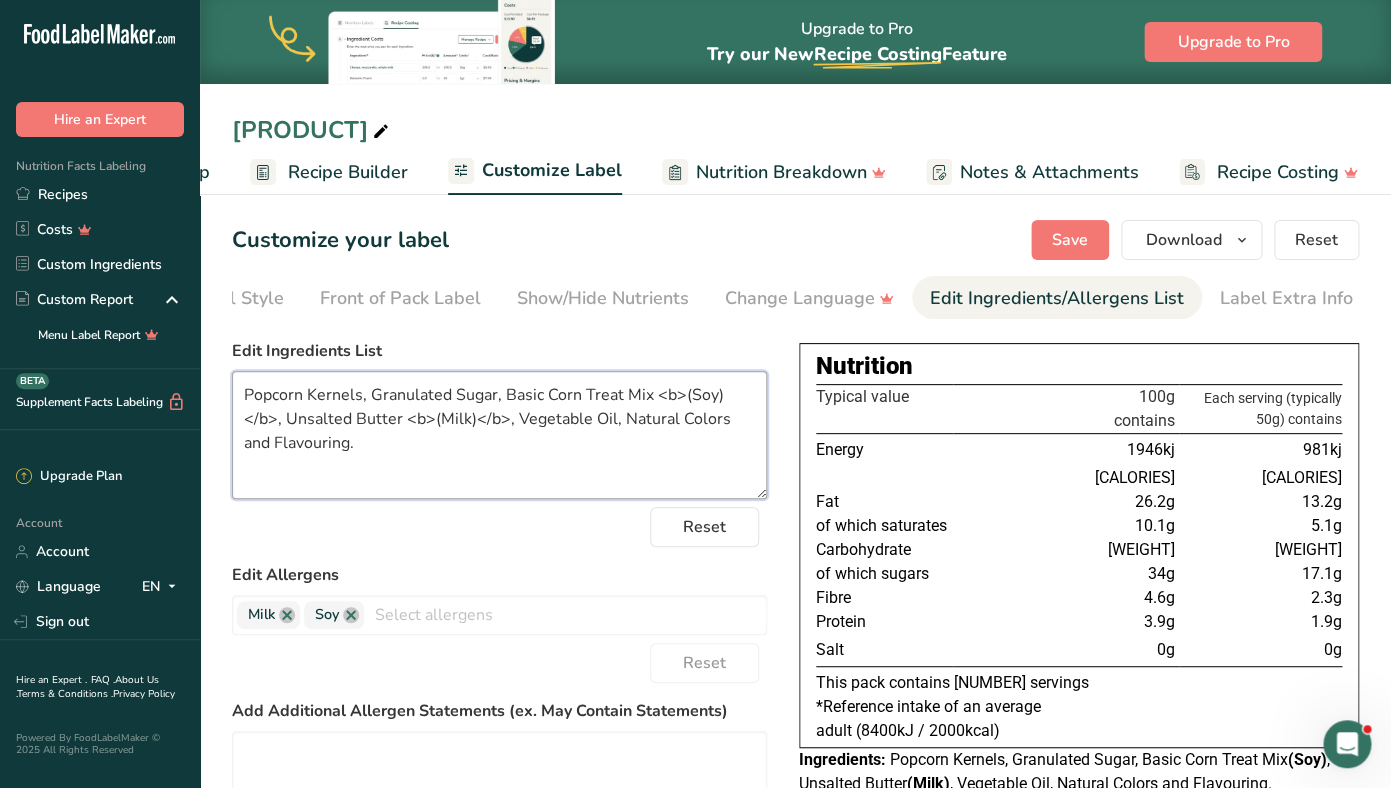 click on "Popcorn Kernels, Granulated Sugar, Basic Corn Treat Mix <b>(Soy)</b>, Unsalted Butter <b>(Milk)</b>, Vegetable Oil, Natural Colors and Flavouring." at bounding box center [499, 435] 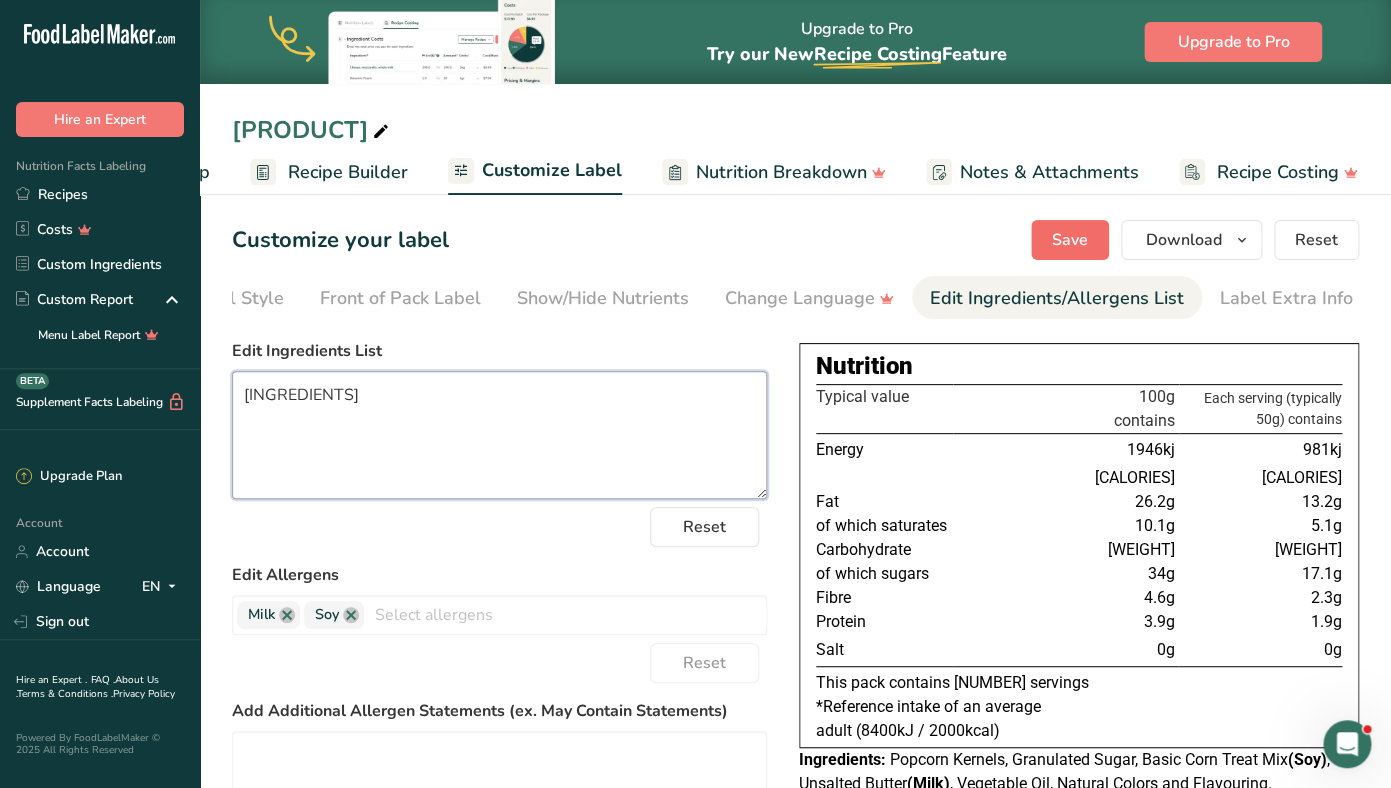 type on "[INGREDIENTS]" 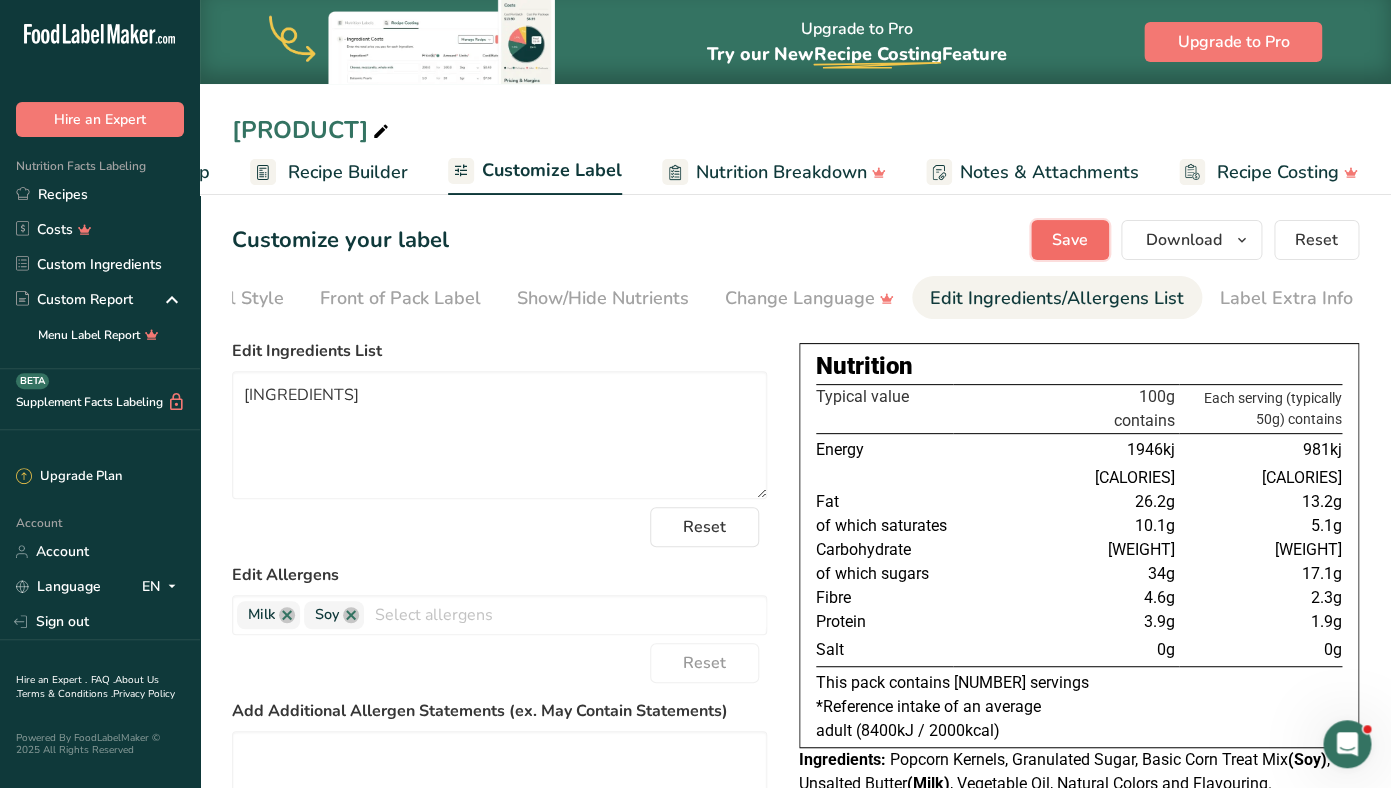 click on "Save" at bounding box center [1070, 240] 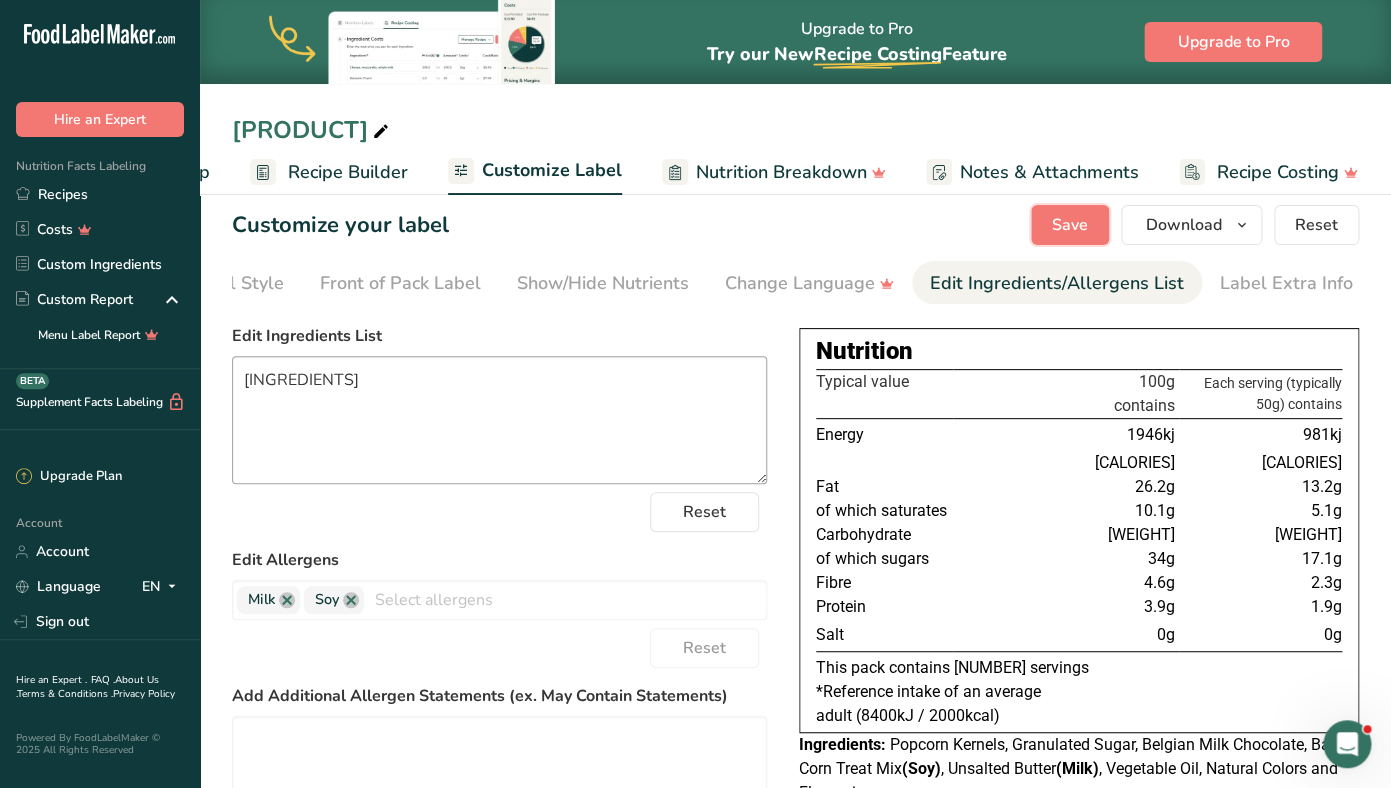 scroll, scrollTop: 0, scrollLeft: 0, axis: both 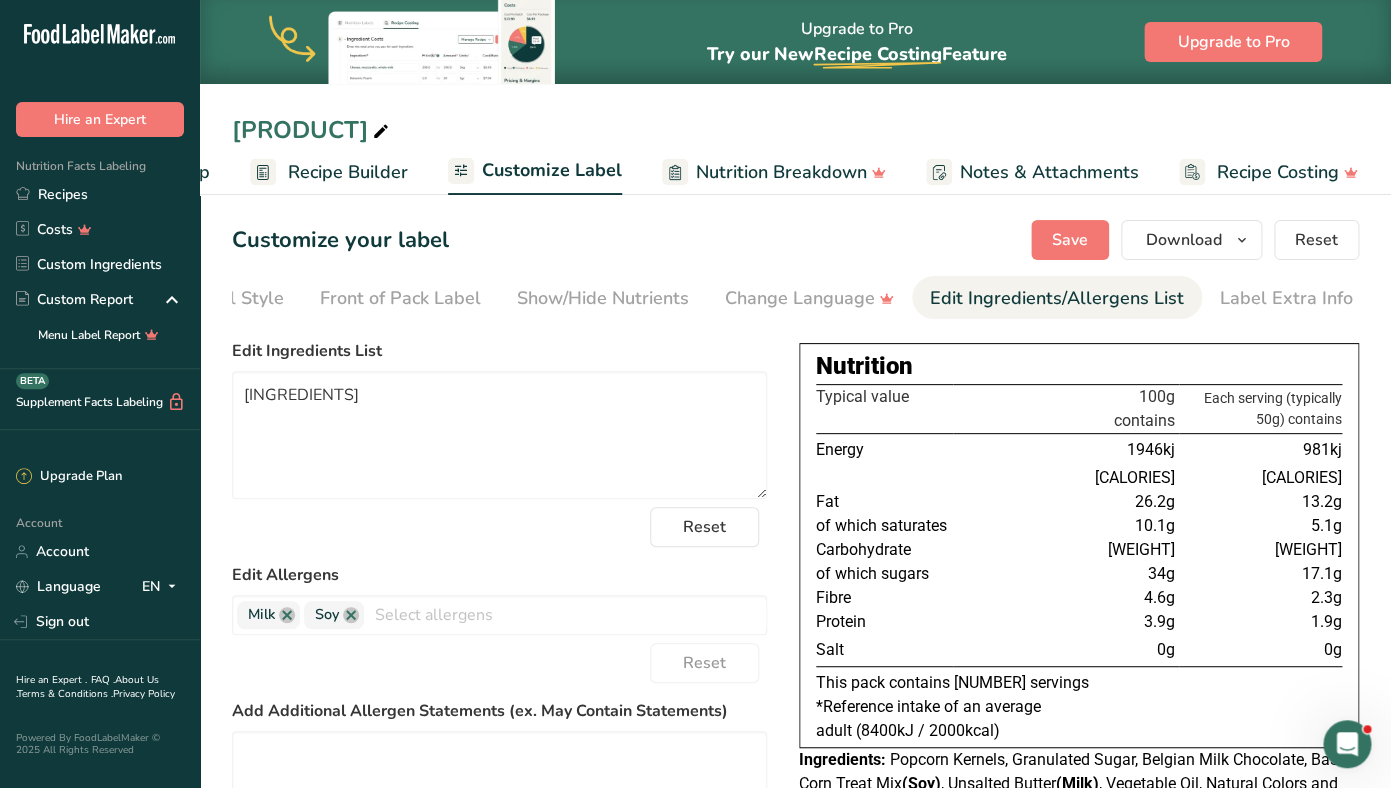 click on "Recipe Builder" at bounding box center (348, 172) 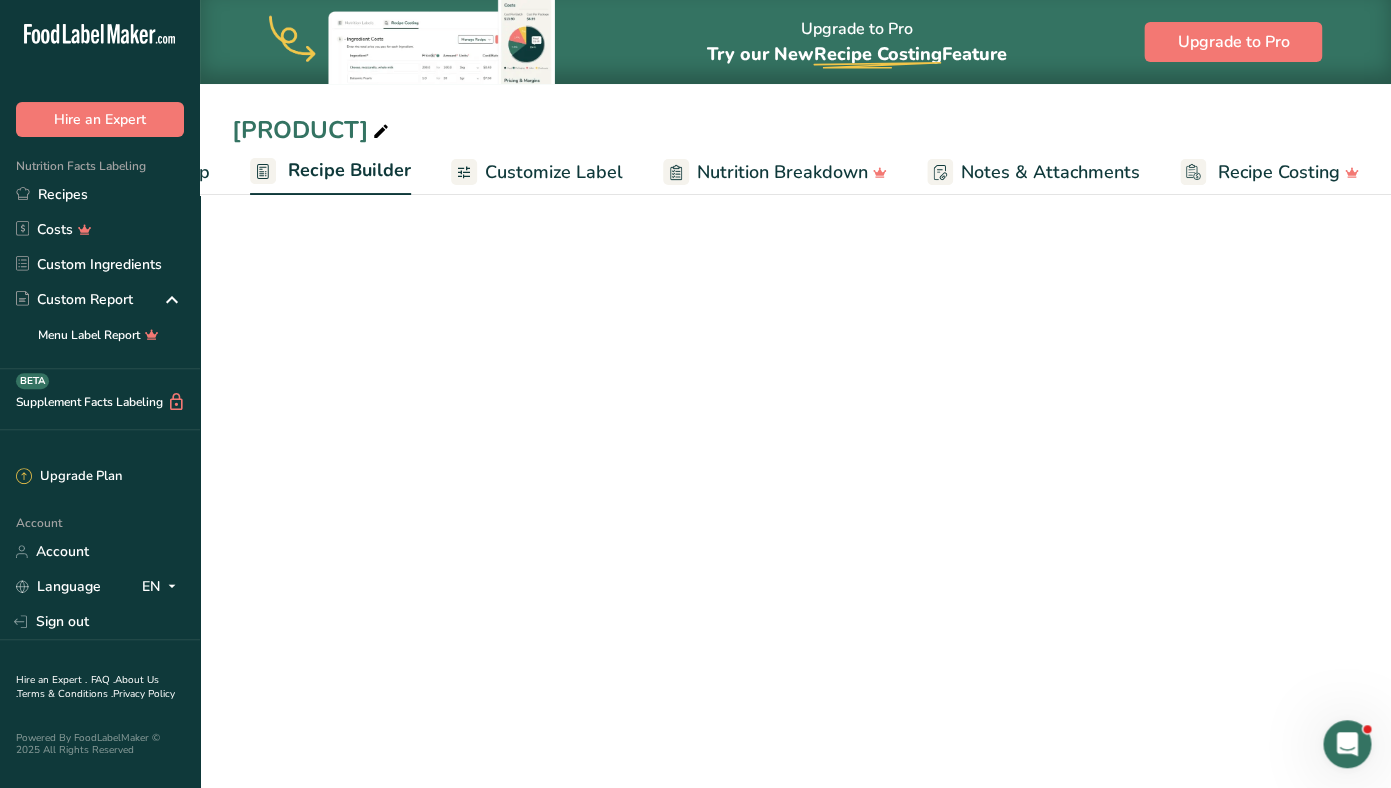 scroll, scrollTop: 0, scrollLeft: 168, axis: horizontal 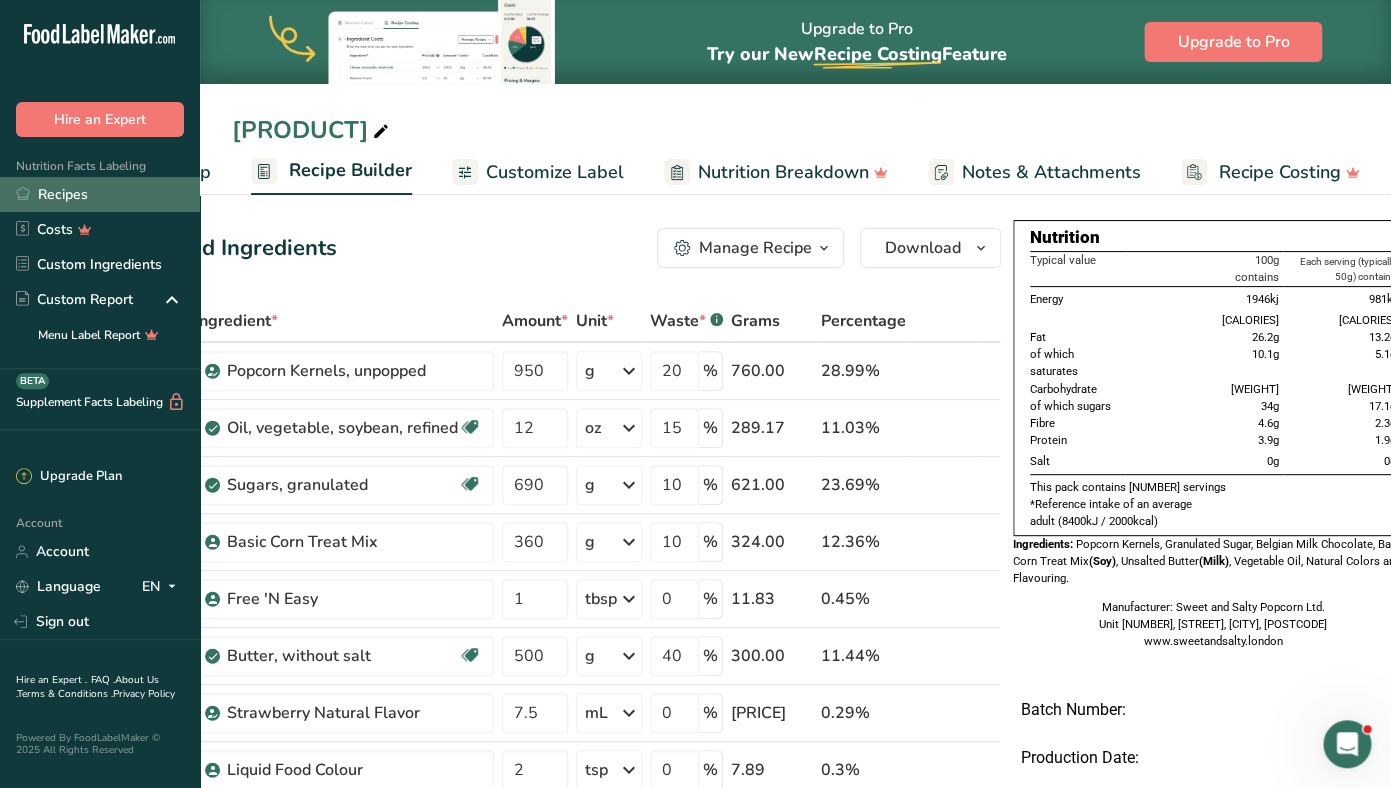 click on "Recipes" at bounding box center [100, 194] 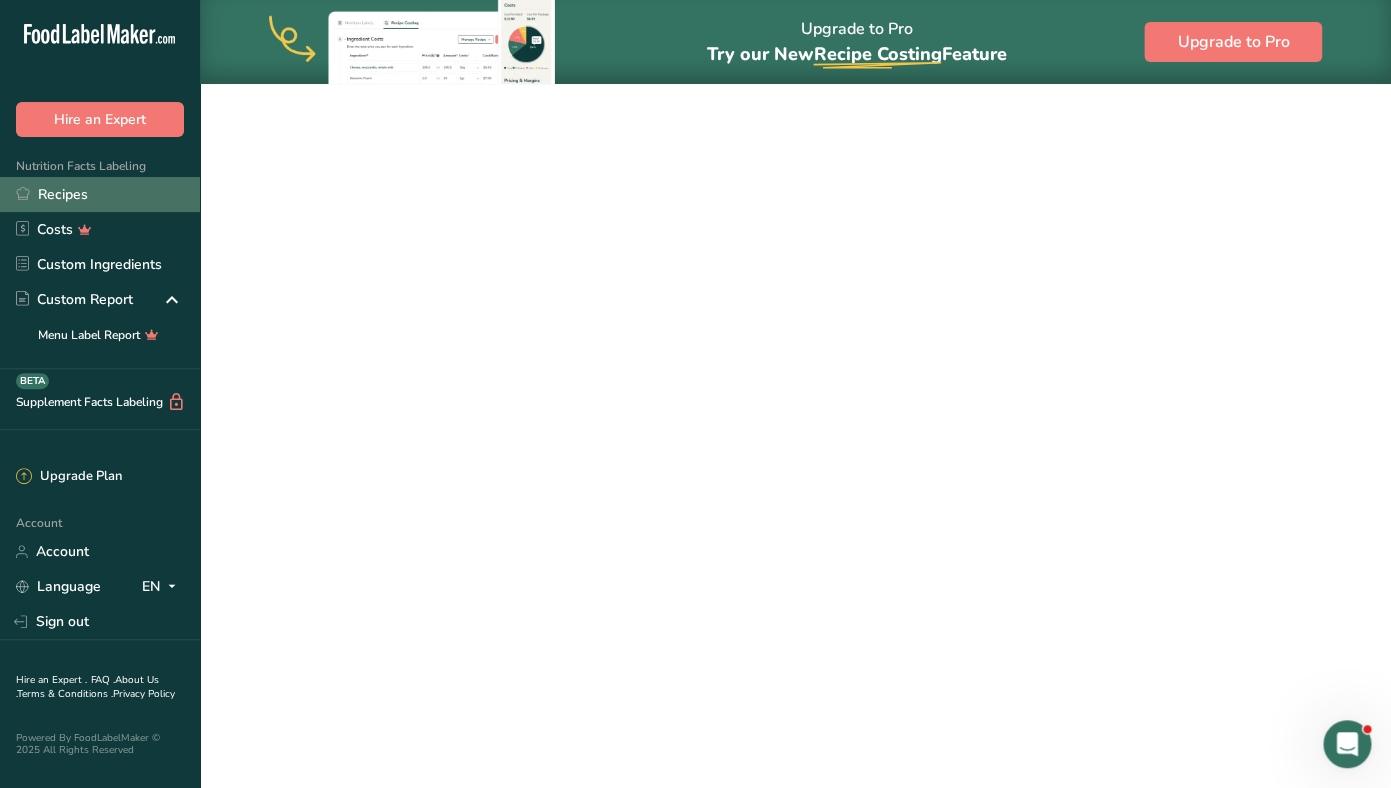 scroll, scrollTop: 0, scrollLeft: 0, axis: both 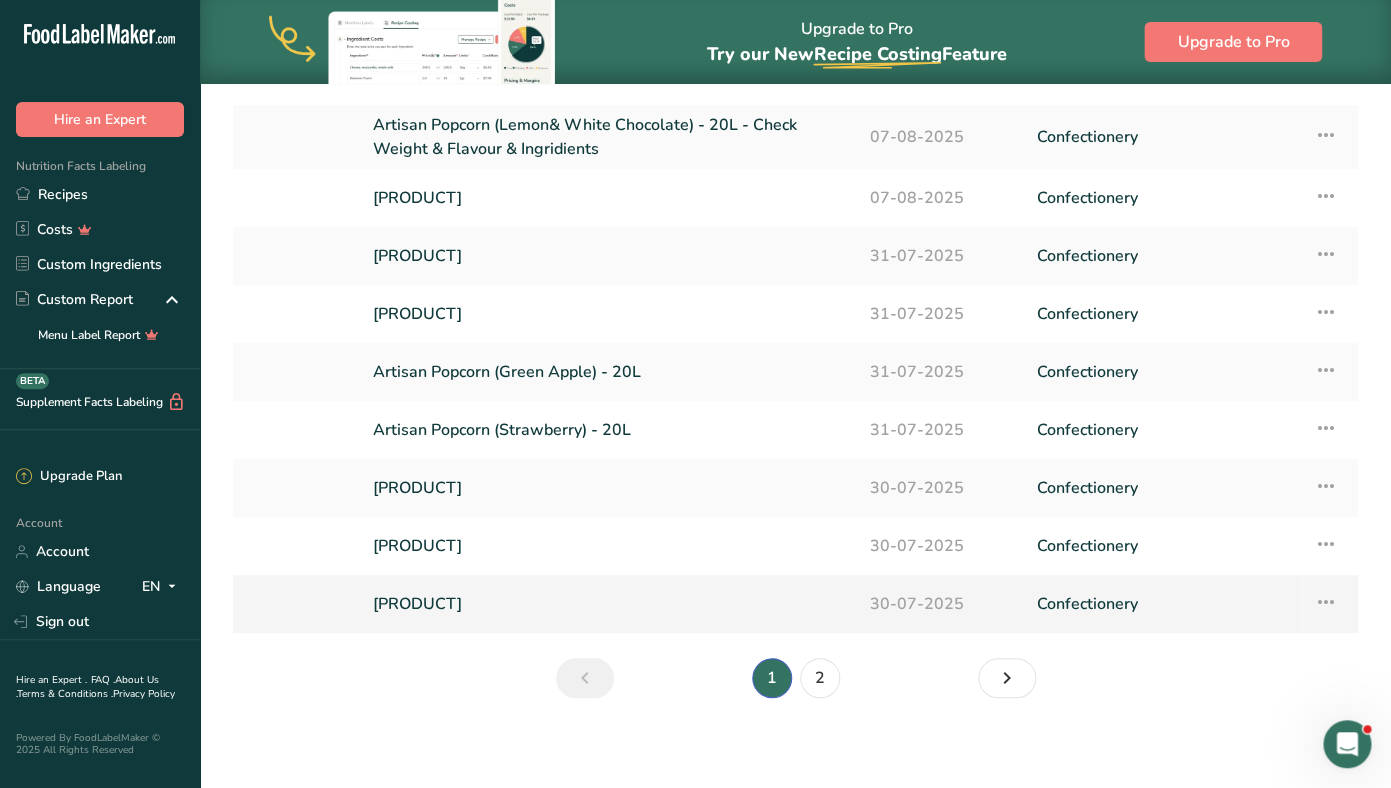 click on "[PRODUCT]" at bounding box center [609, 604] 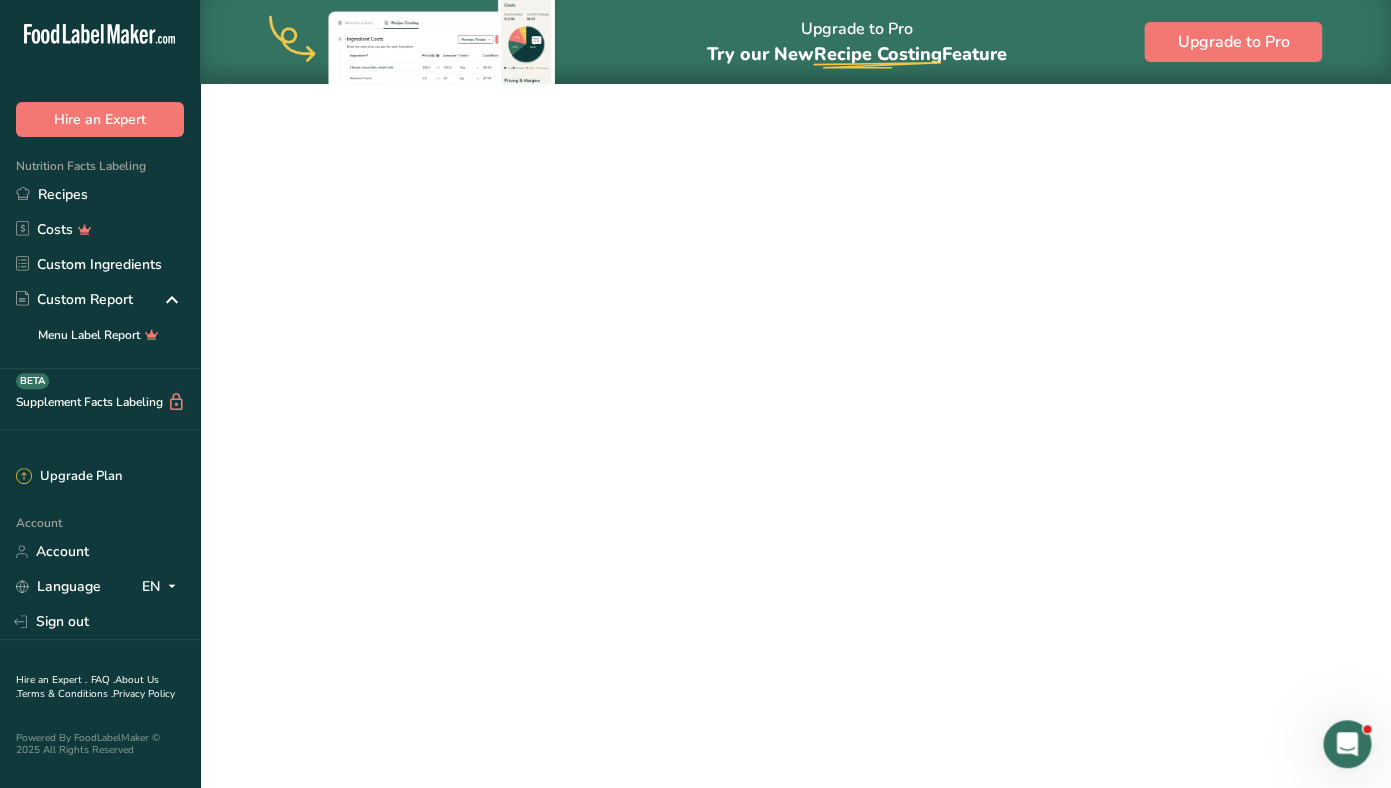 scroll, scrollTop: 0, scrollLeft: 0, axis: both 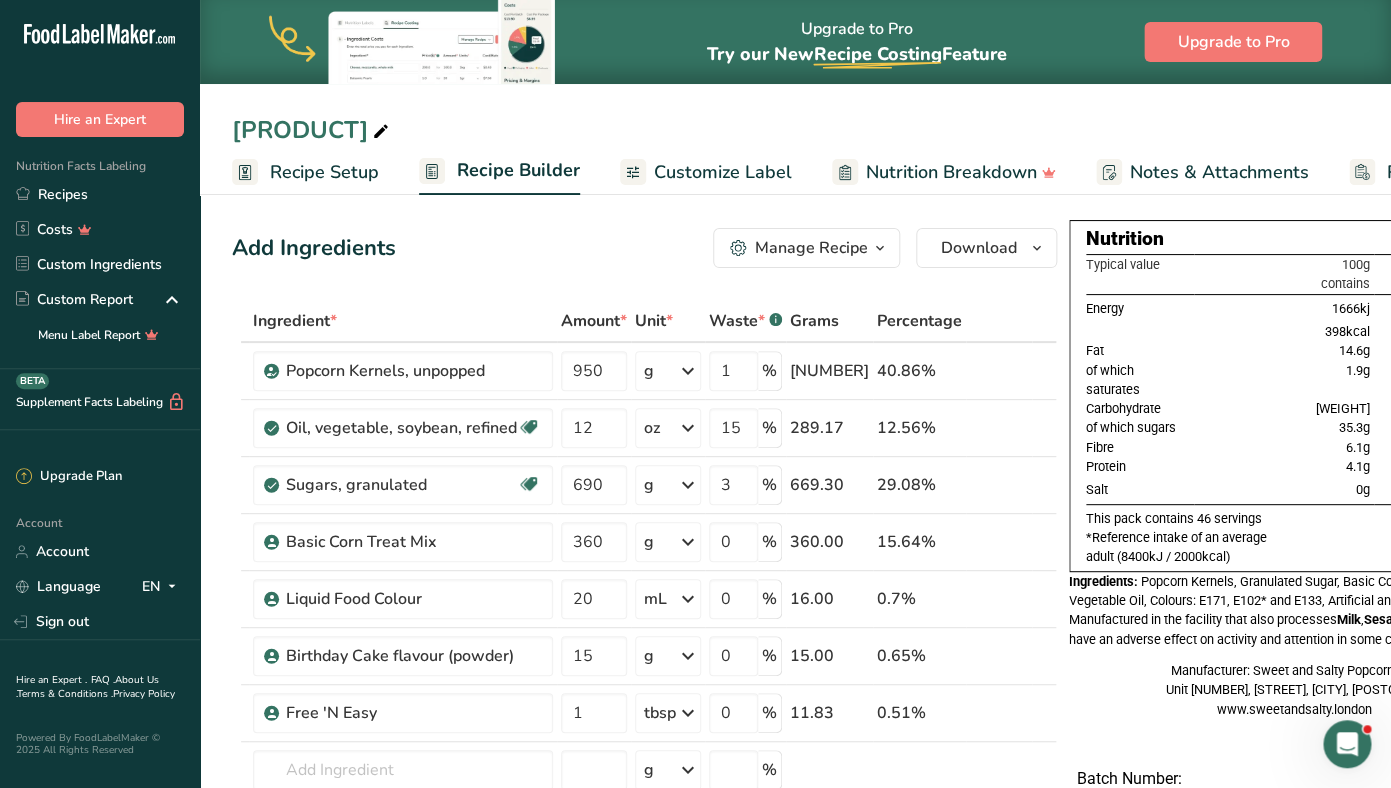 click on "Customize Label" at bounding box center [723, 172] 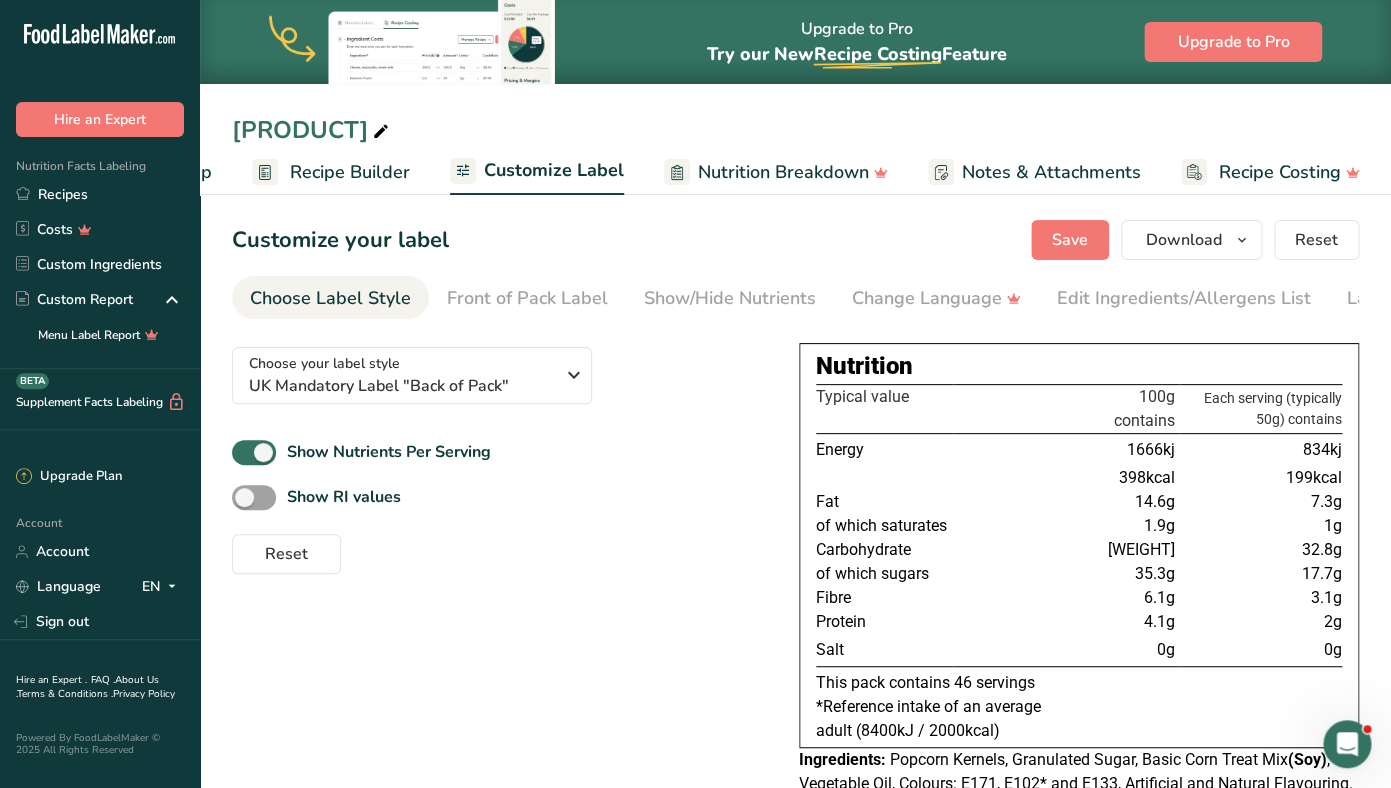 scroll, scrollTop: 0, scrollLeft: 169, axis: horizontal 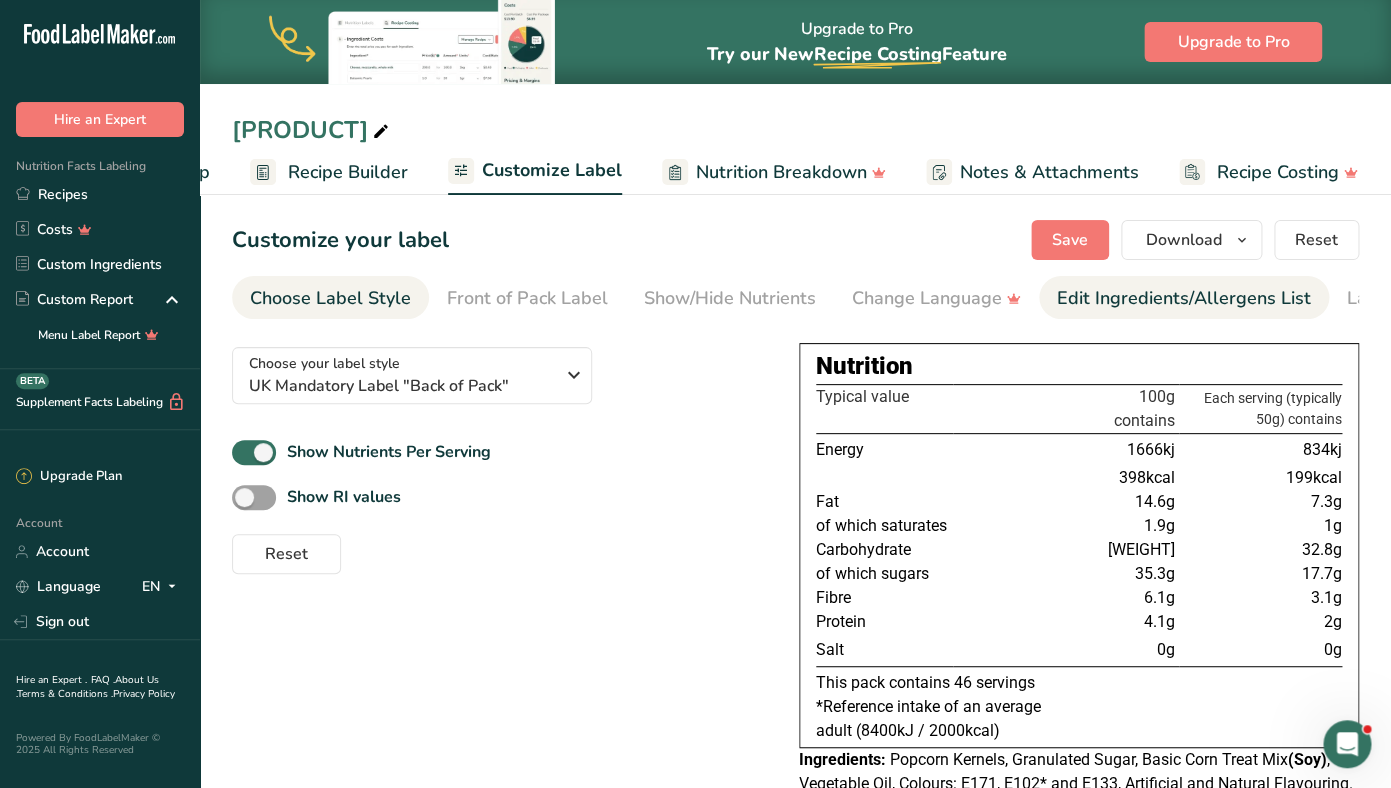 click on "Edit Ingredients/Allergens List" at bounding box center [1184, 298] 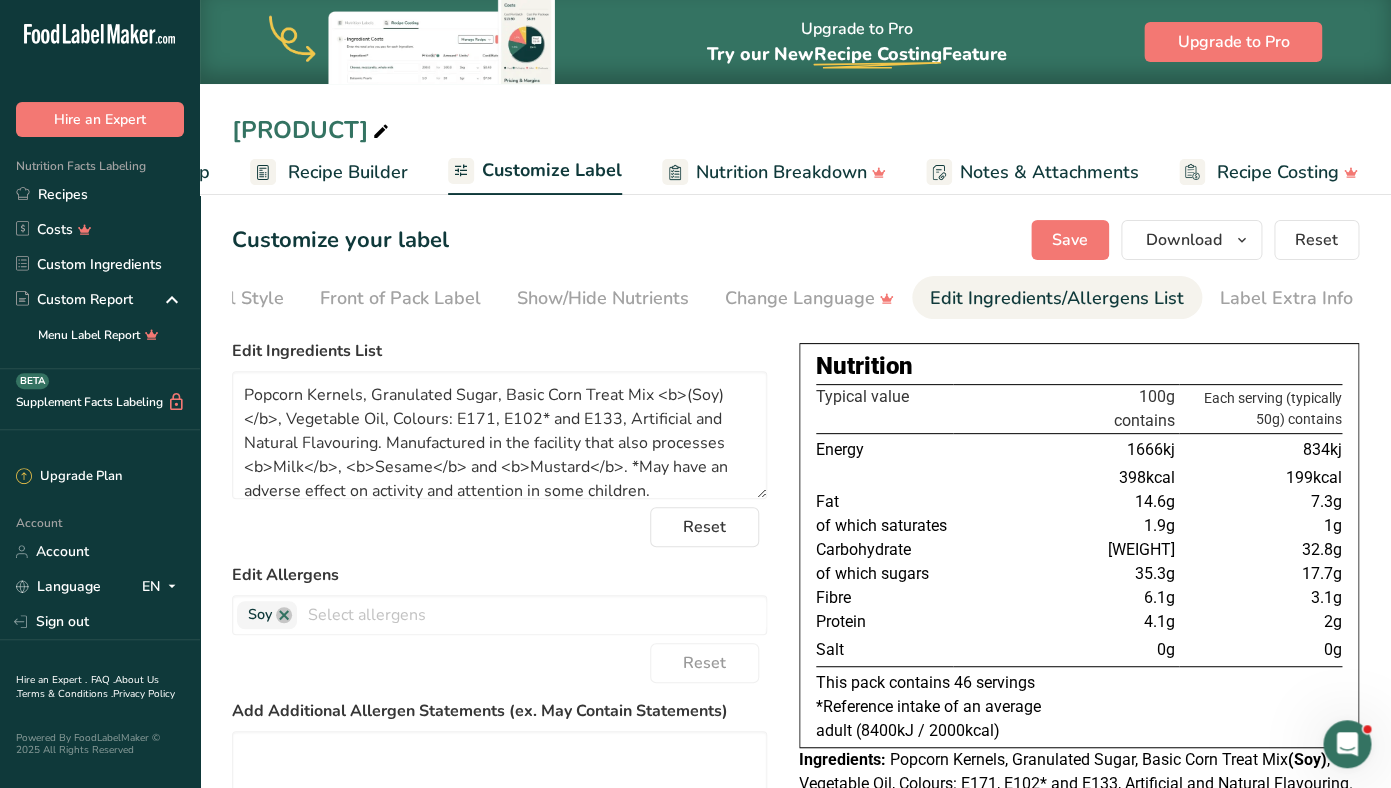 scroll, scrollTop: 0, scrollLeft: 127, axis: horizontal 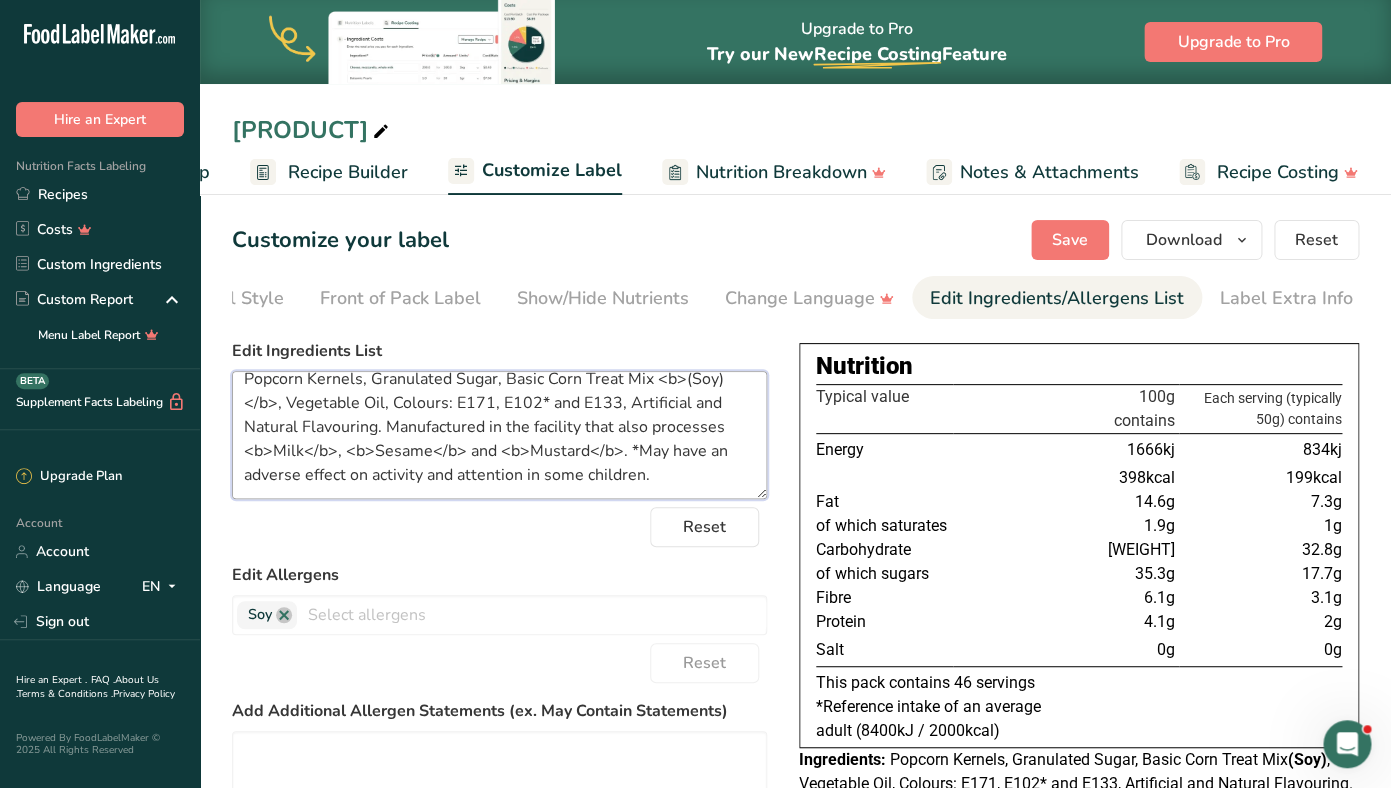 drag, startPoint x: 388, startPoint y: 428, endPoint x: 511, endPoint y: 429, distance: 123.00407 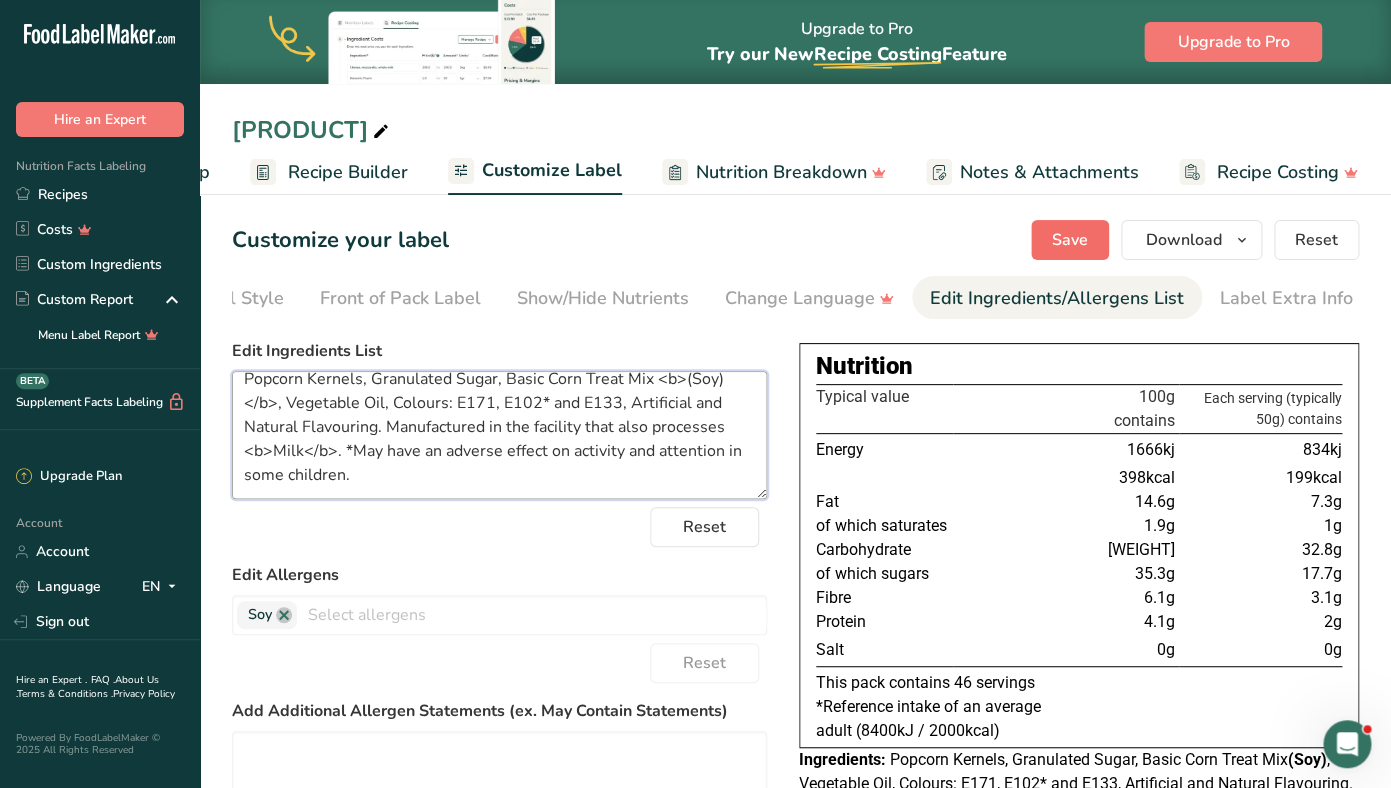 type on "Popcorn Kernels, Granulated Sugar, Basic Corn Treat Mix <b>(Soy)</b>, Vegetable Oil, Colours: E171, E102* and E133, Artificial and Natural Flavouring. Manufactured in the facility that also processes <b>Milk</b>. *May have an adverse effect on activity and attention in some children." 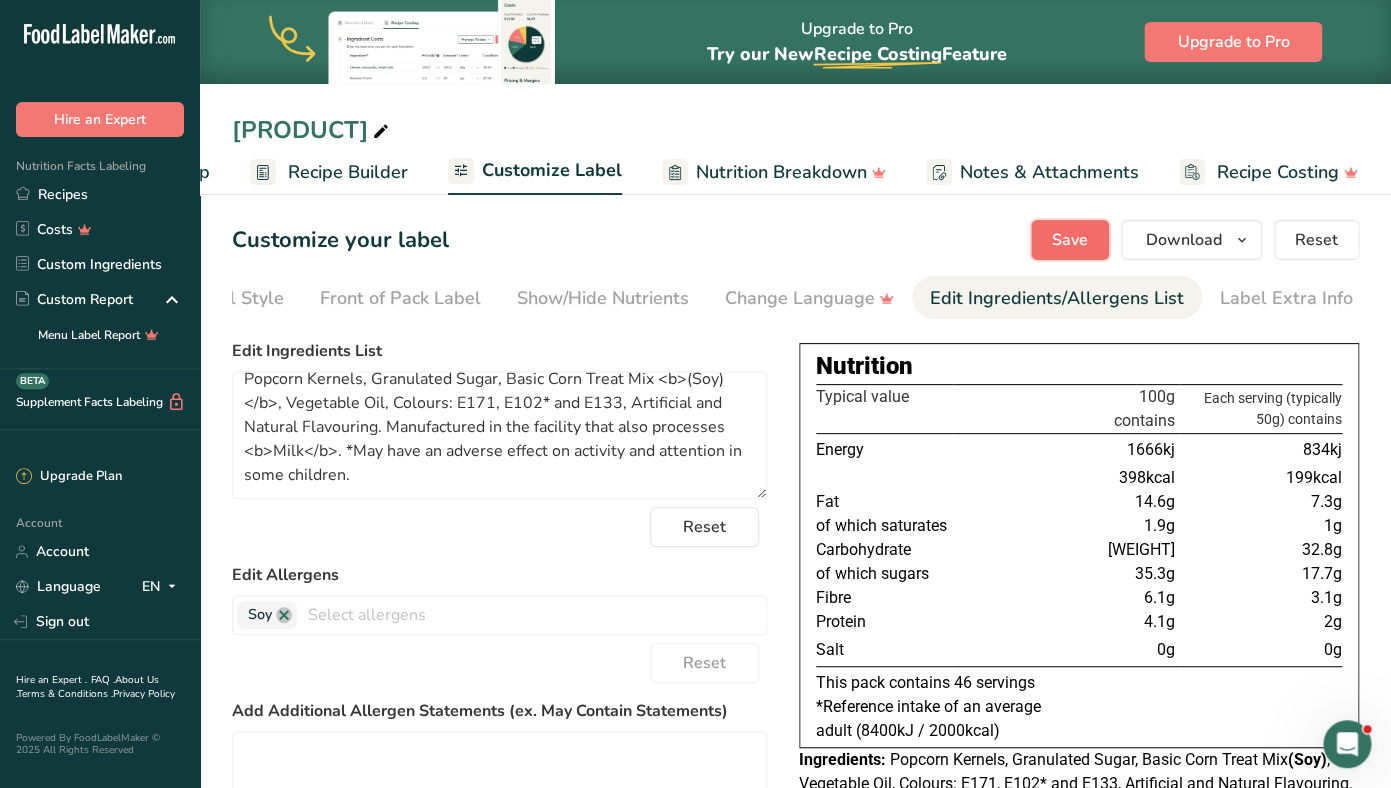 click on "Save" at bounding box center (1070, 240) 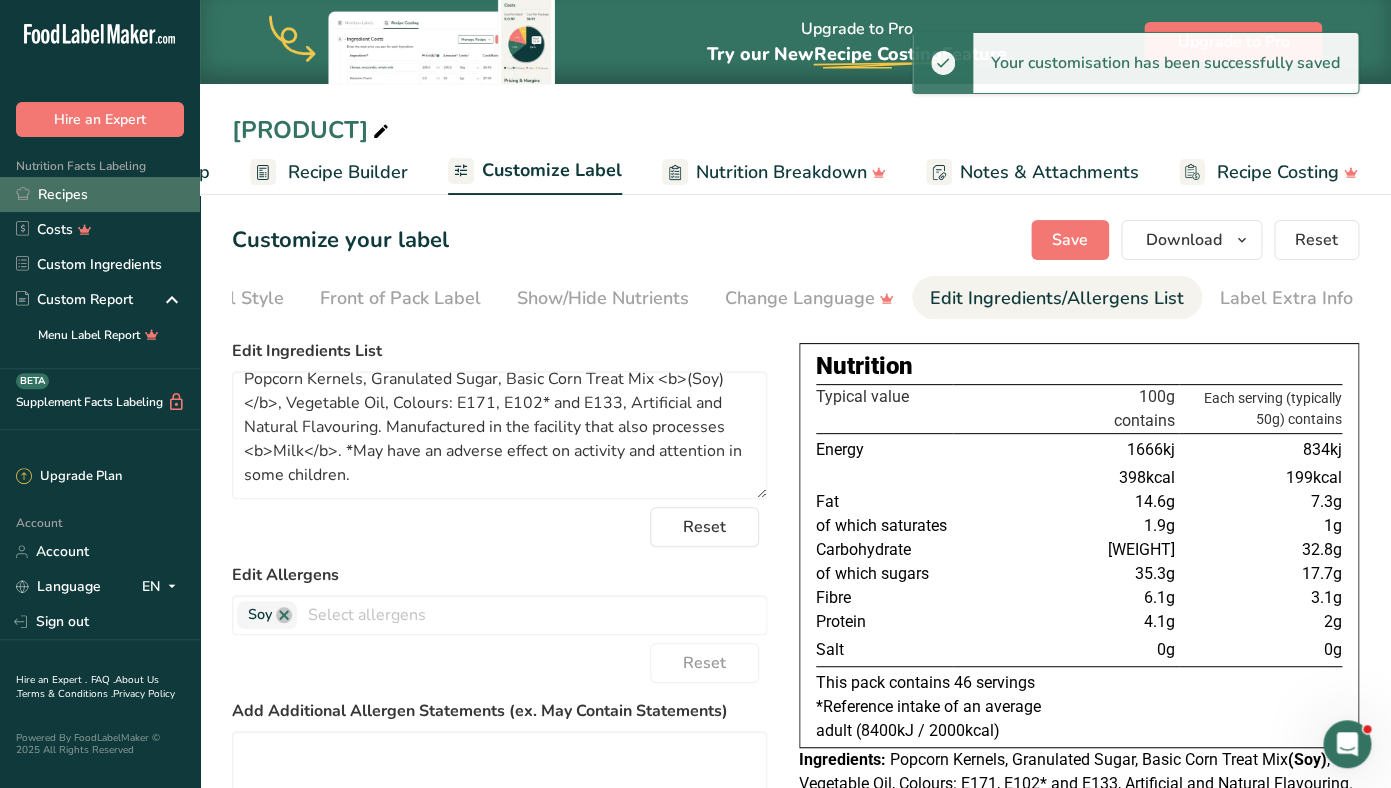 click on "Recipes" at bounding box center (100, 194) 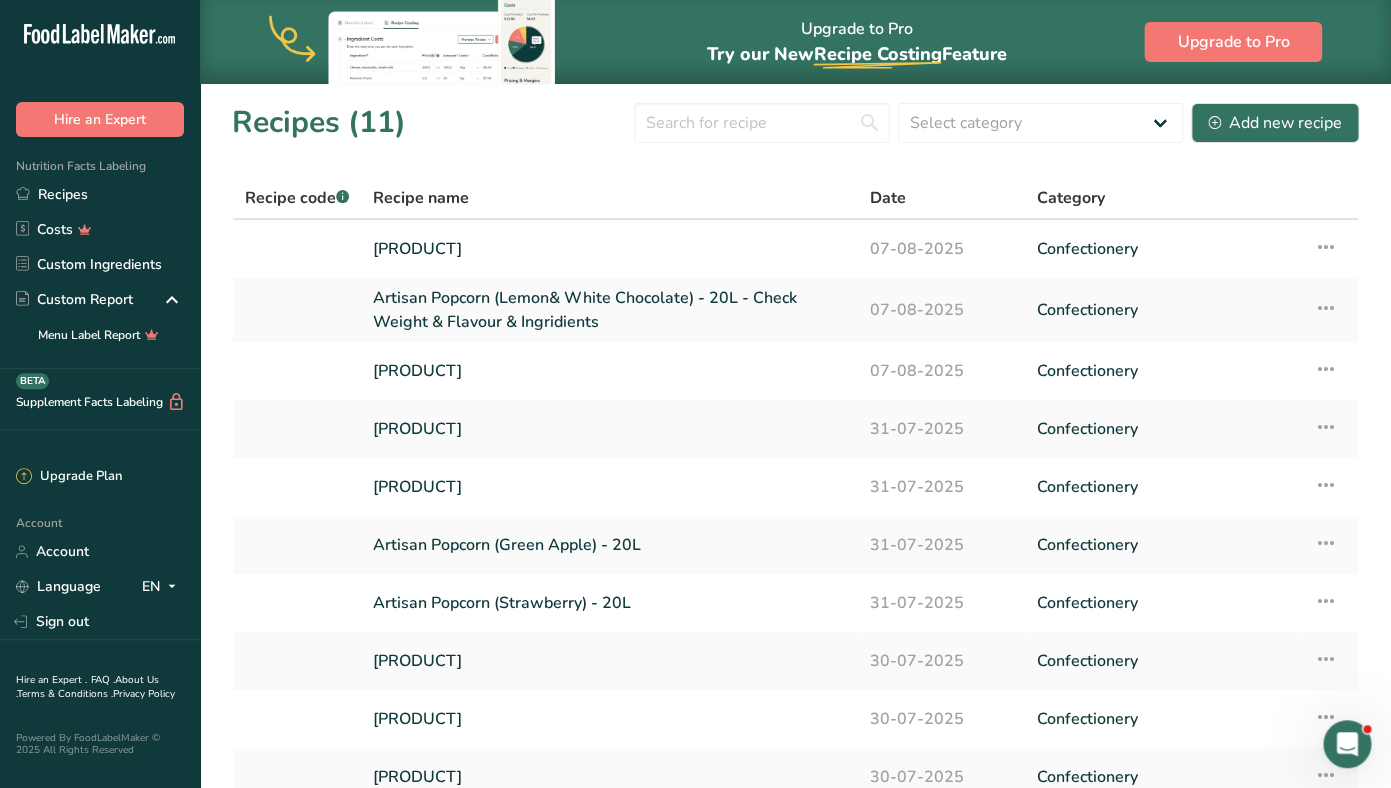 scroll, scrollTop: 173, scrollLeft: 0, axis: vertical 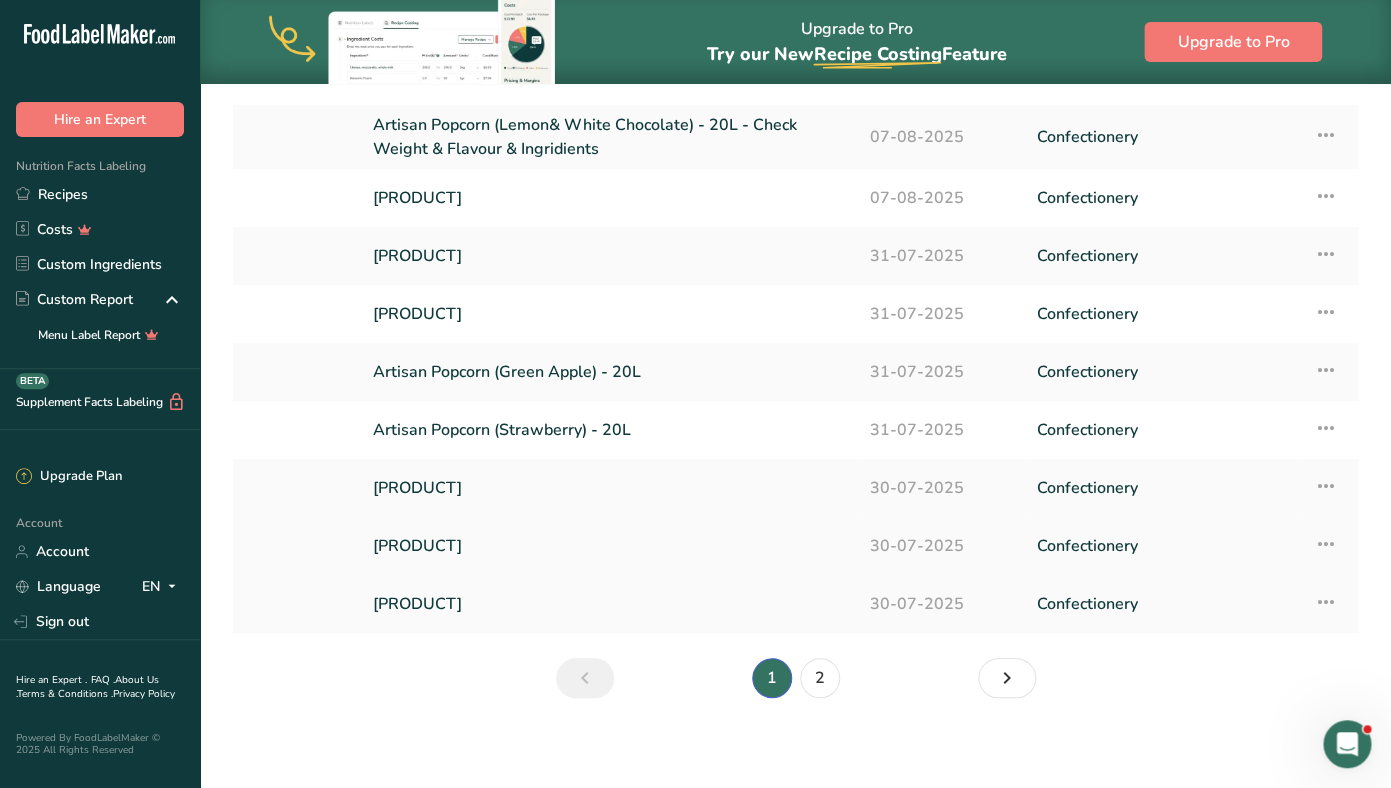 click on "[PRODUCT]" at bounding box center [609, 546] 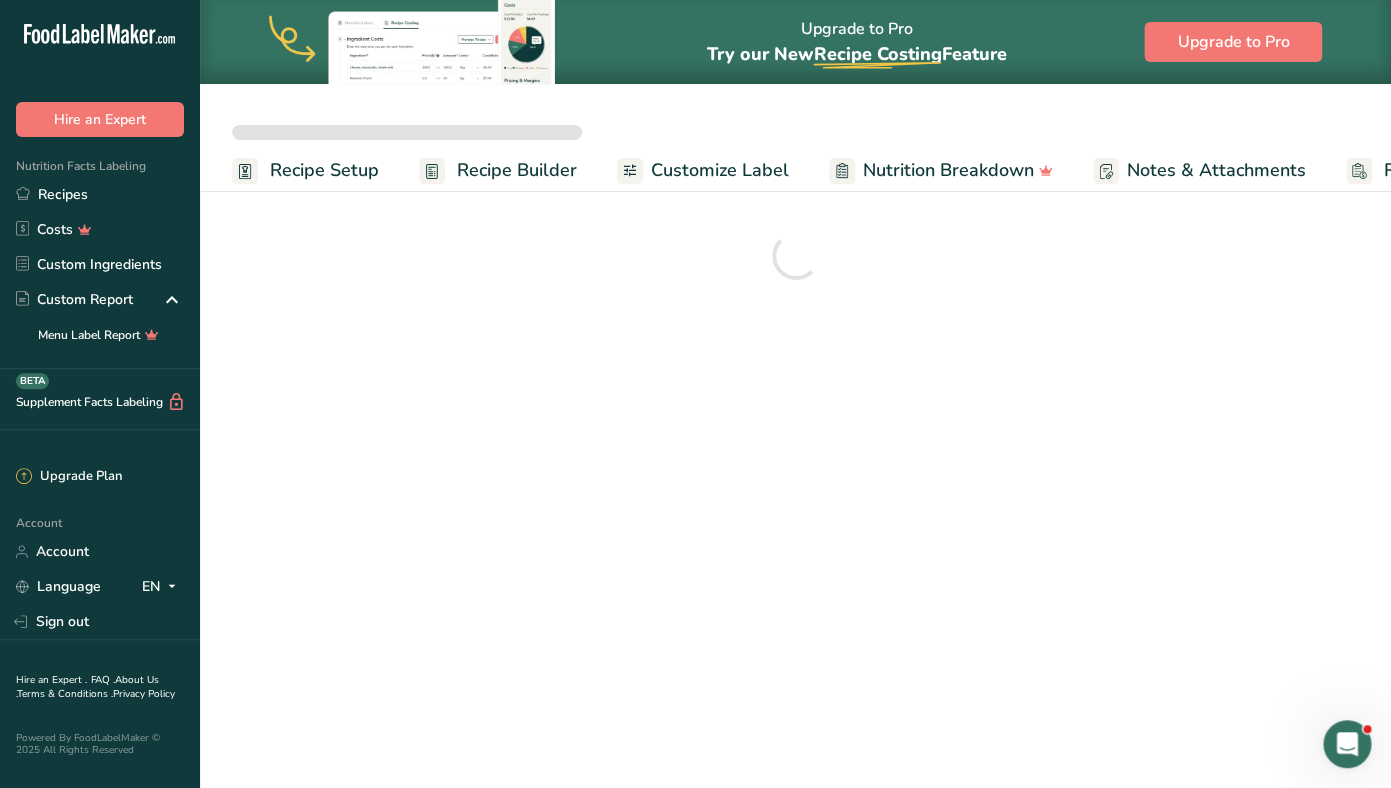 scroll, scrollTop: 0, scrollLeft: 0, axis: both 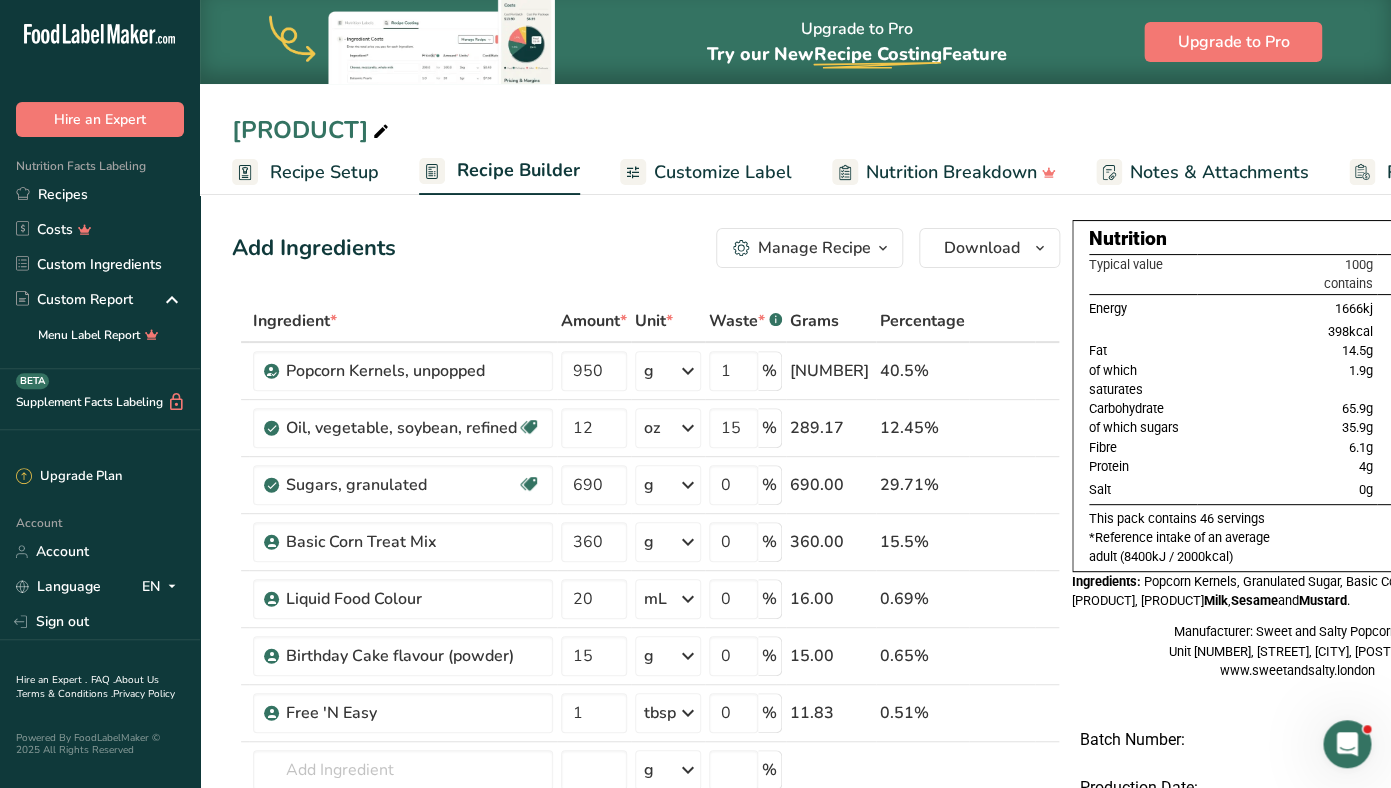click on "Customize Label" at bounding box center (723, 172) 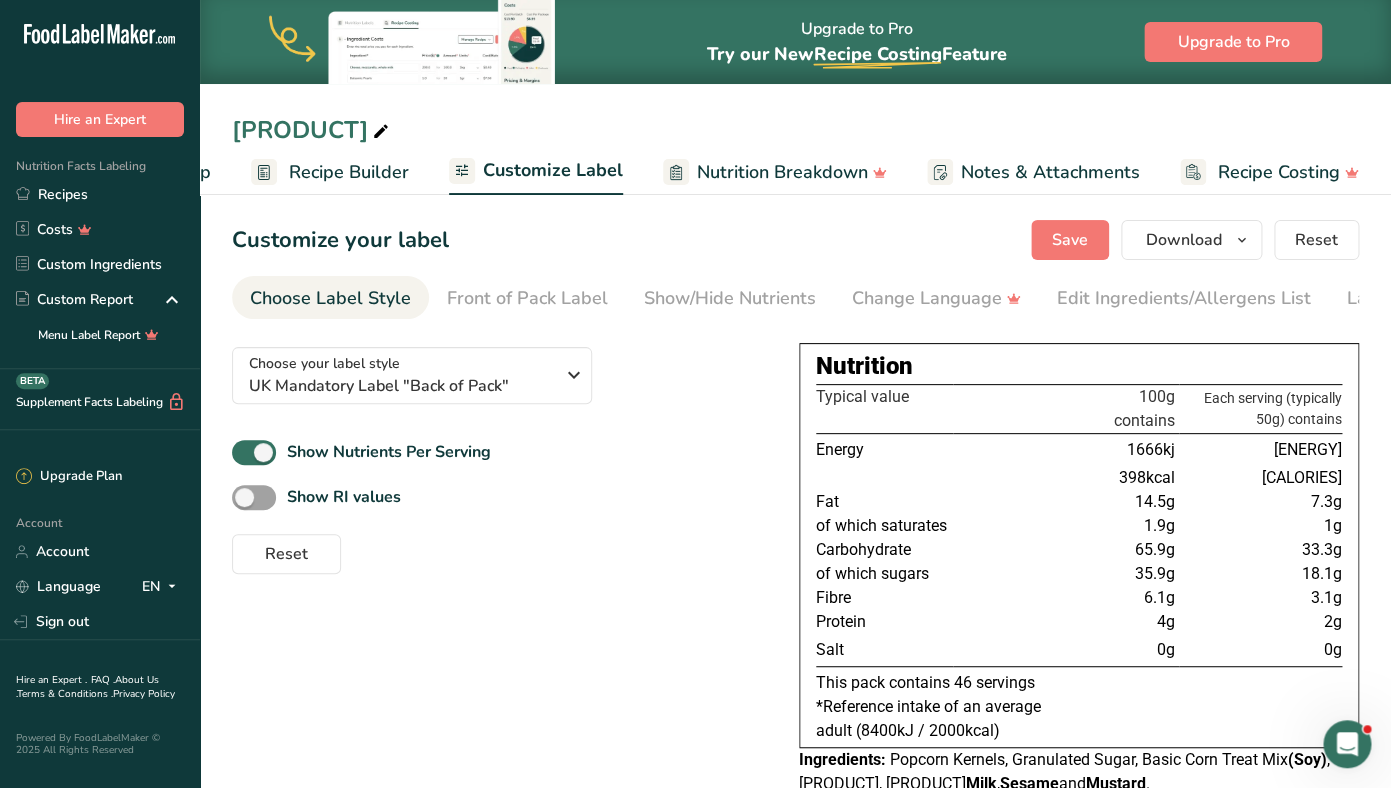 scroll, scrollTop: 0, scrollLeft: 169, axis: horizontal 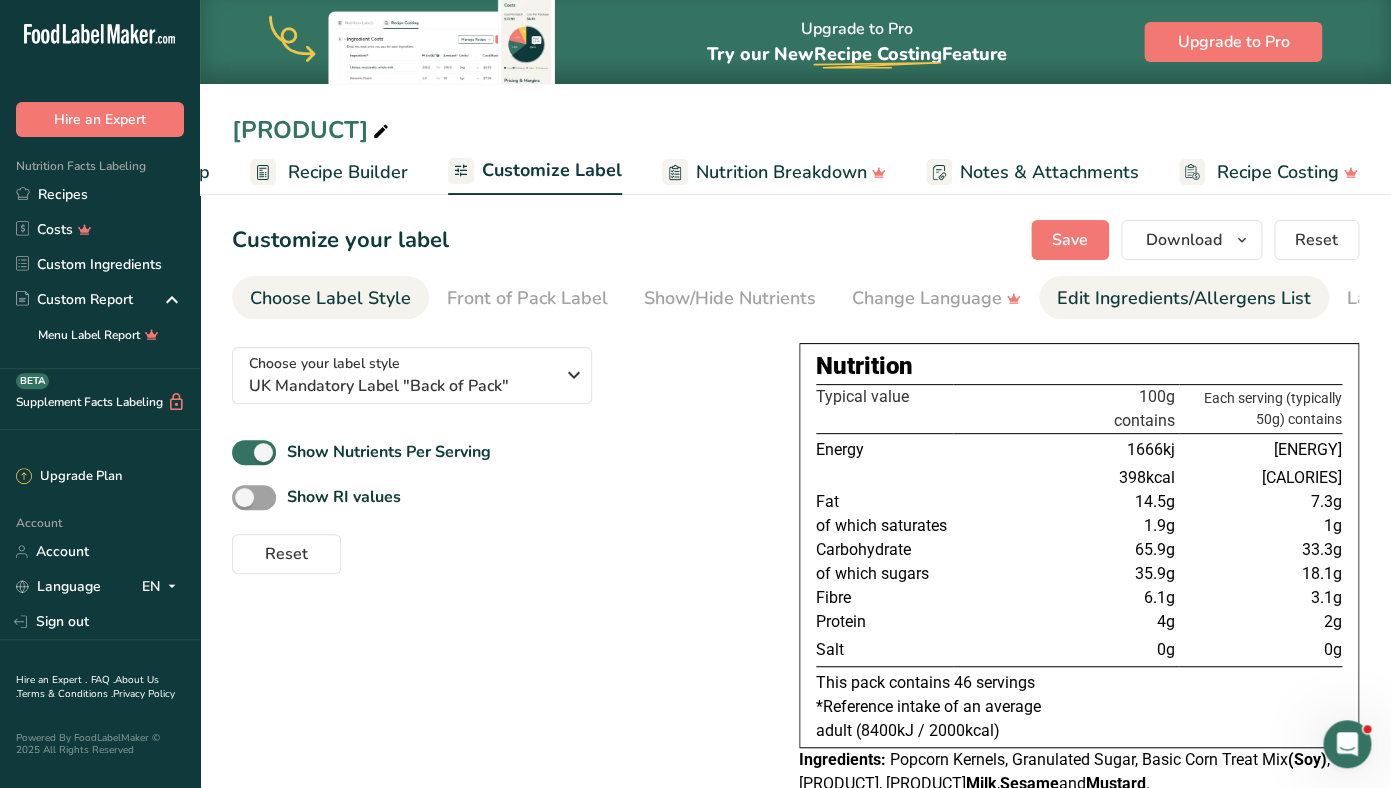 click on "Edit Ingredients/Allergens List" at bounding box center (1184, 298) 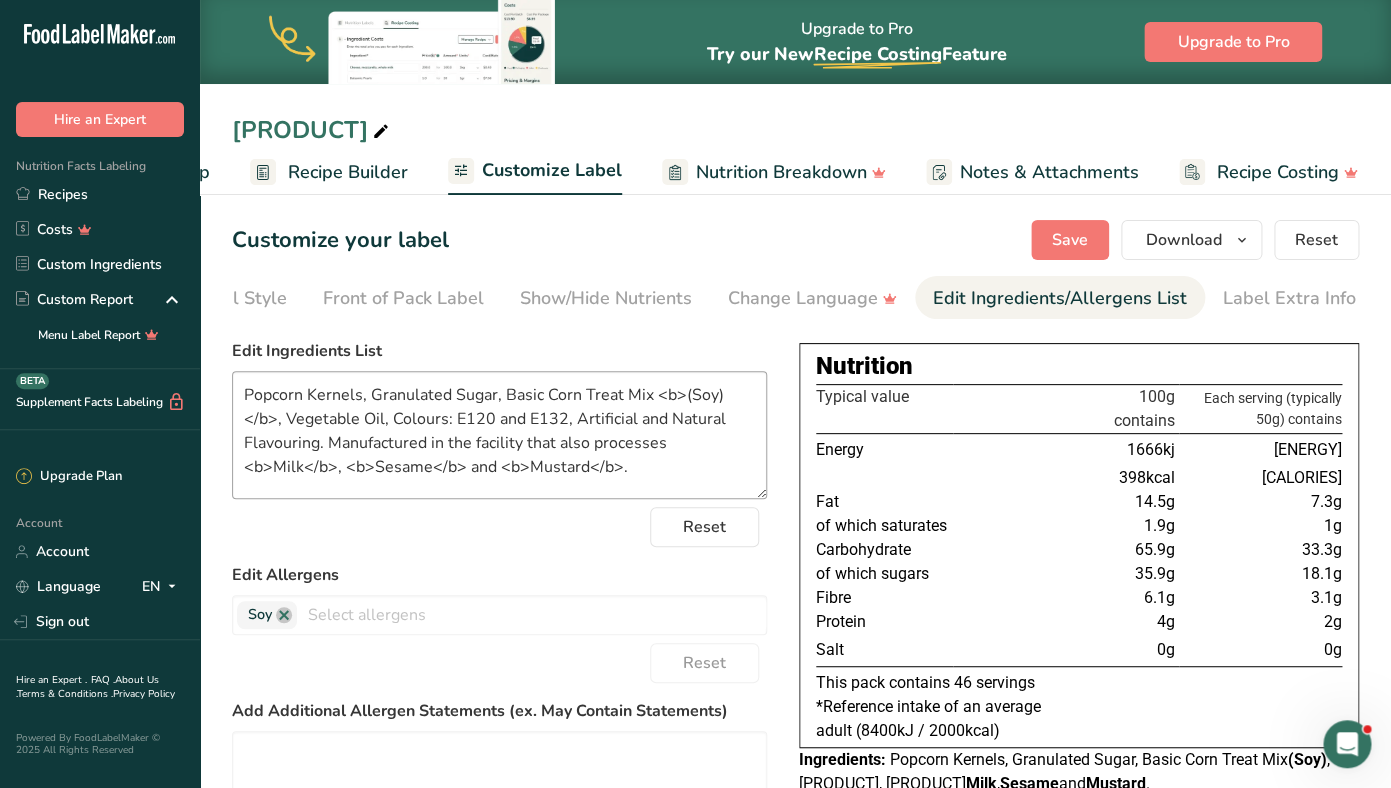 scroll, scrollTop: 0, scrollLeft: 127, axis: horizontal 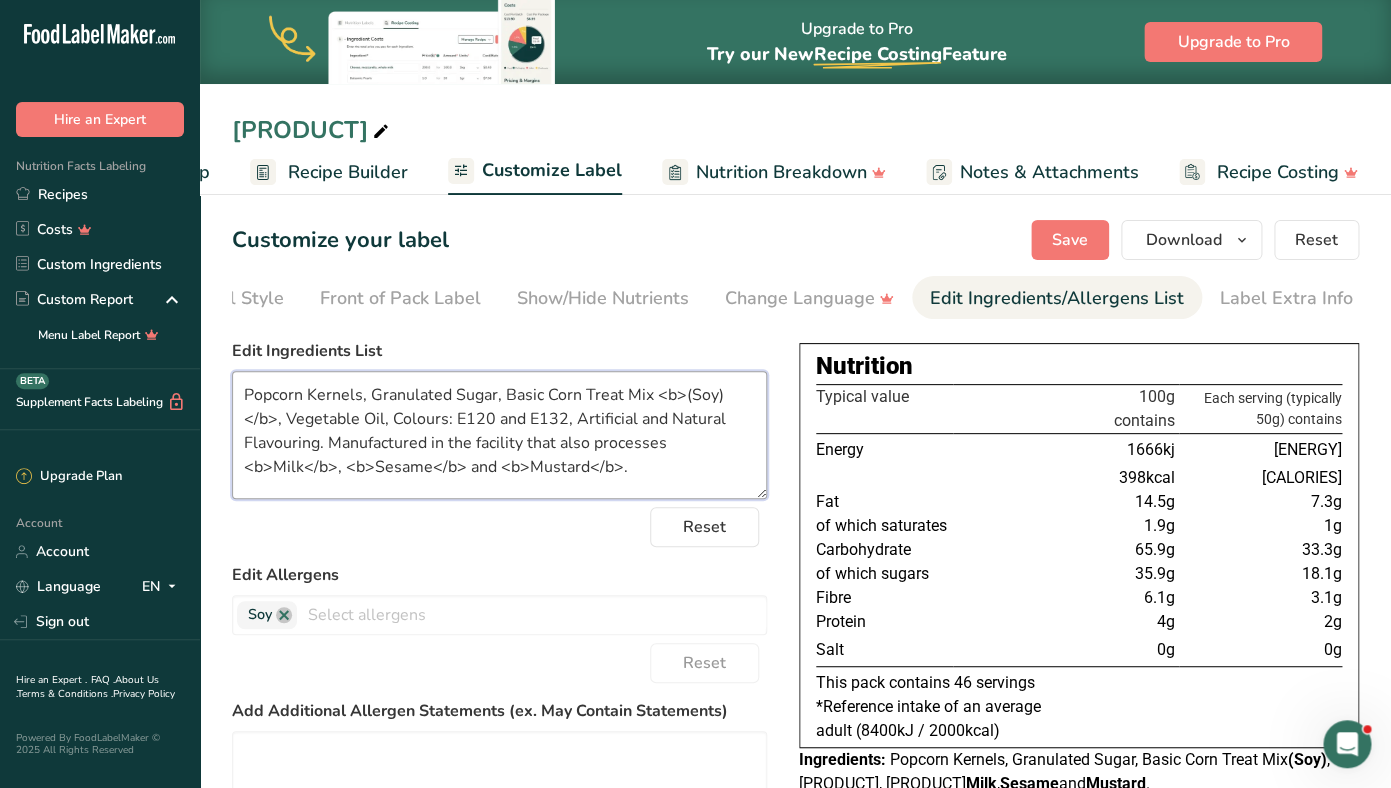 drag, startPoint x: 573, startPoint y: 469, endPoint x: 270, endPoint y: 472, distance: 303.01486 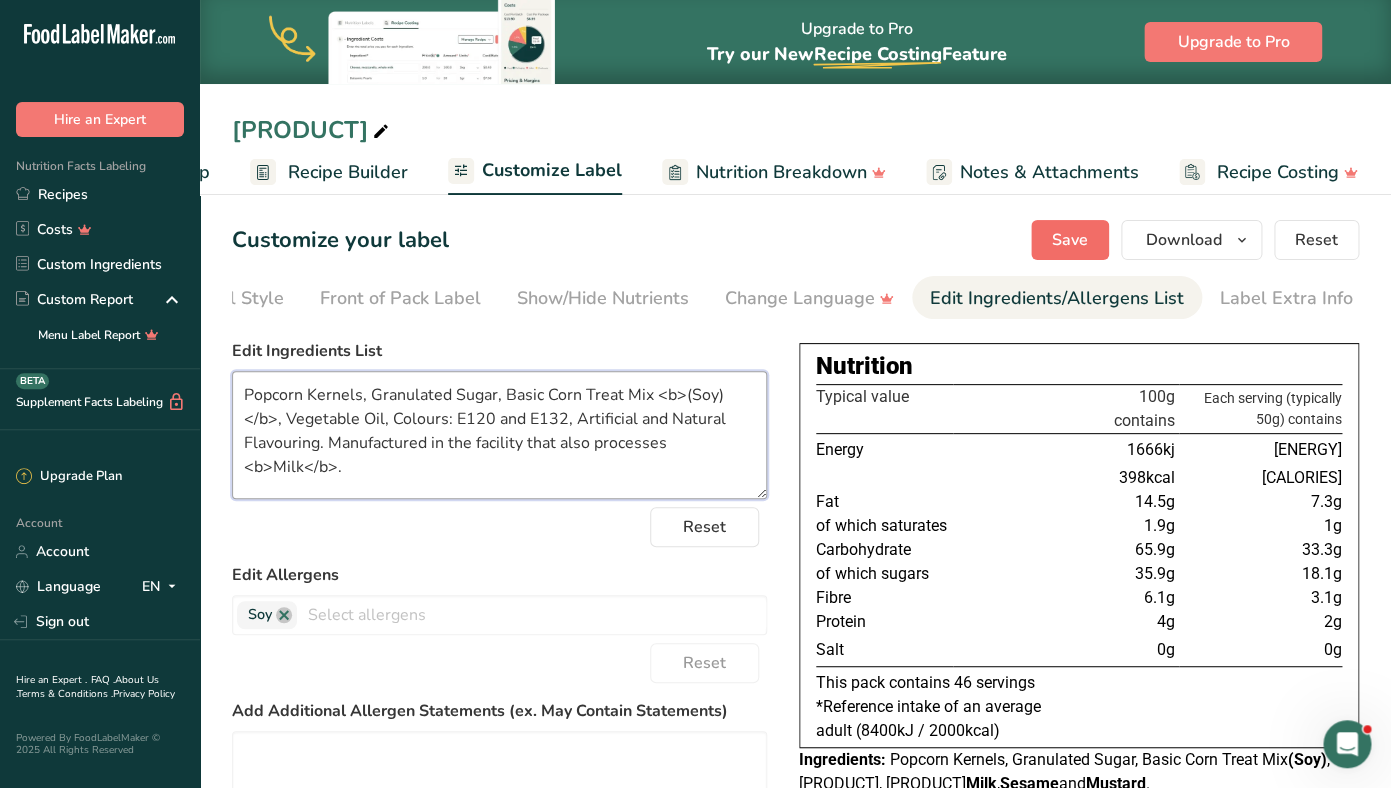 type on "Popcorn Kernels, Granulated Sugar, Basic Corn Treat Mix <b>(Soy)</b>, Vegetable Oil, Colours: E120 and E132, Artificial and Natural Flavouring. Manufactured in the facility that also processes <b>Milk</b>." 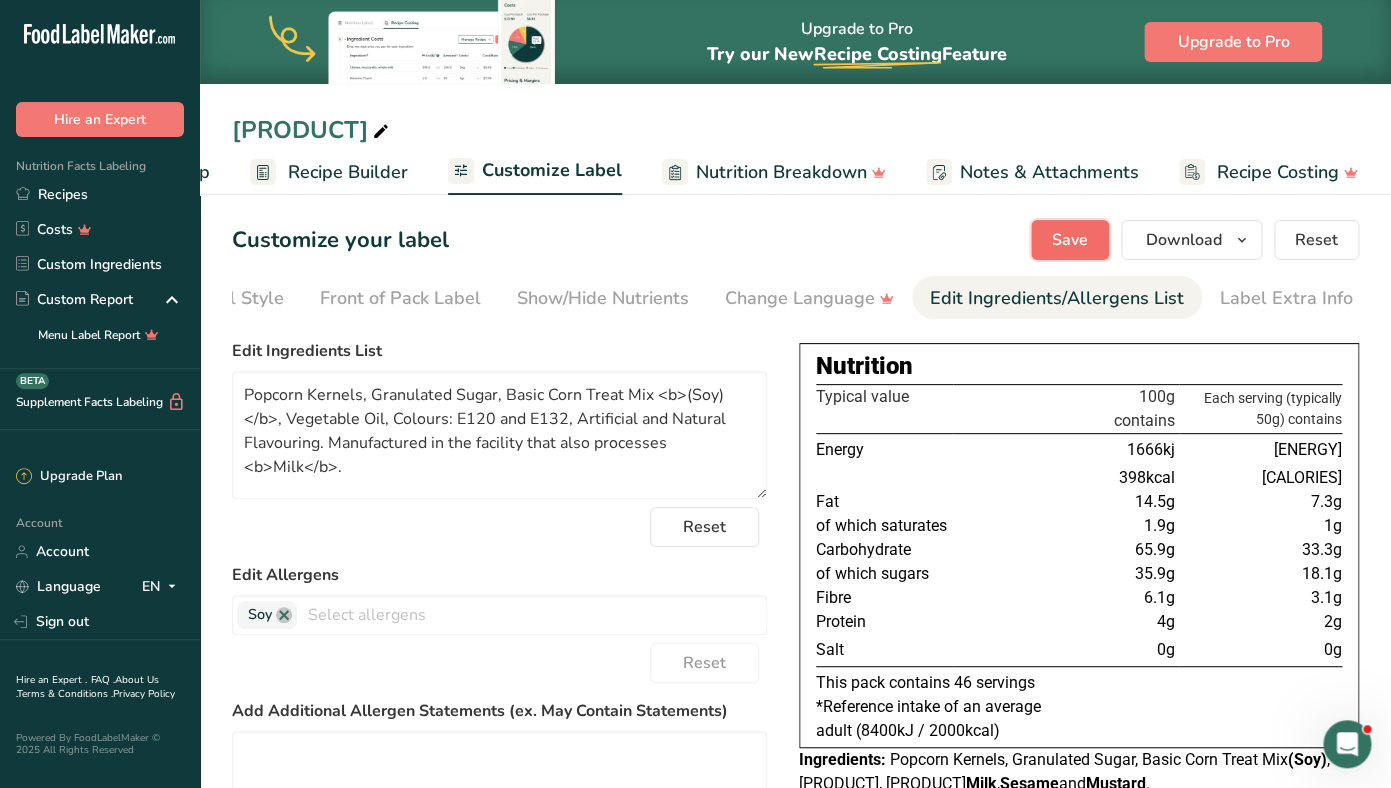 click on "Save" at bounding box center (1070, 240) 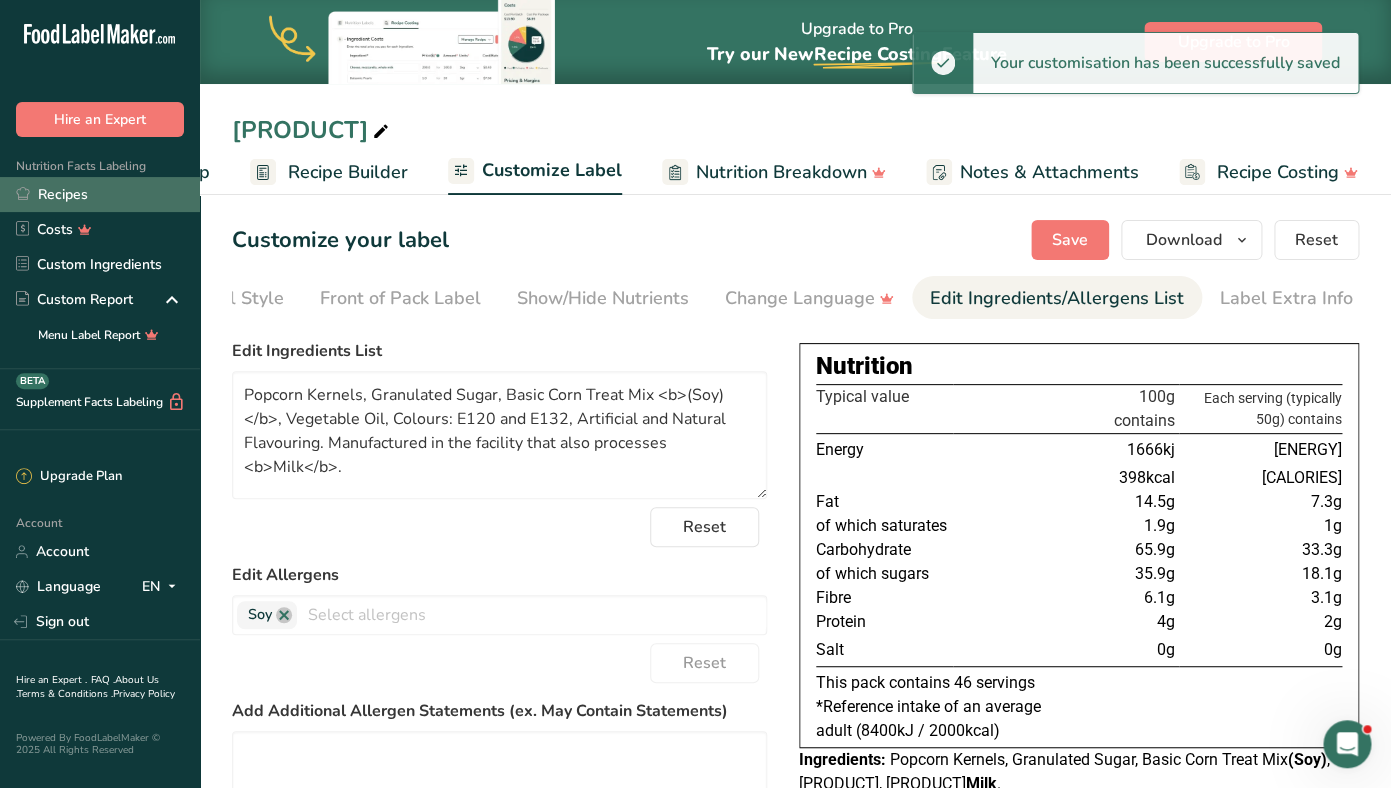 click on "Recipes" at bounding box center (100, 194) 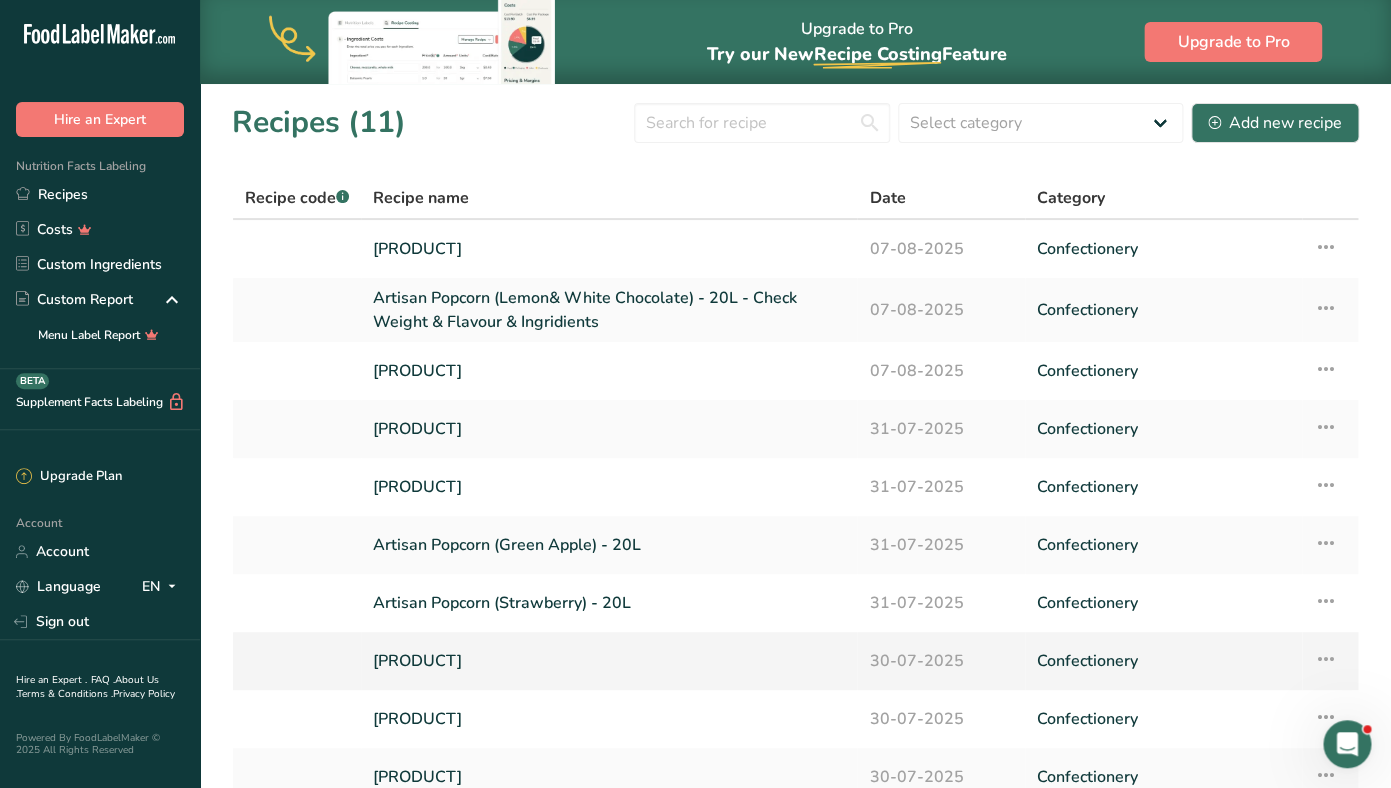 click on "[PRODUCT]" at bounding box center (609, 661) 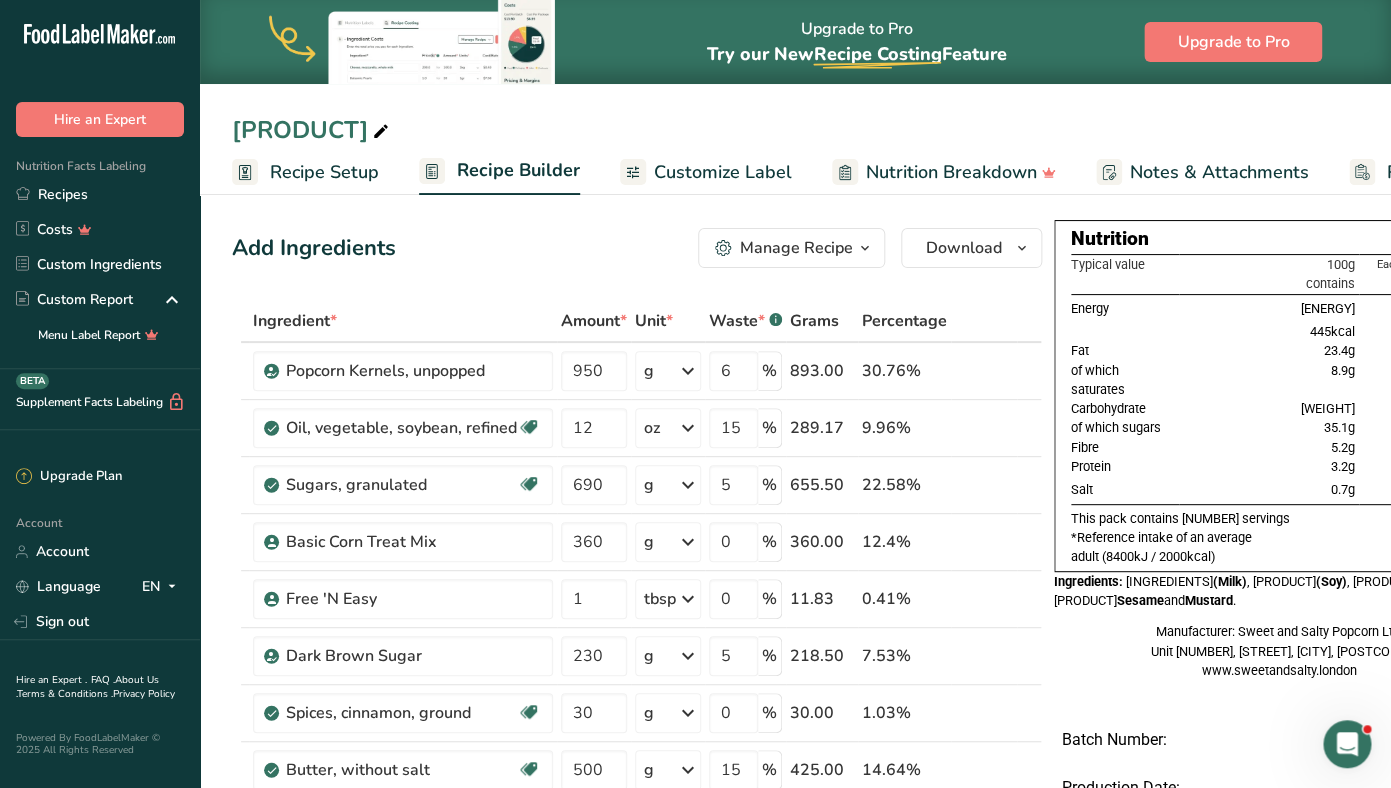 click on "Customize Label" at bounding box center [723, 172] 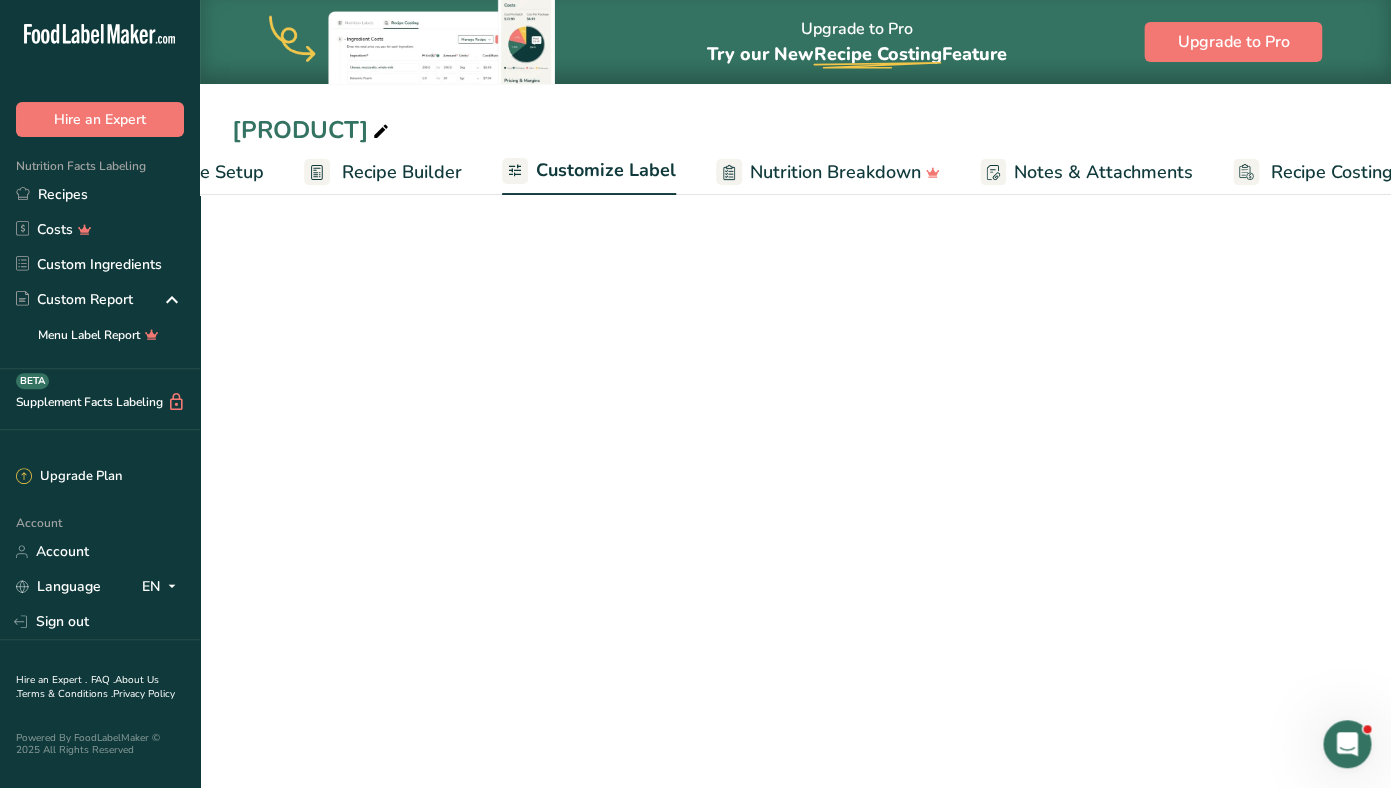 scroll, scrollTop: 0, scrollLeft: 169, axis: horizontal 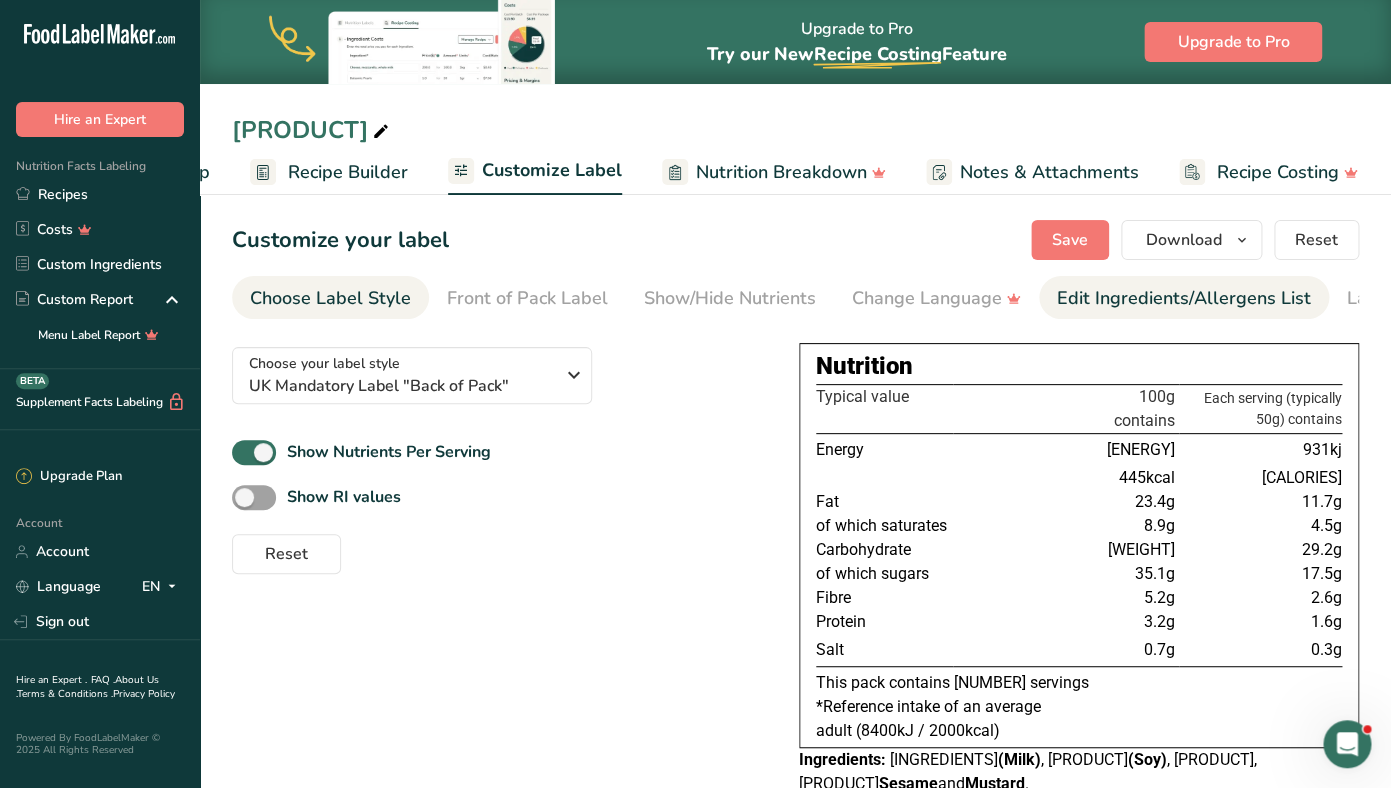 click on "Edit Ingredients/Allergens List" at bounding box center (1184, 298) 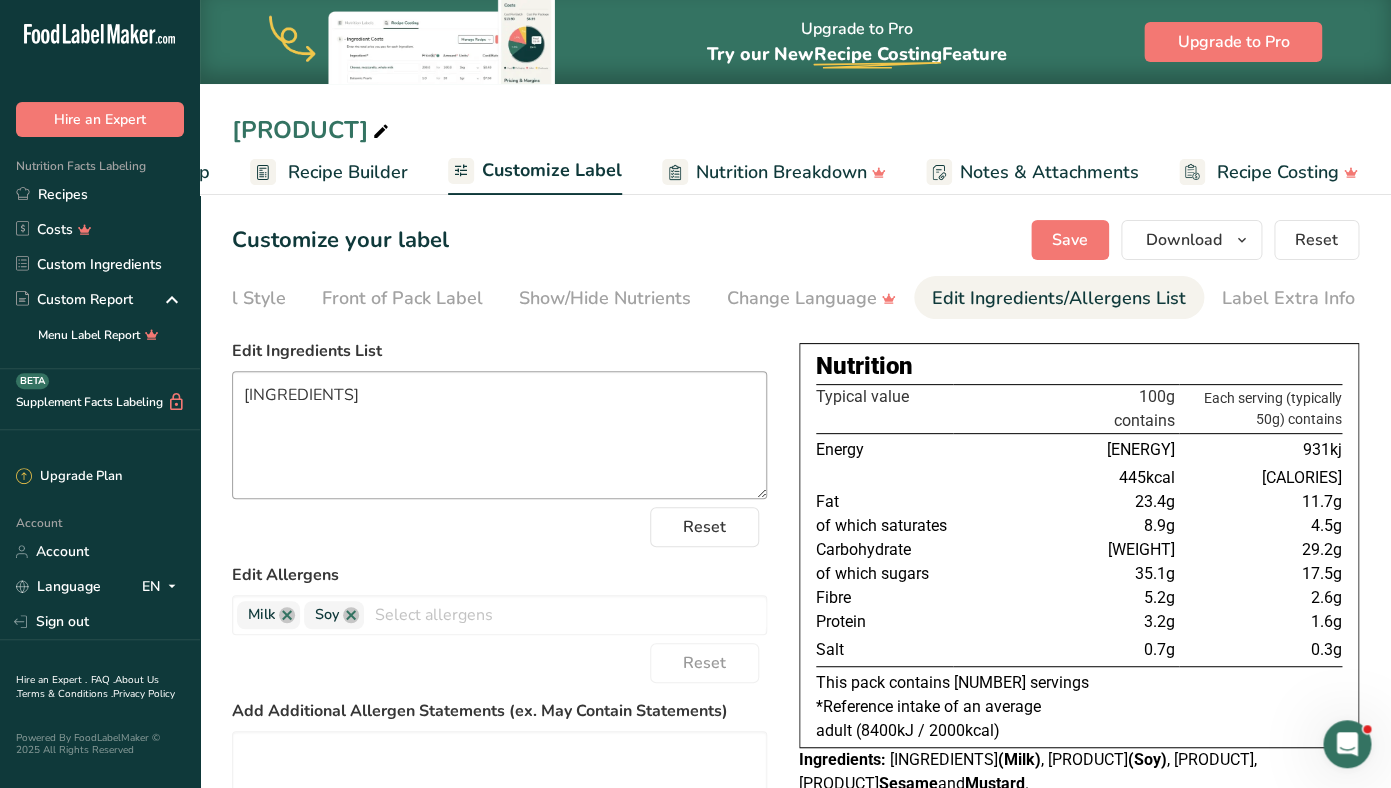 scroll, scrollTop: 0, scrollLeft: 127, axis: horizontal 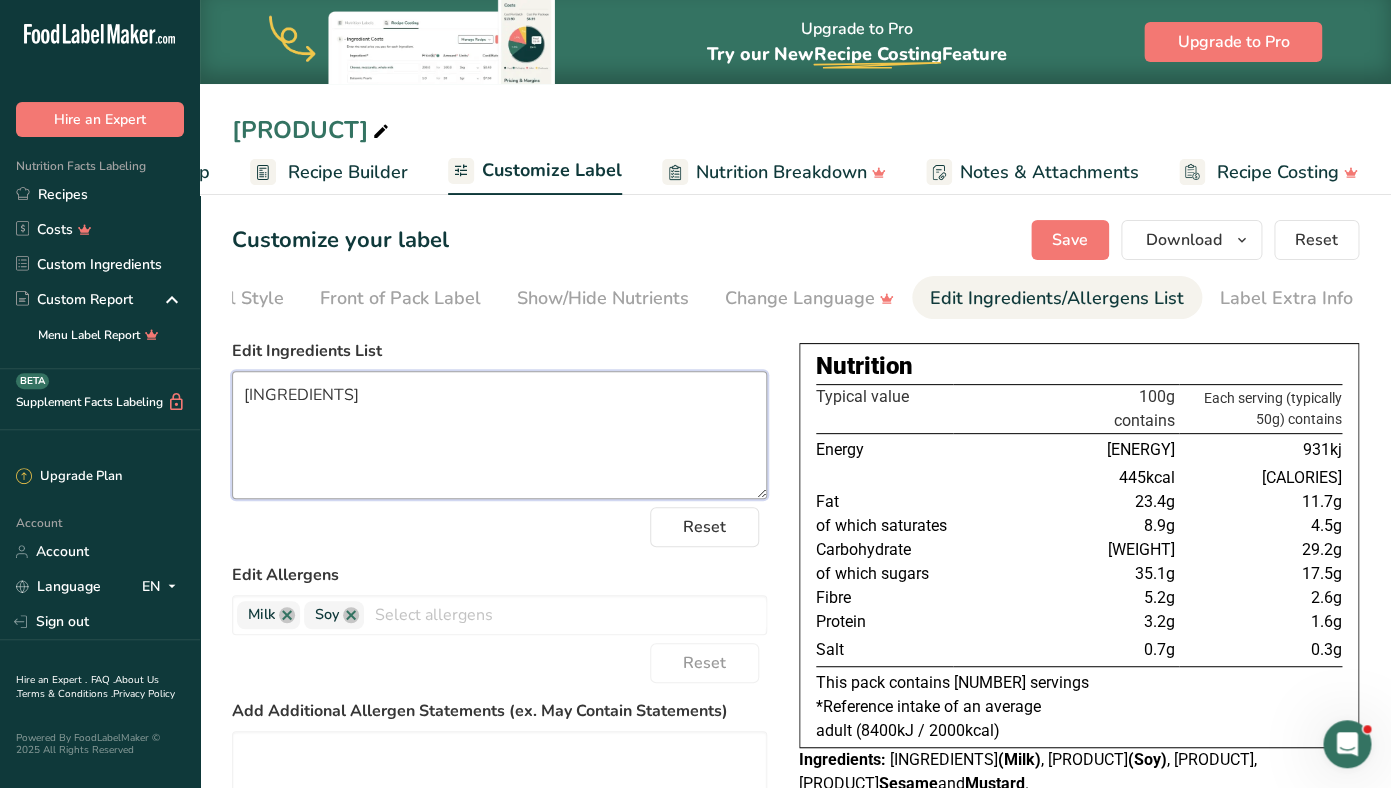 drag, startPoint x: 684, startPoint y: 467, endPoint x: 533, endPoint y: 447, distance: 152.31874 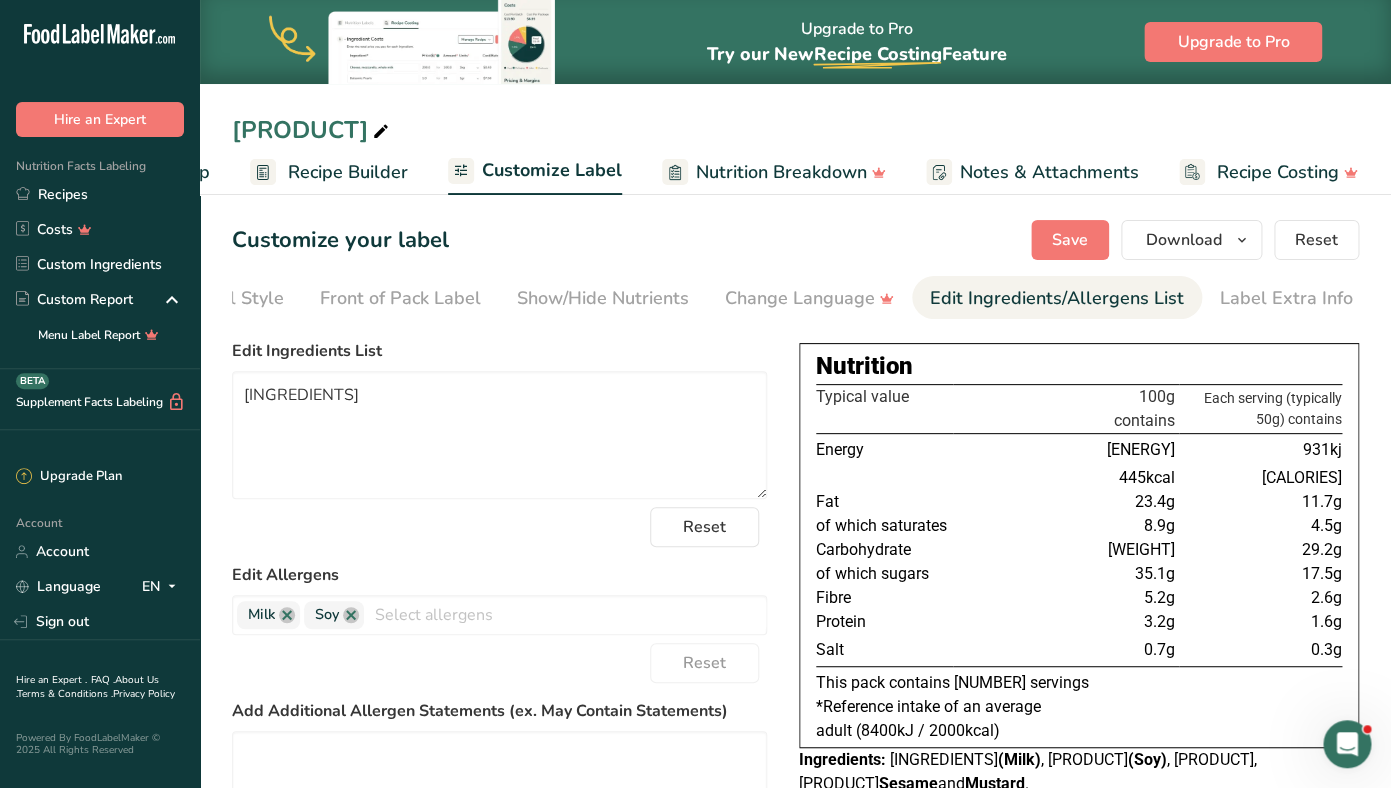 click on "Customize your label
Save
Download
Choose what to show on your downloaded label
Recipe Name to appear above label
Nutrition Facts Panel
Ingredient Statement List
Allergen Declaration/ Allergy Statement
Business Address
Label Notes
Recipe Tags
Recipe Card QR Code
Front of Pack Label
Download
PNG
PNG
BMP
SVG
PDF
Reset
Choose Label Style
Front of Pack Label
Show/Hide Nutrients
Change Language
Manual Label Override
Edit Ingredients/Allergens List
Label Extra Info" at bounding box center [795, 670] 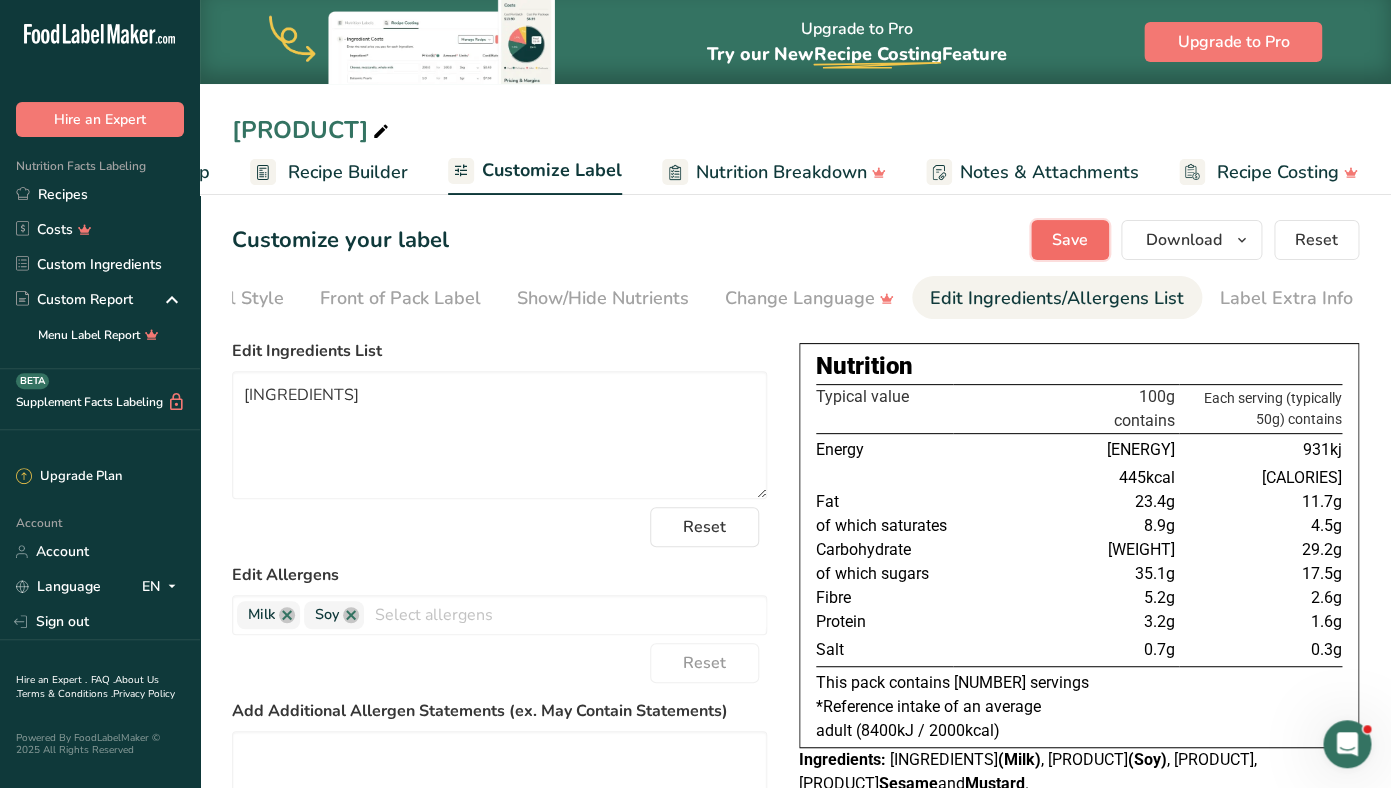click on "Save" at bounding box center (1070, 240) 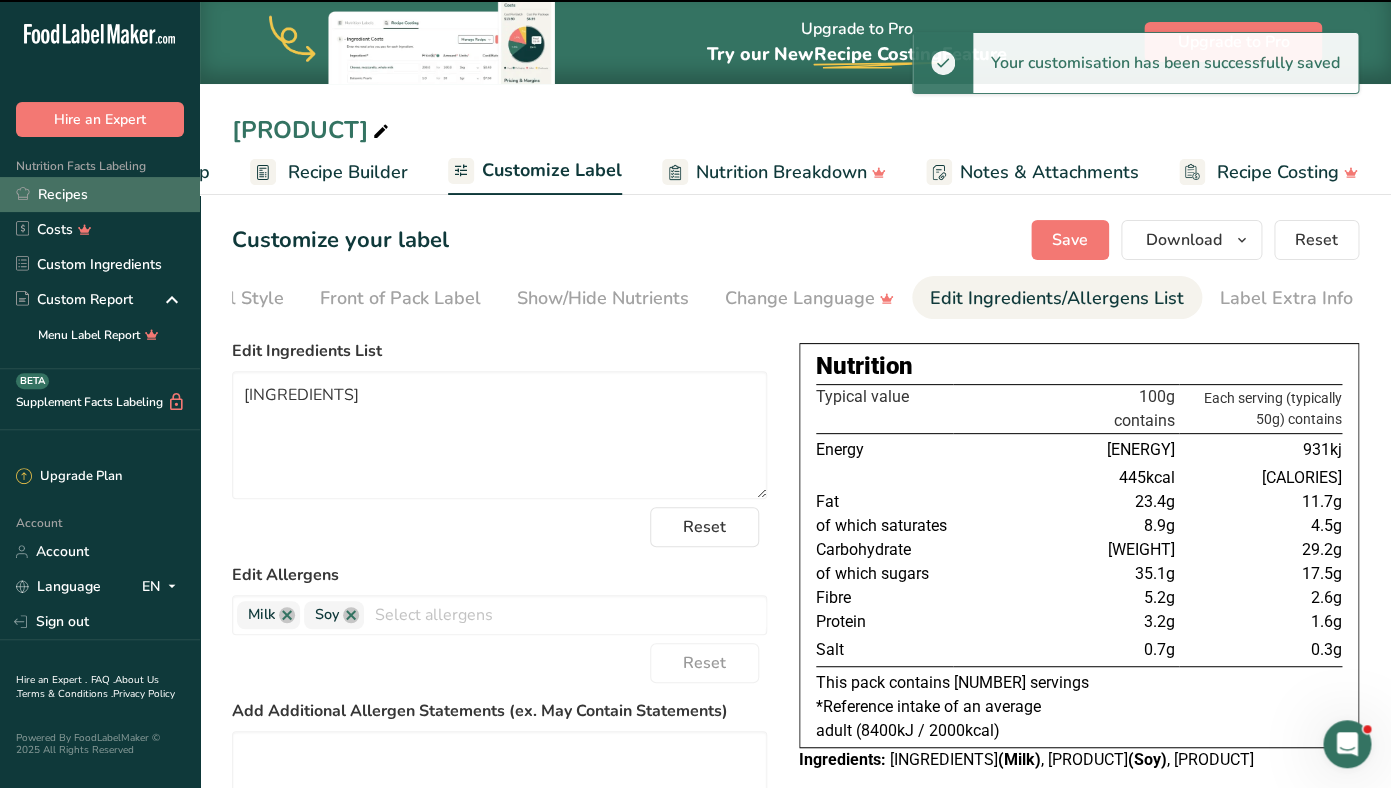 click on "Recipes" at bounding box center [100, 194] 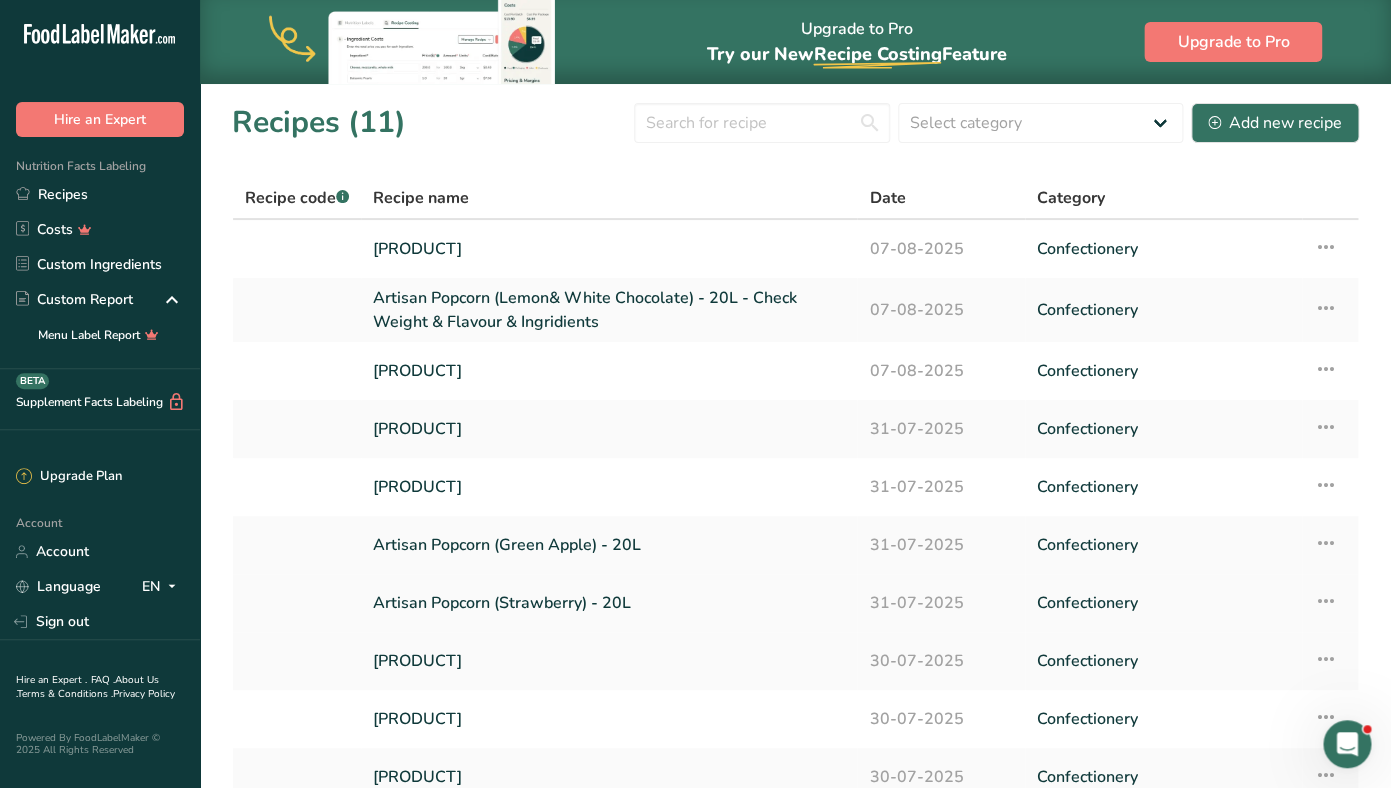 click on "Artisan Popcorn (Strawberry) - 20L" at bounding box center [609, 603] 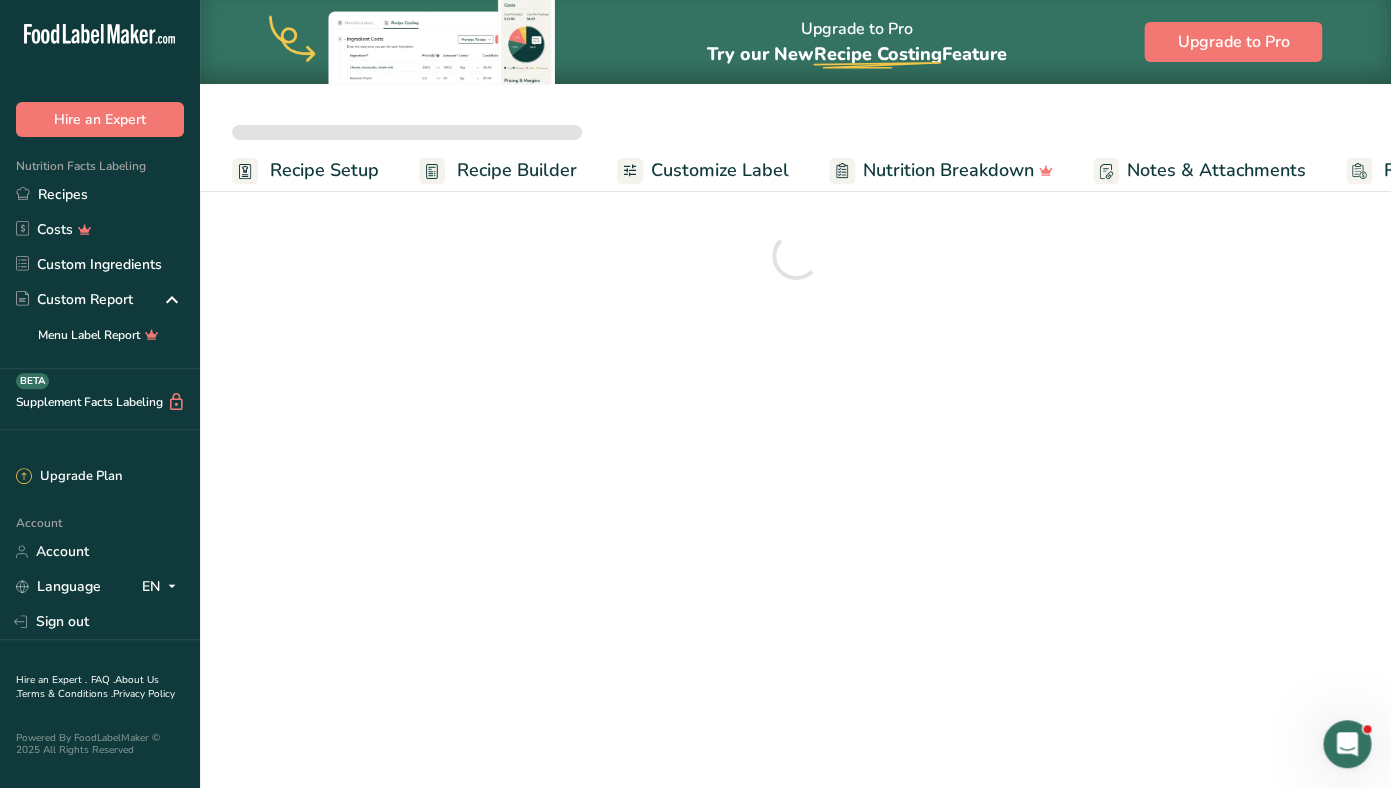 click on "Customize Label" at bounding box center [720, 170] 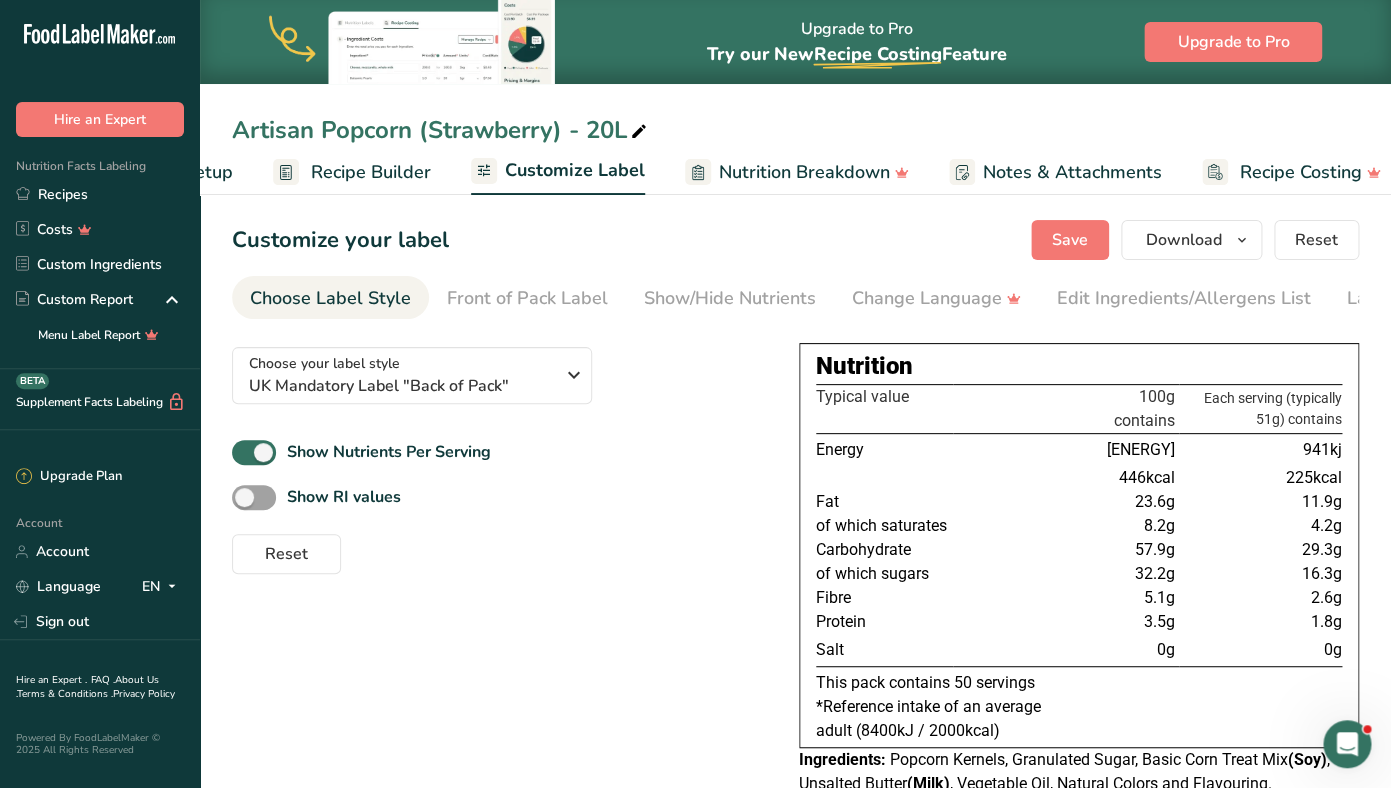 scroll, scrollTop: 0, scrollLeft: 169, axis: horizontal 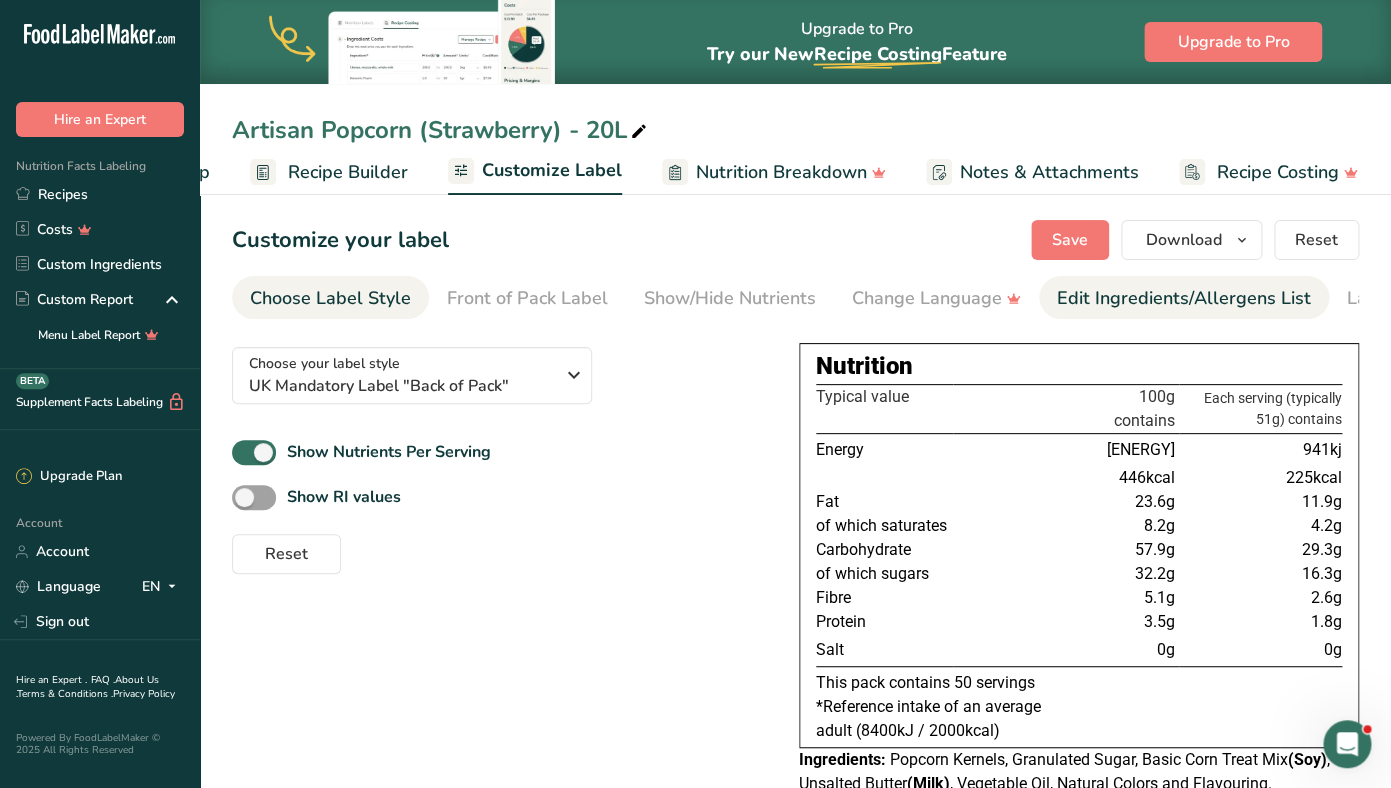 click on "Edit Ingredients/Allergens List" at bounding box center [1184, 298] 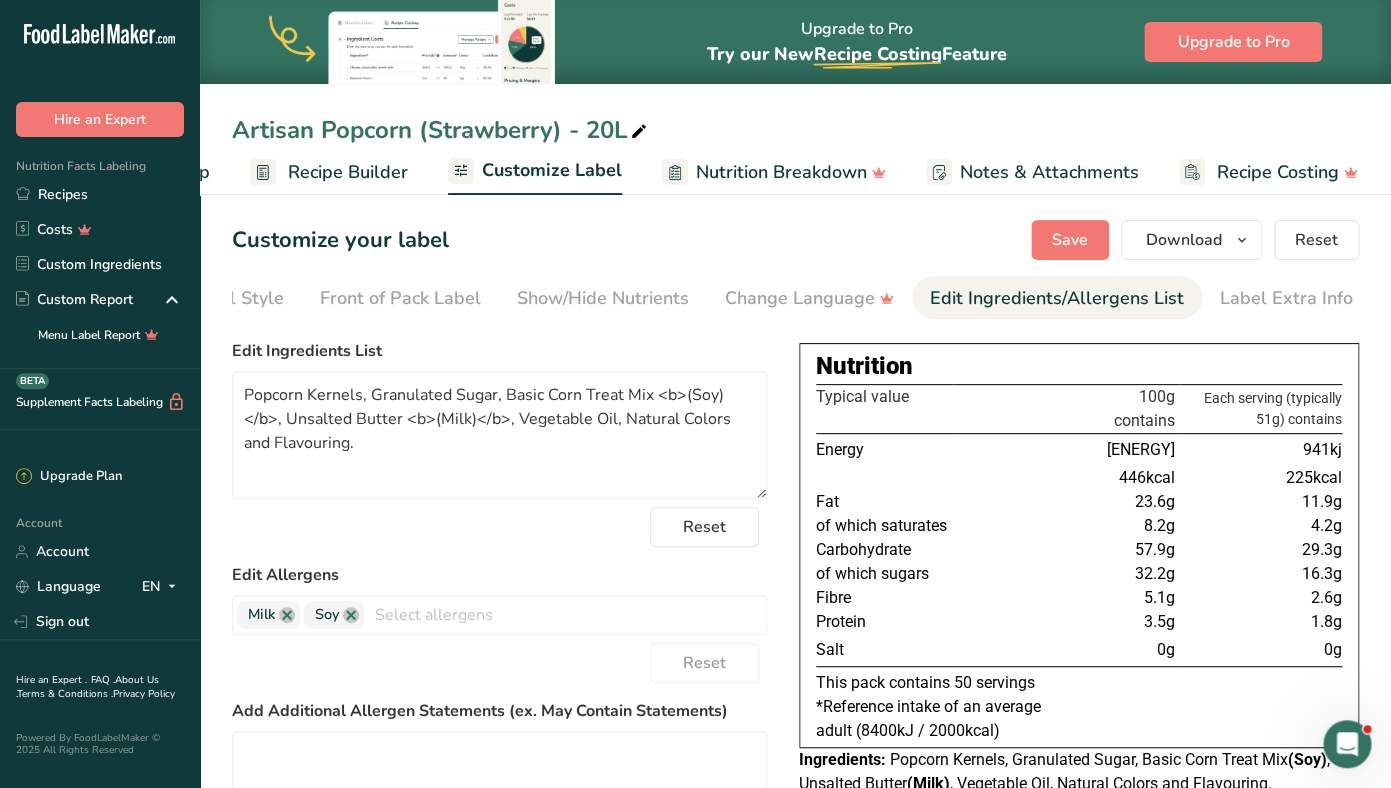 scroll, scrollTop: 0, scrollLeft: 127, axis: horizontal 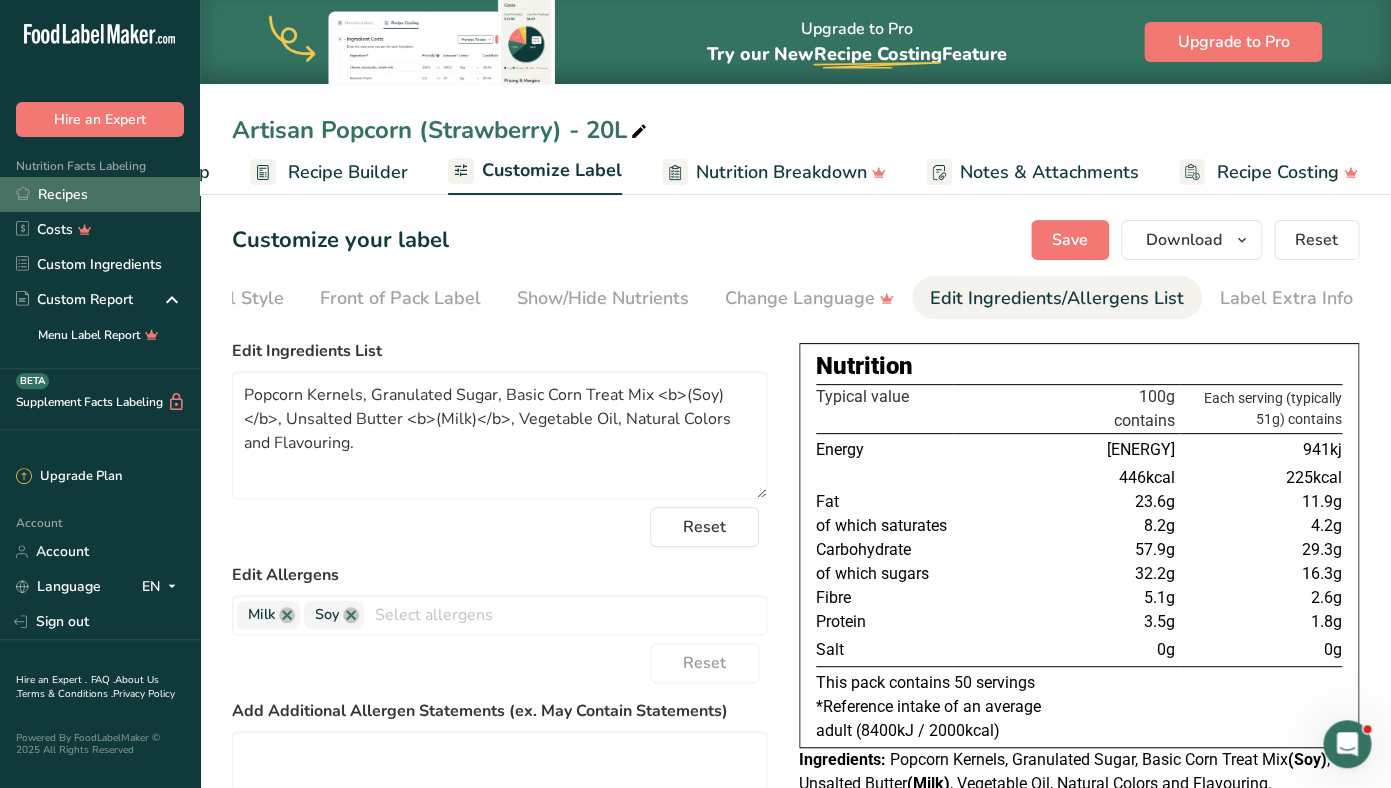 click on "Recipes" at bounding box center [100, 194] 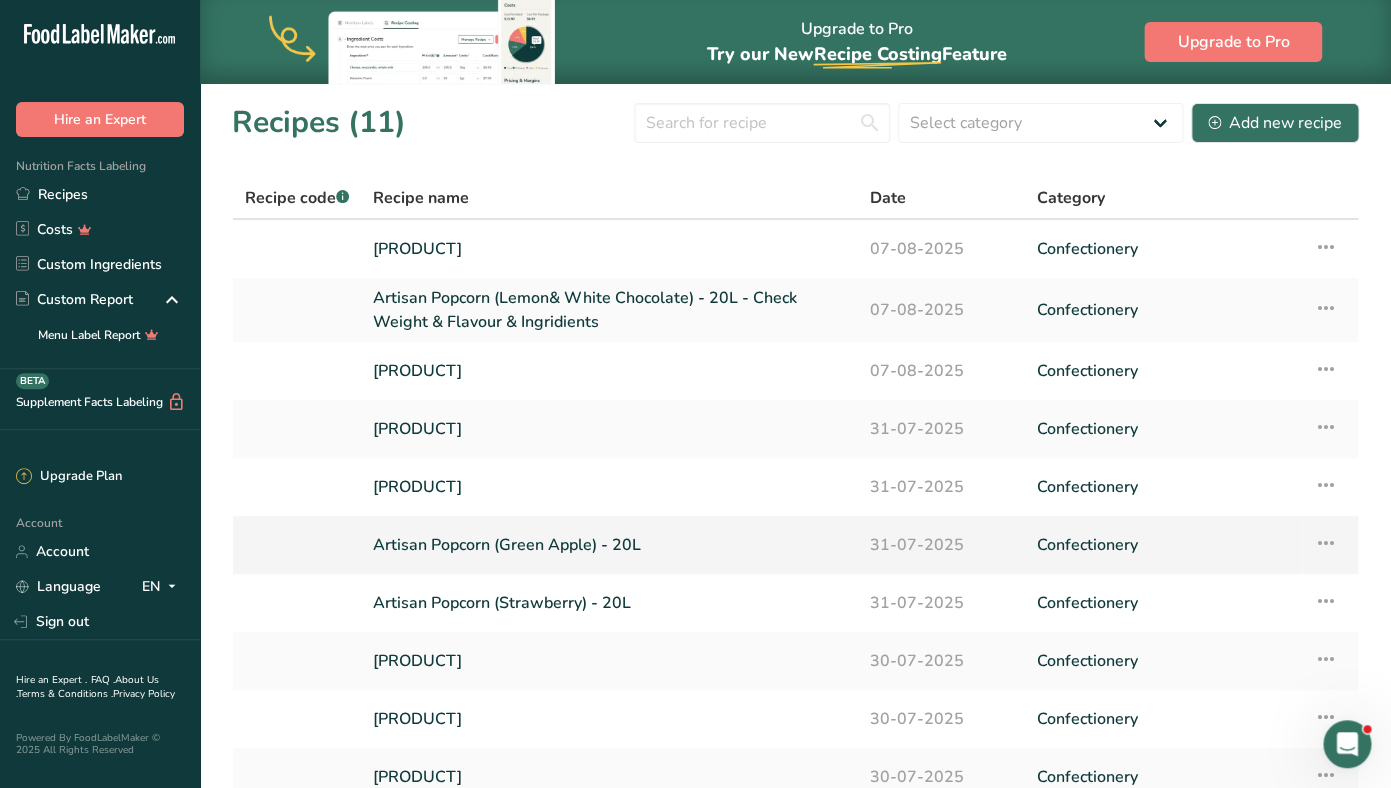 click on "Artisan Popcorn (Green Apple) - 20L" at bounding box center (609, 545) 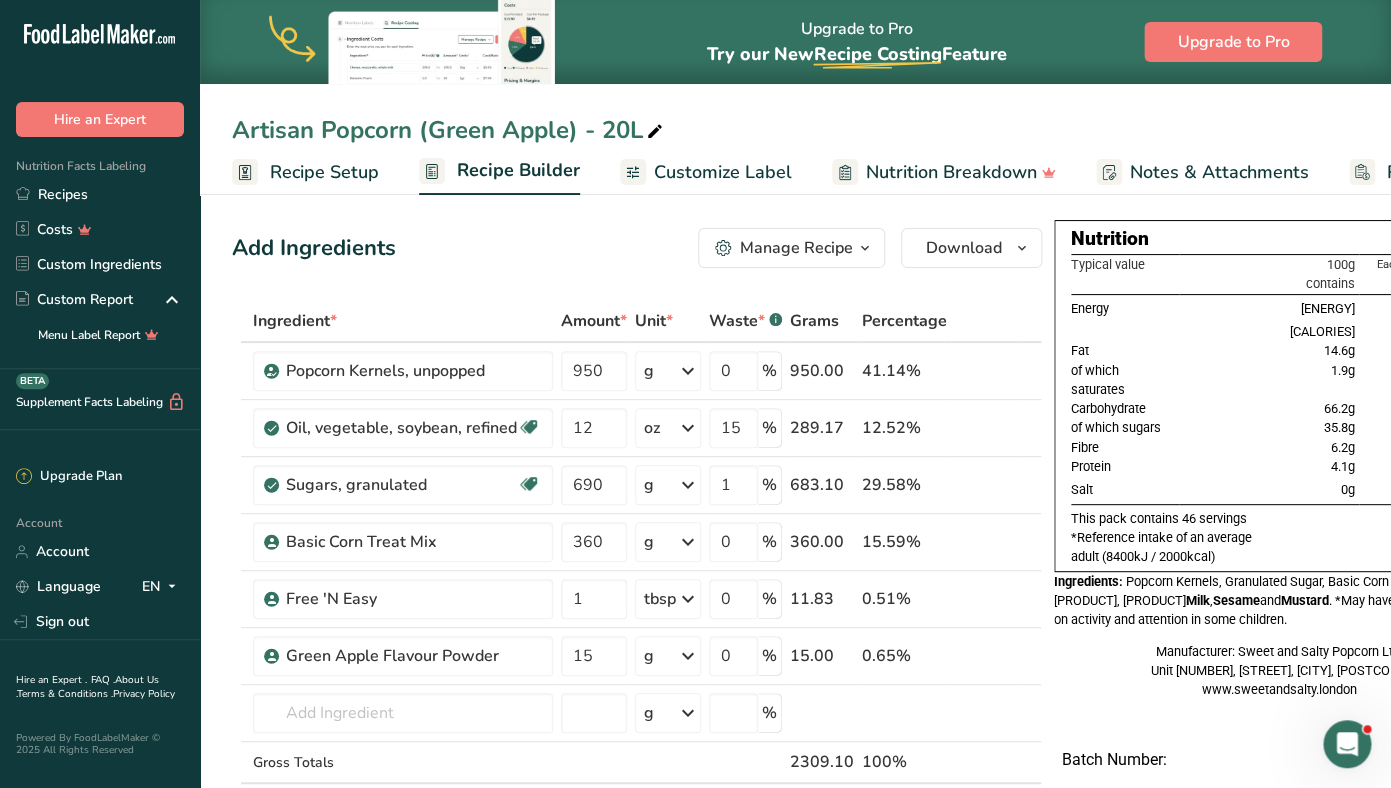 click on "Customize Label" at bounding box center (723, 172) 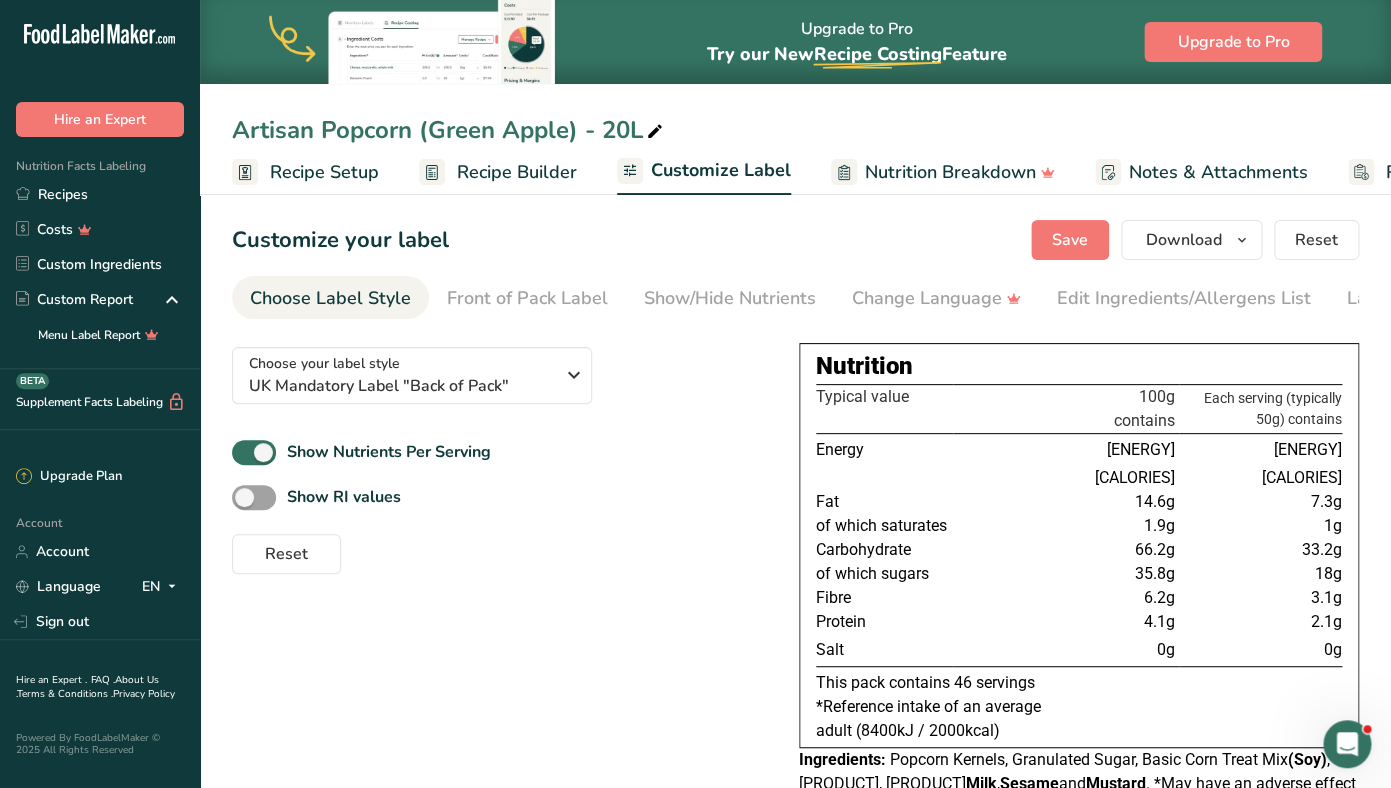 scroll, scrollTop: 0, scrollLeft: 169, axis: horizontal 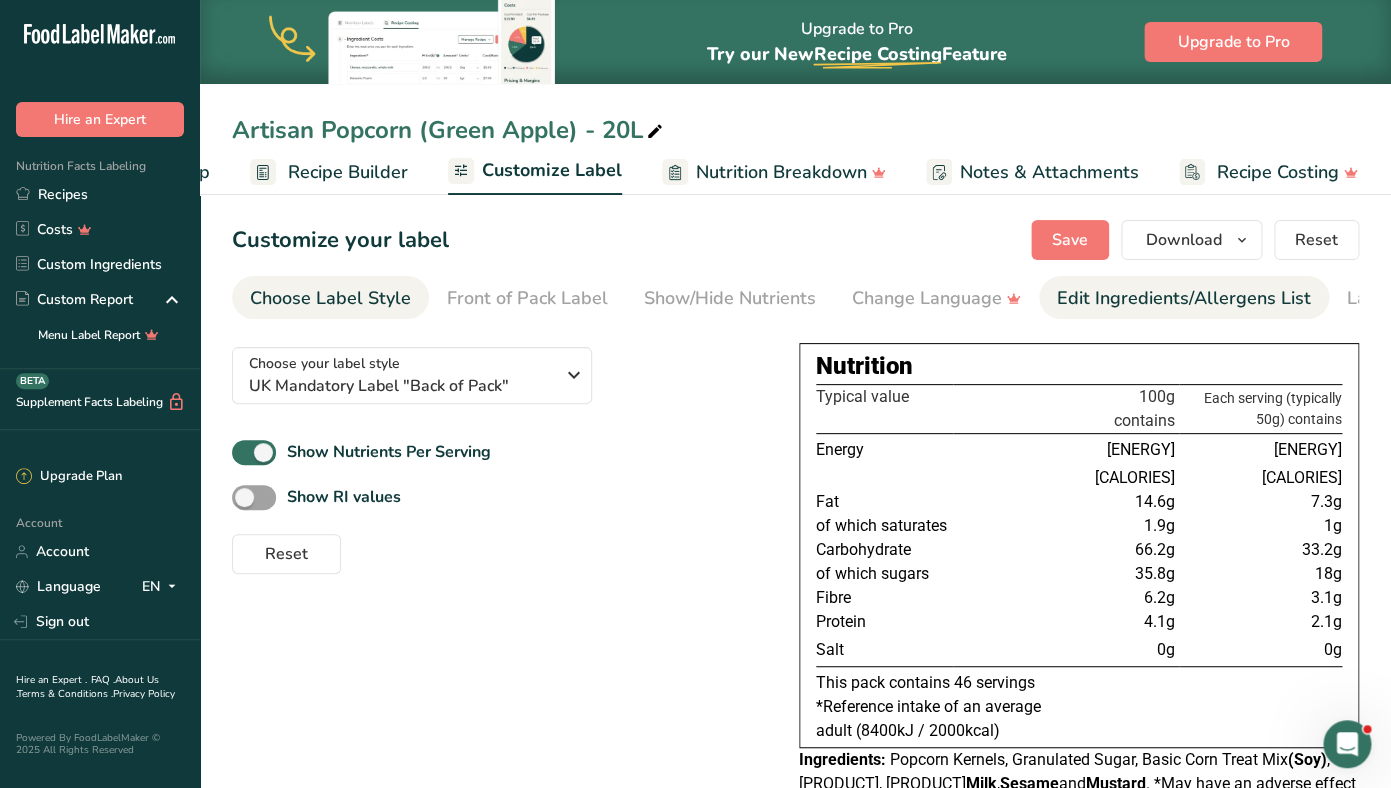 click on "Edit Ingredients/Allergens List" at bounding box center [1184, 298] 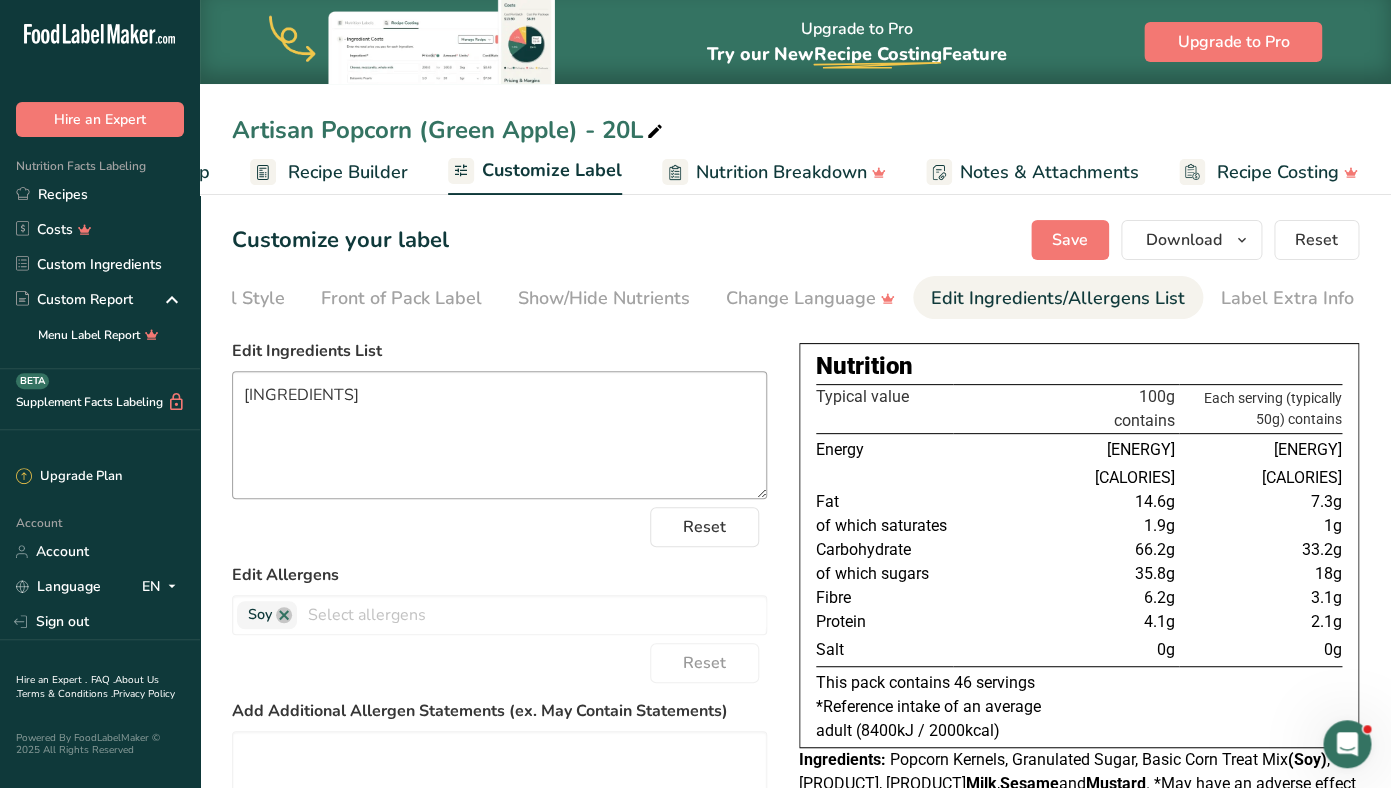 scroll, scrollTop: 0, scrollLeft: 127, axis: horizontal 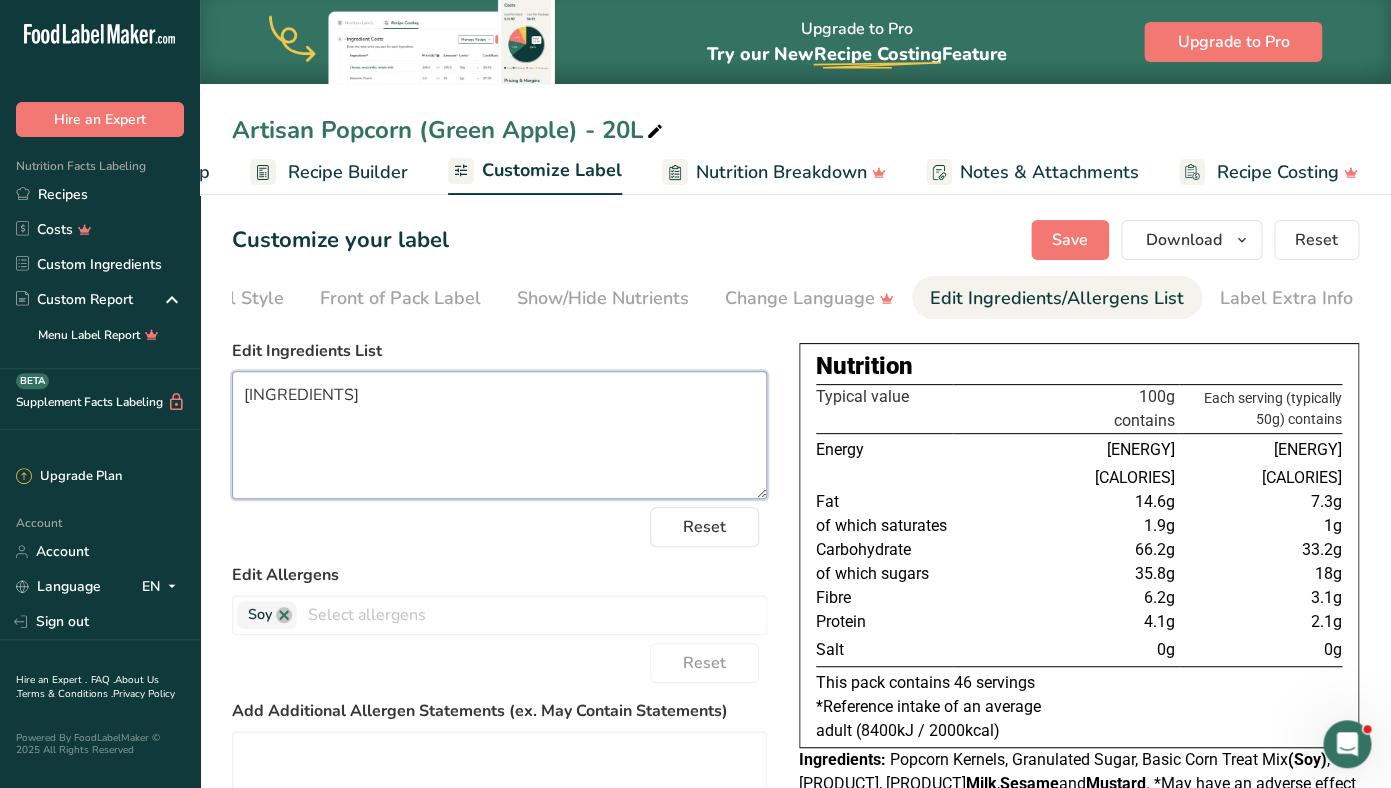 drag, startPoint x: 545, startPoint y: 468, endPoint x: 264, endPoint y: 469, distance: 281.00177 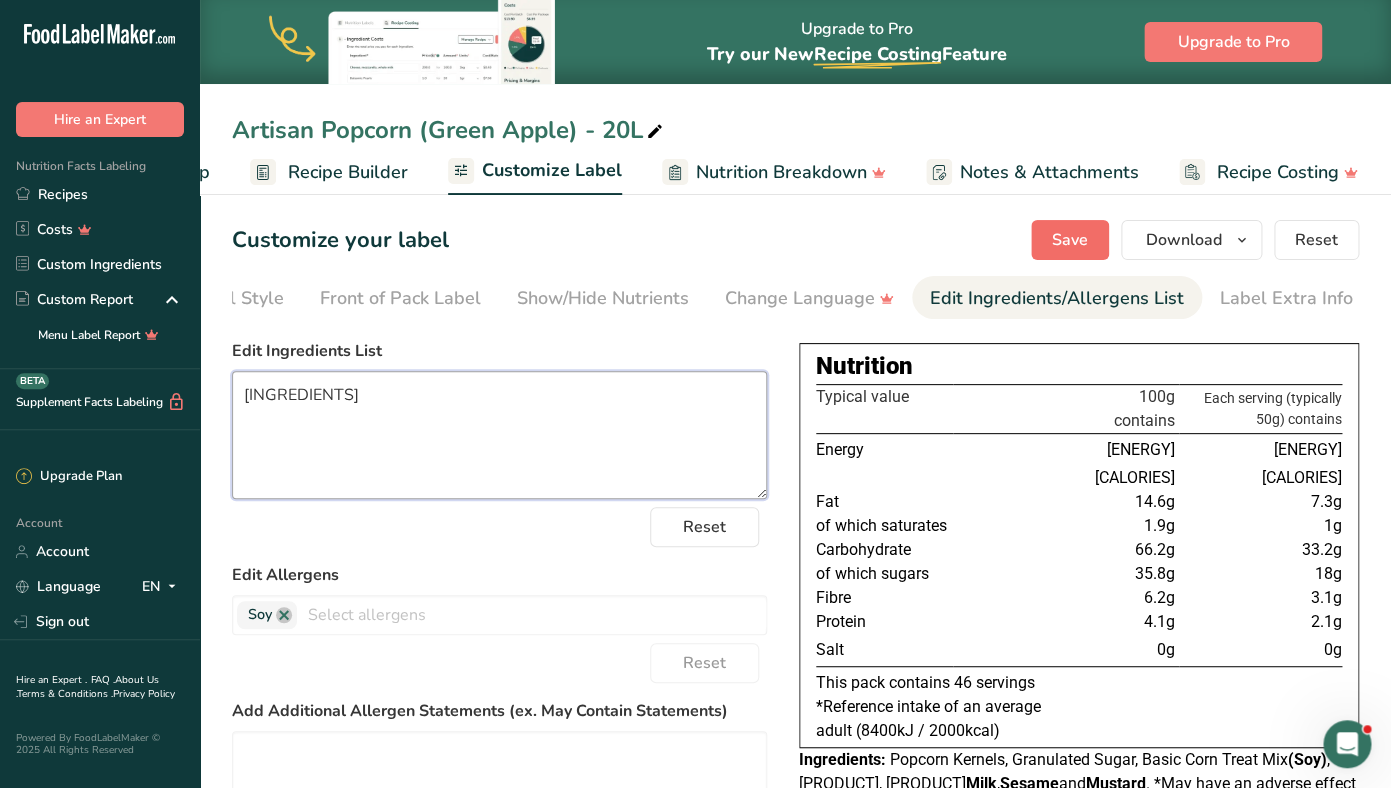 type on "[INGREDIENTS]" 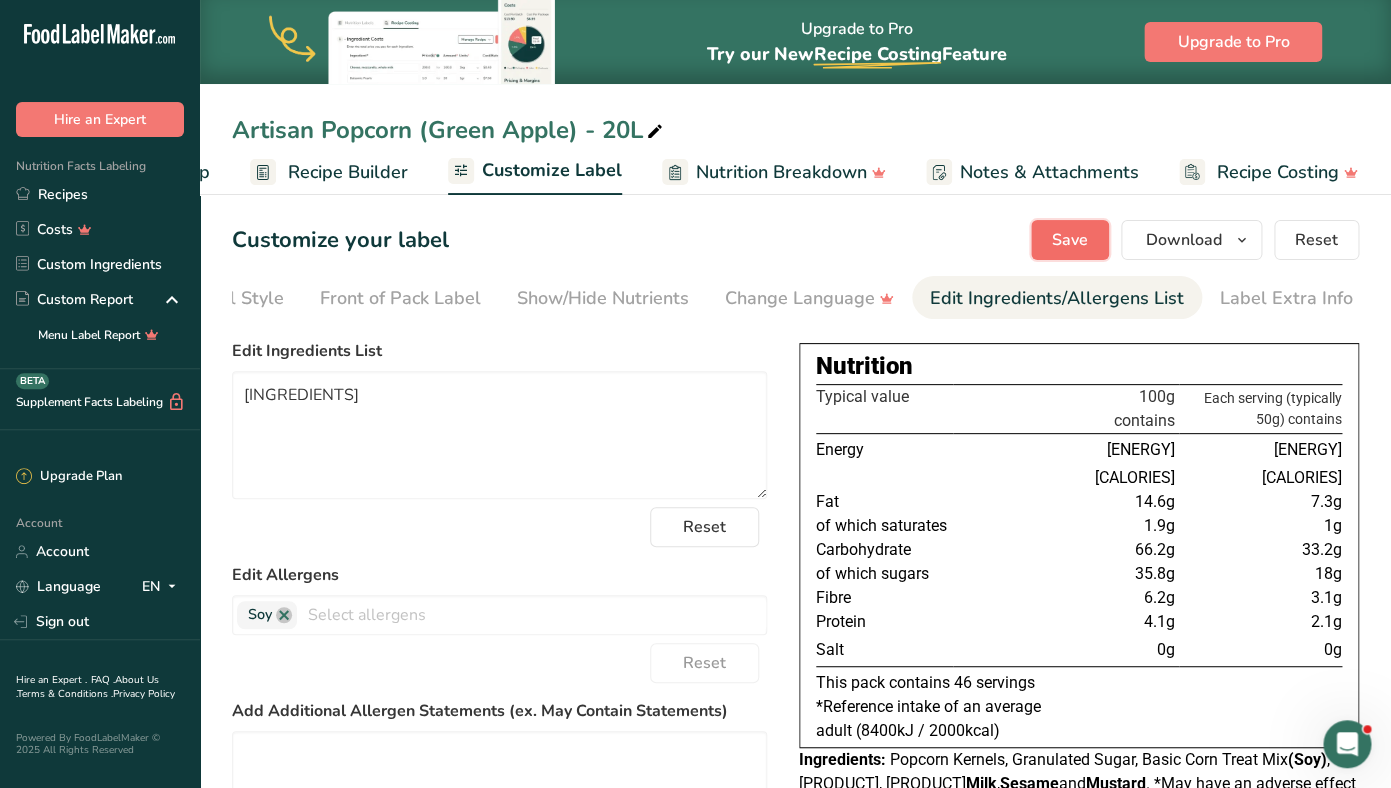 click on "Save" at bounding box center [1070, 240] 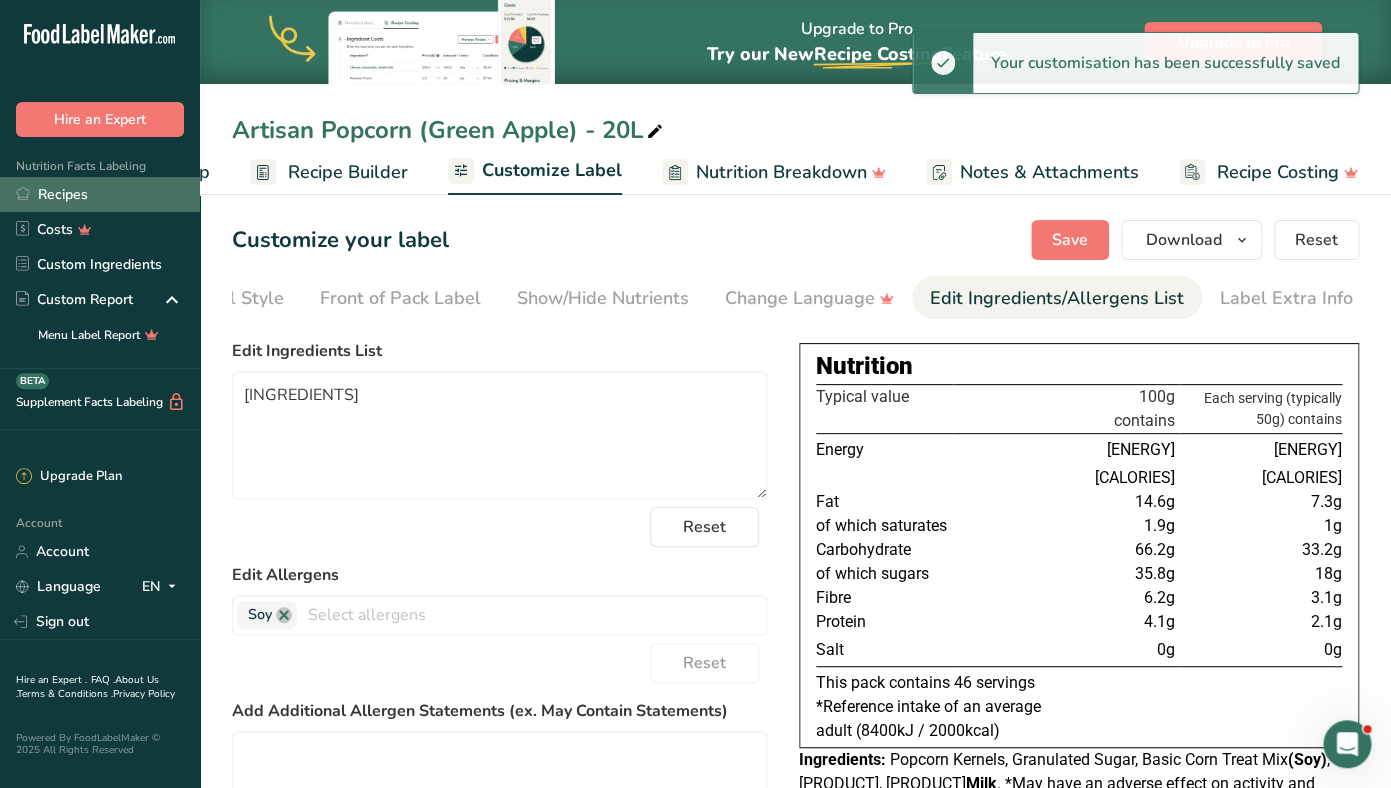 click on "Recipes" at bounding box center (100, 194) 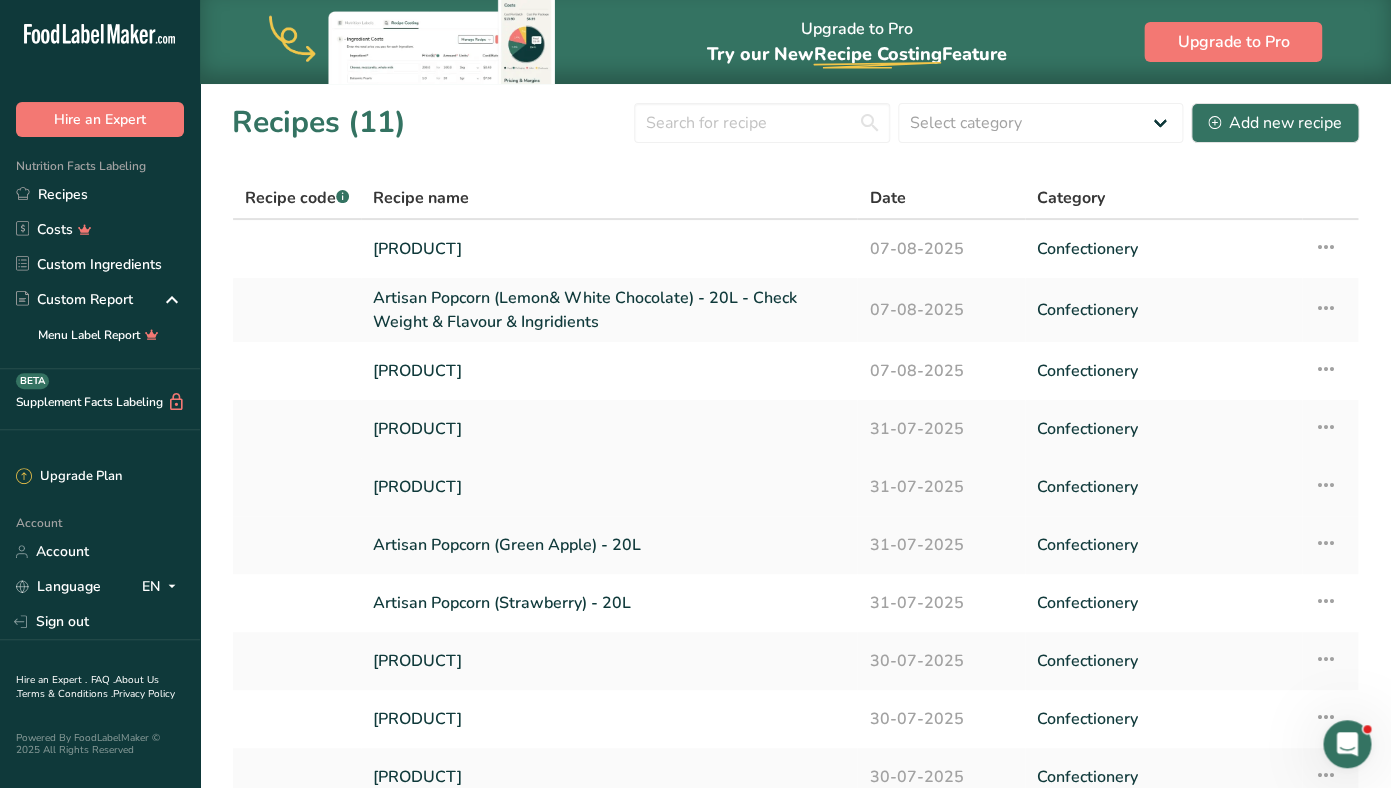 click on "[PRODUCT]" at bounding box center [609, 487] 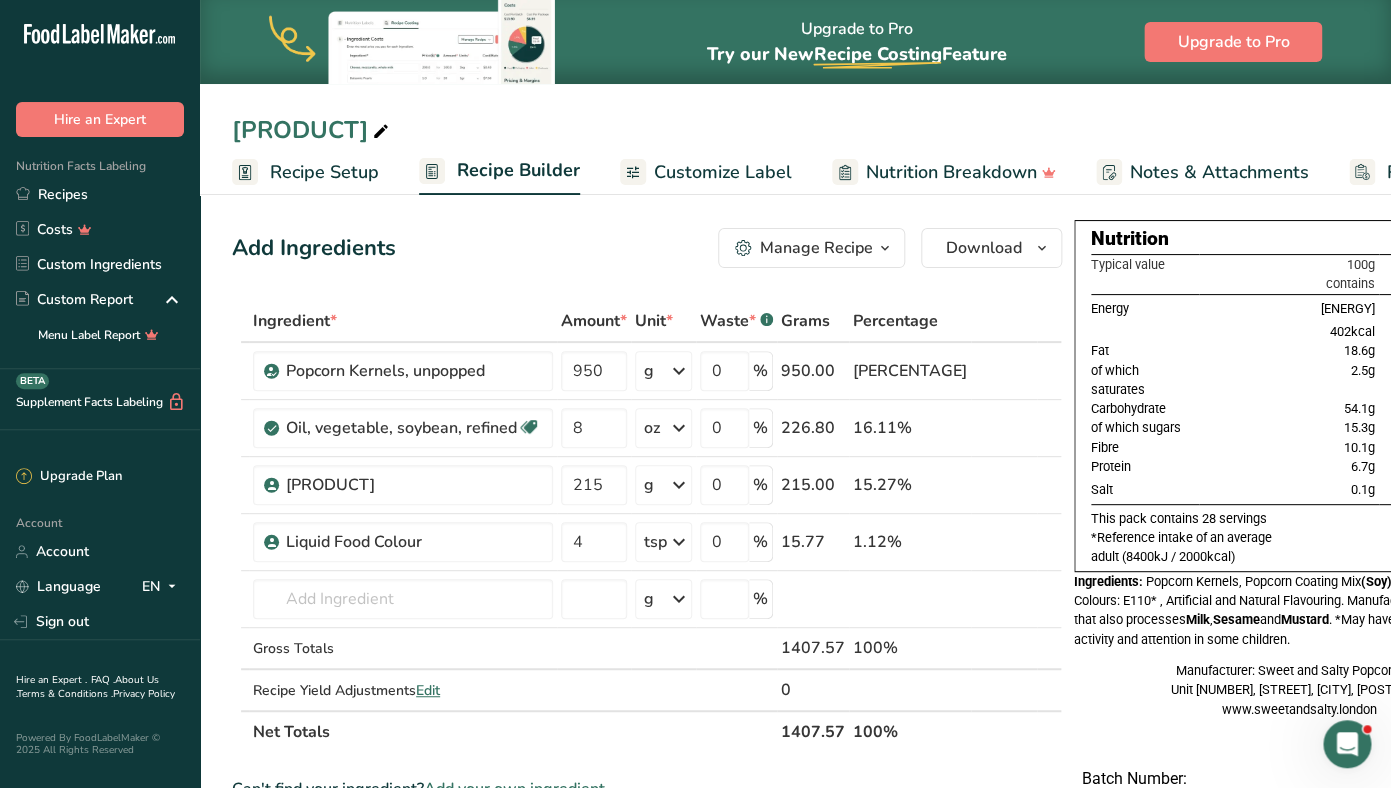 click on "Customize Label" at bounding box center [723, 172] 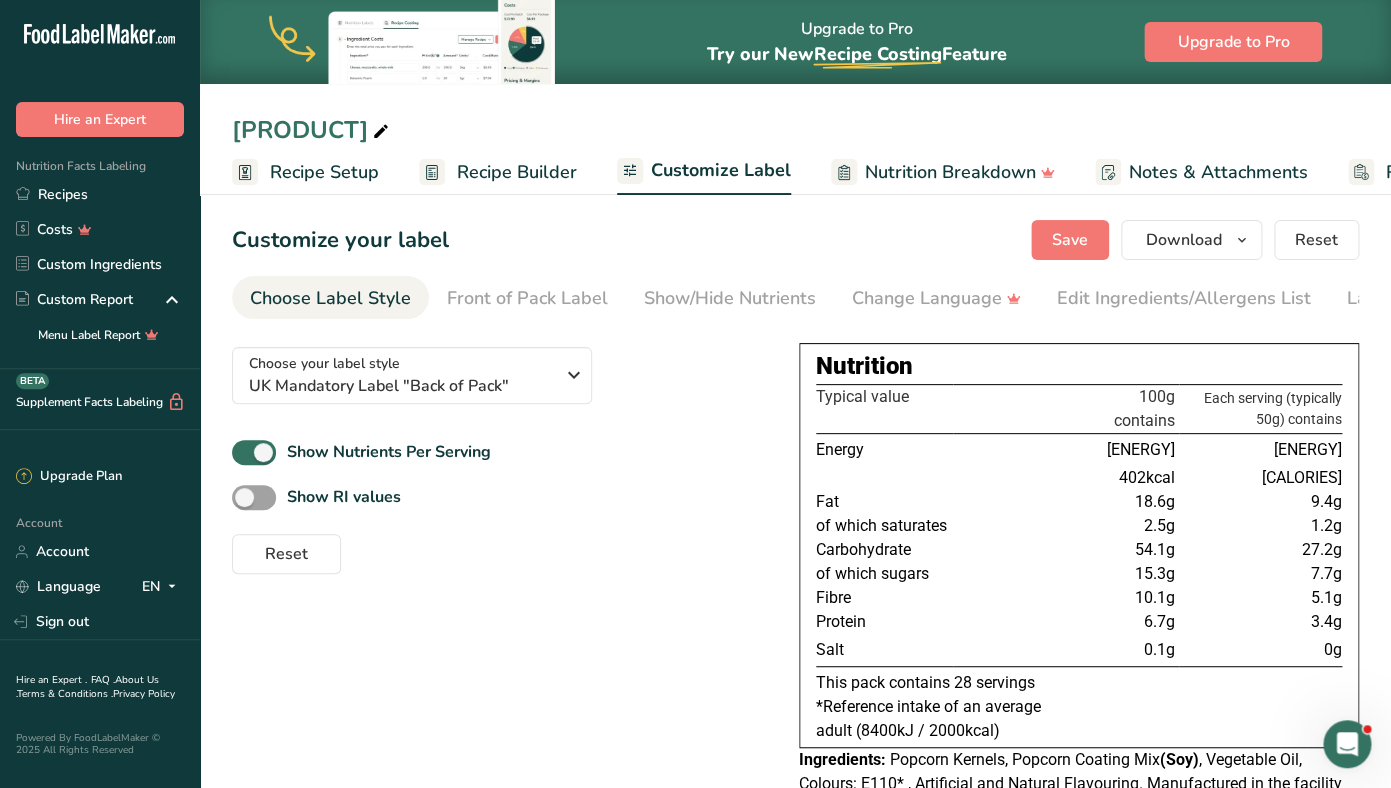 scroll, scrollTop: 0, scrollLeft: 169, axis: horizontal 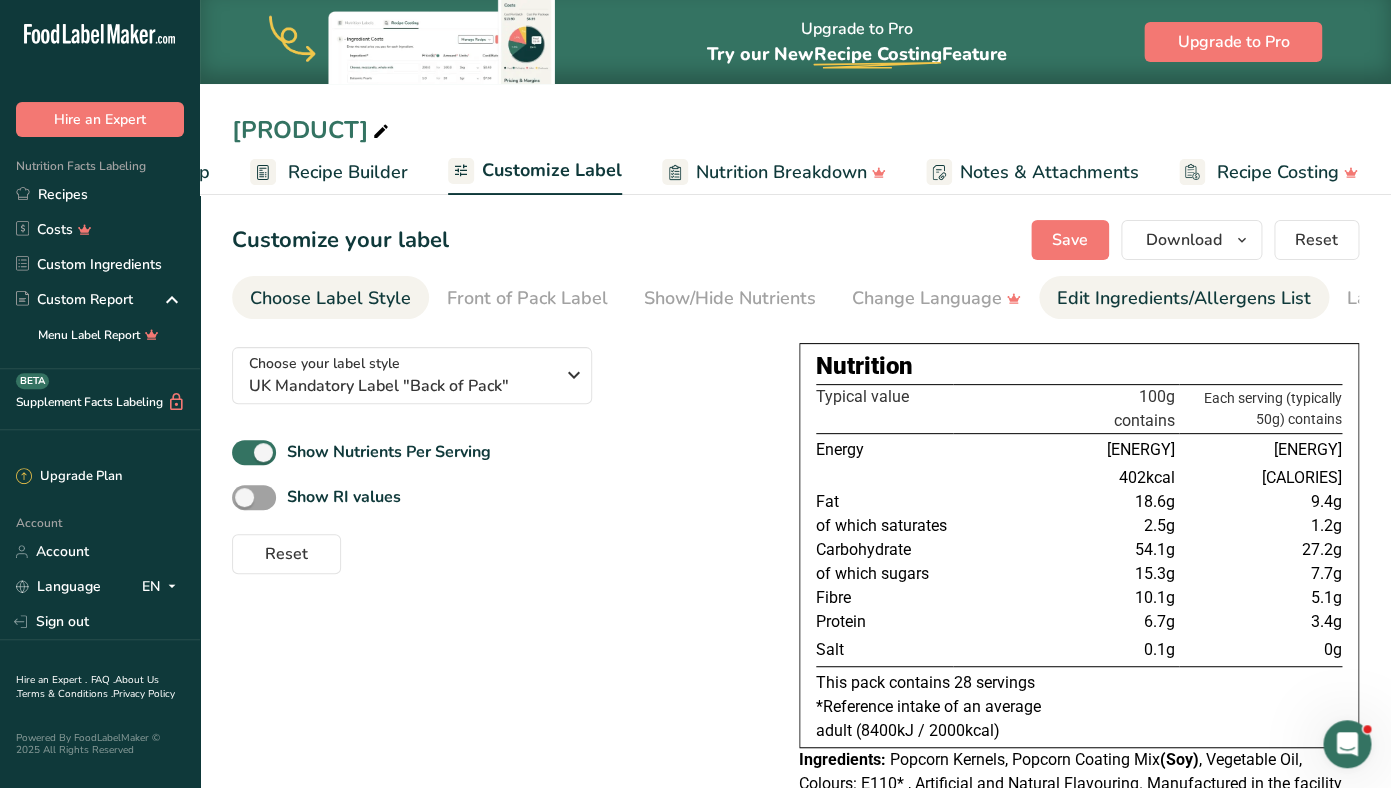 click on "Edit Ingredients/Allergens List" at bounding box center [1184, 298] 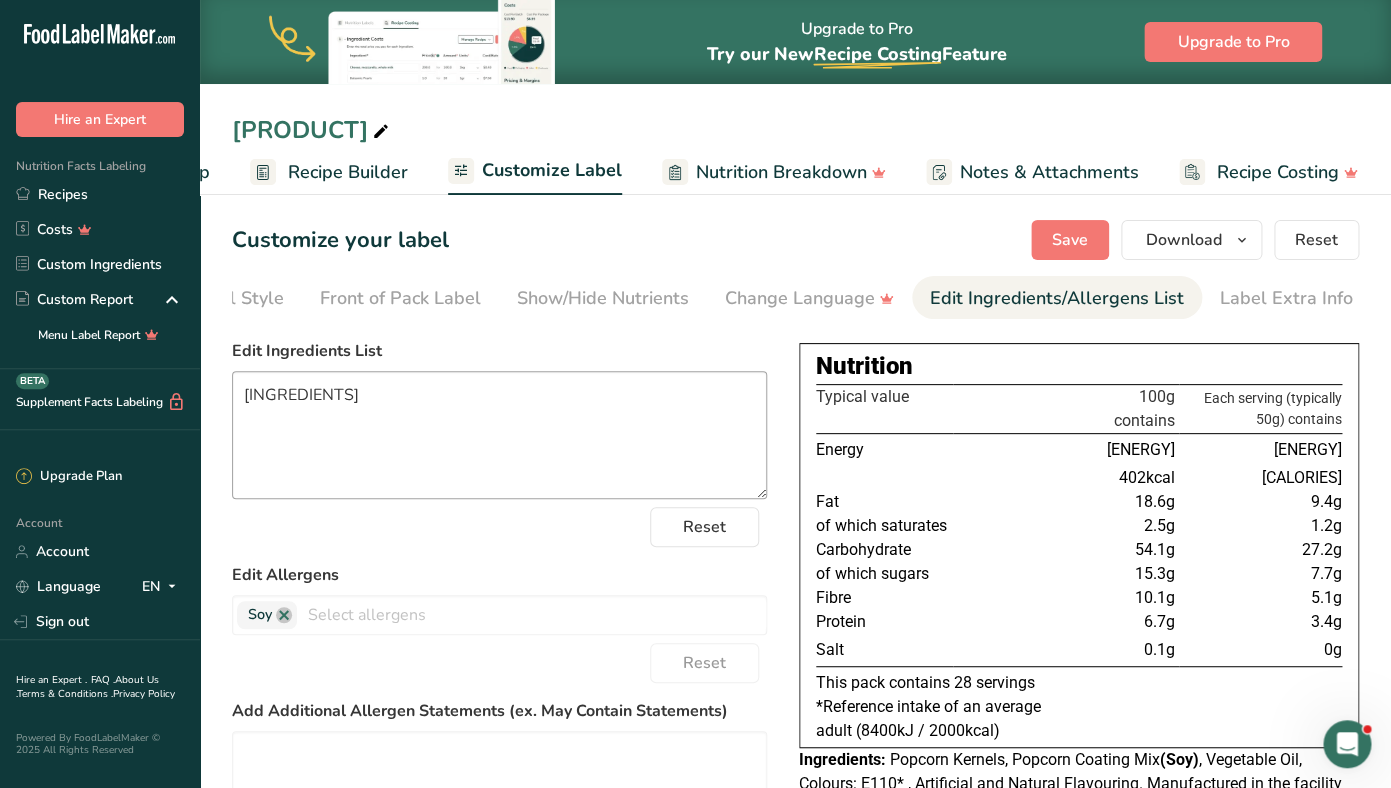 scroll, scrollTop: 0, scrollLeft: 127, axis: horizontal 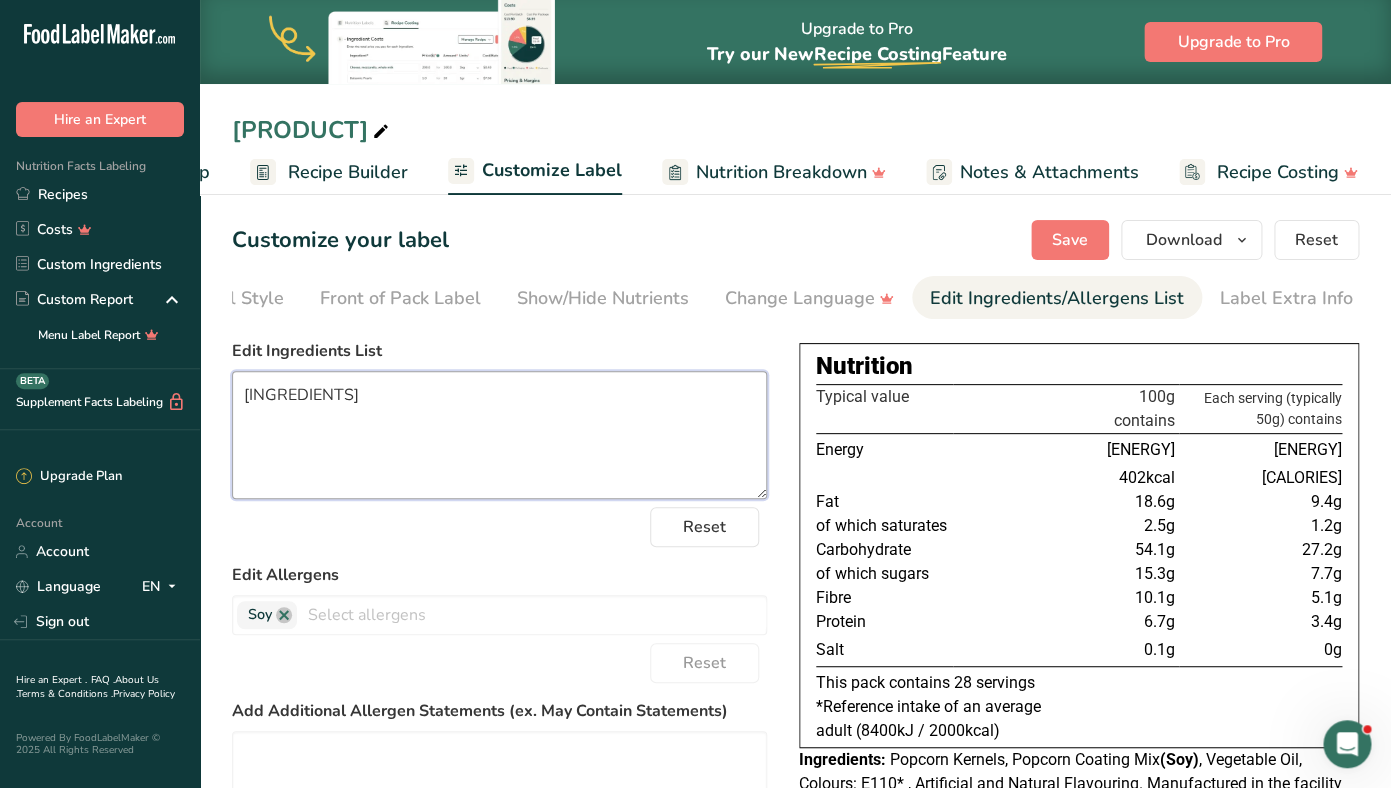 drag, startPoint x: 375, startPoint y: 469, endPoint x: 531, endPoint y: 448, distance: 157.40712 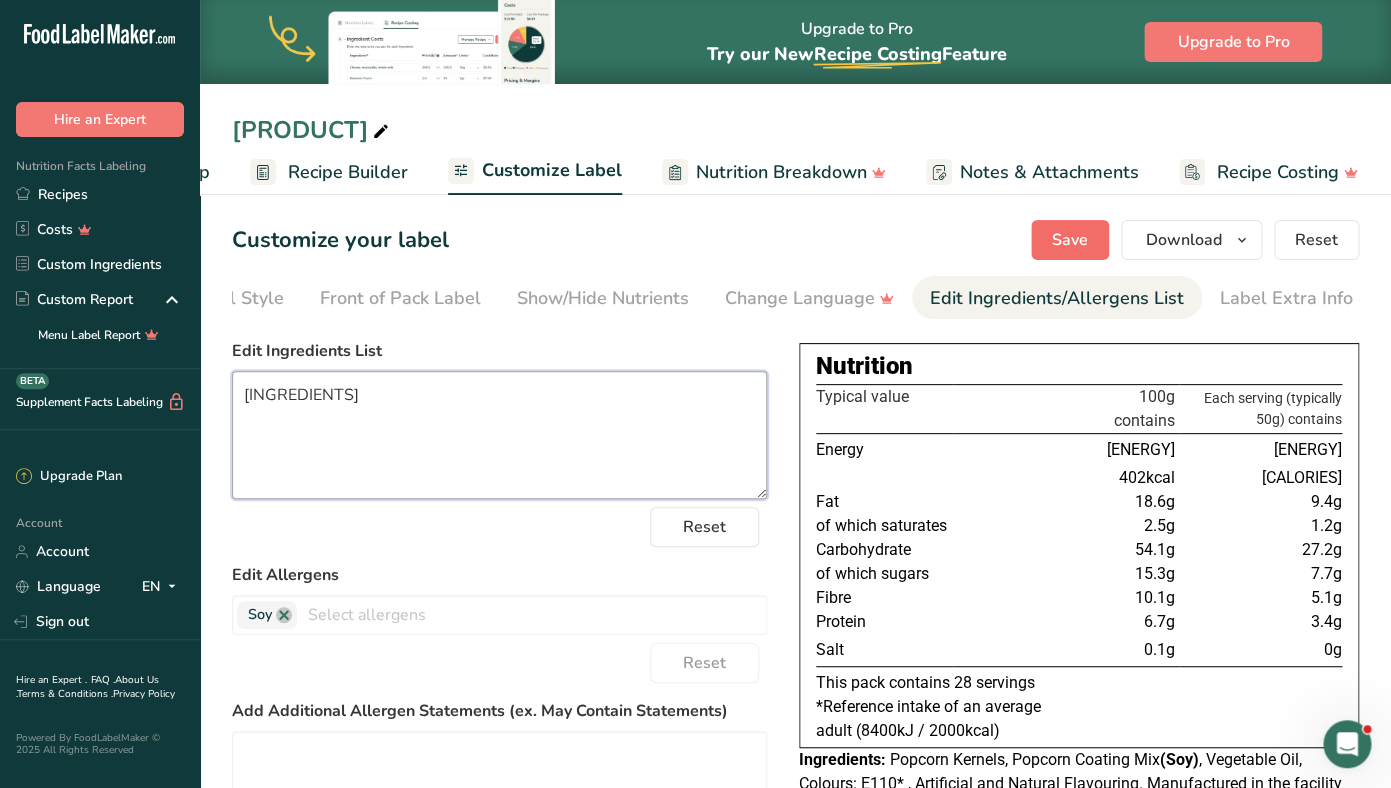 type on "[INGREDIENTS]" 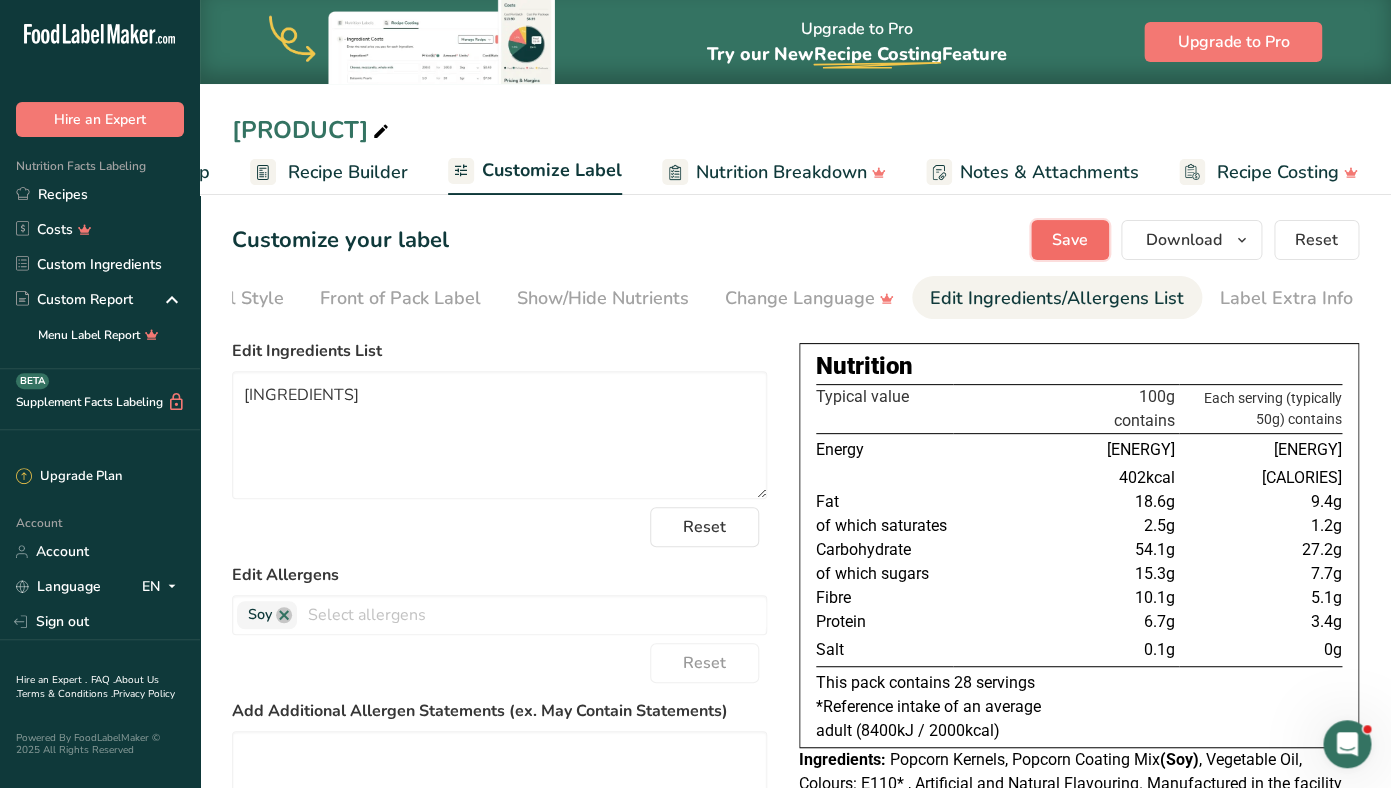 click on "Save" at bounding box center [1070, 240] 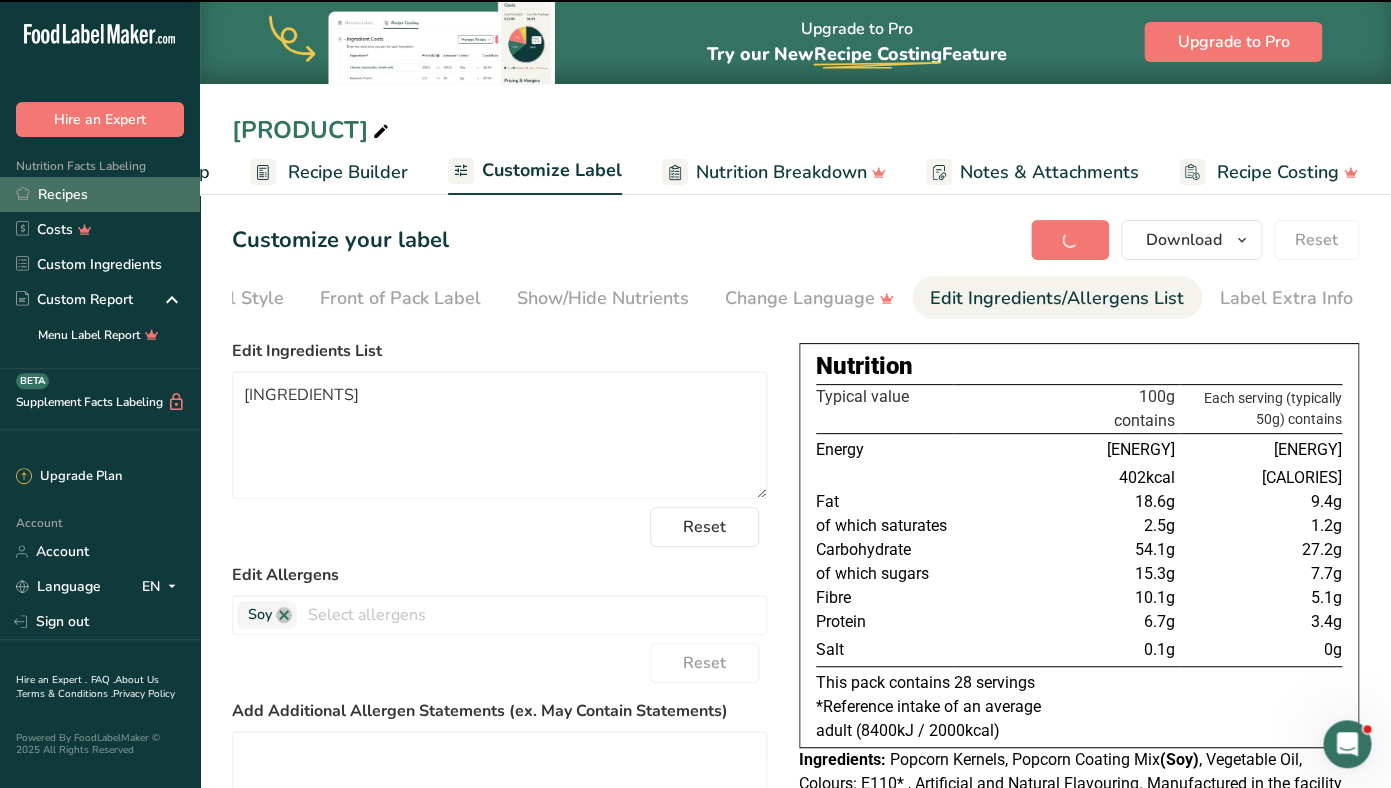 click on "Recipes" at bounding box center (100, 194) 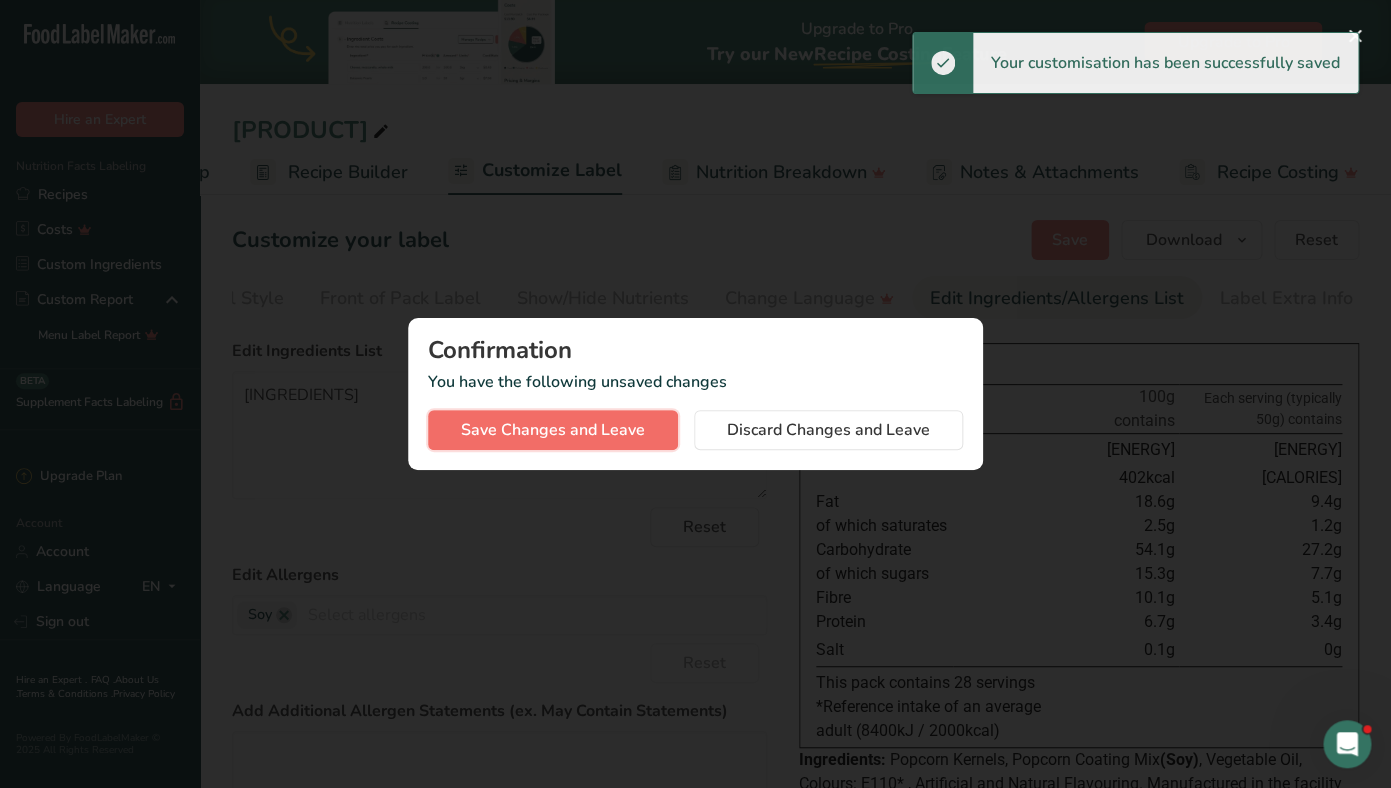 click on "Save Changes and Leave" at bounding box center [553, 430] 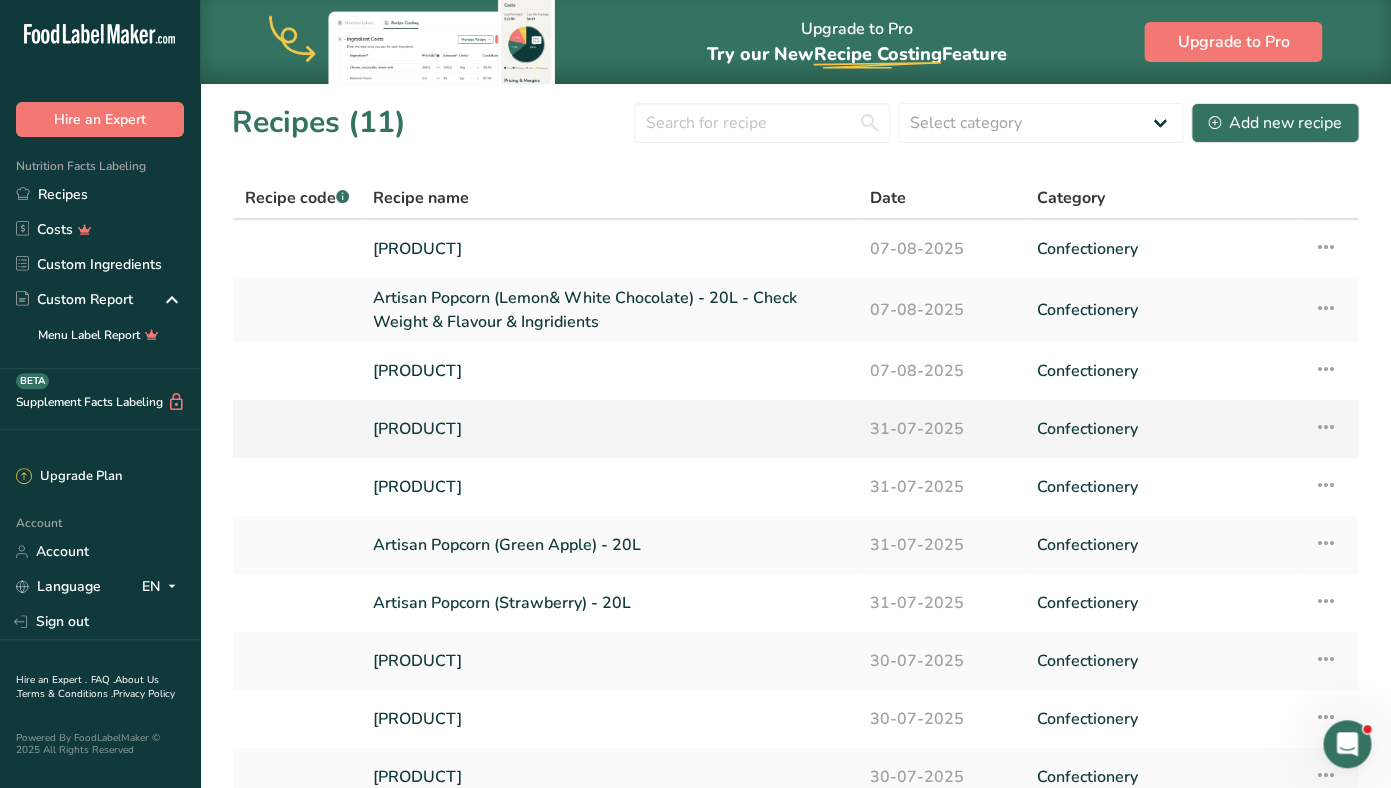 click on "[PRODUCT]" at bounding box center [609, 429] 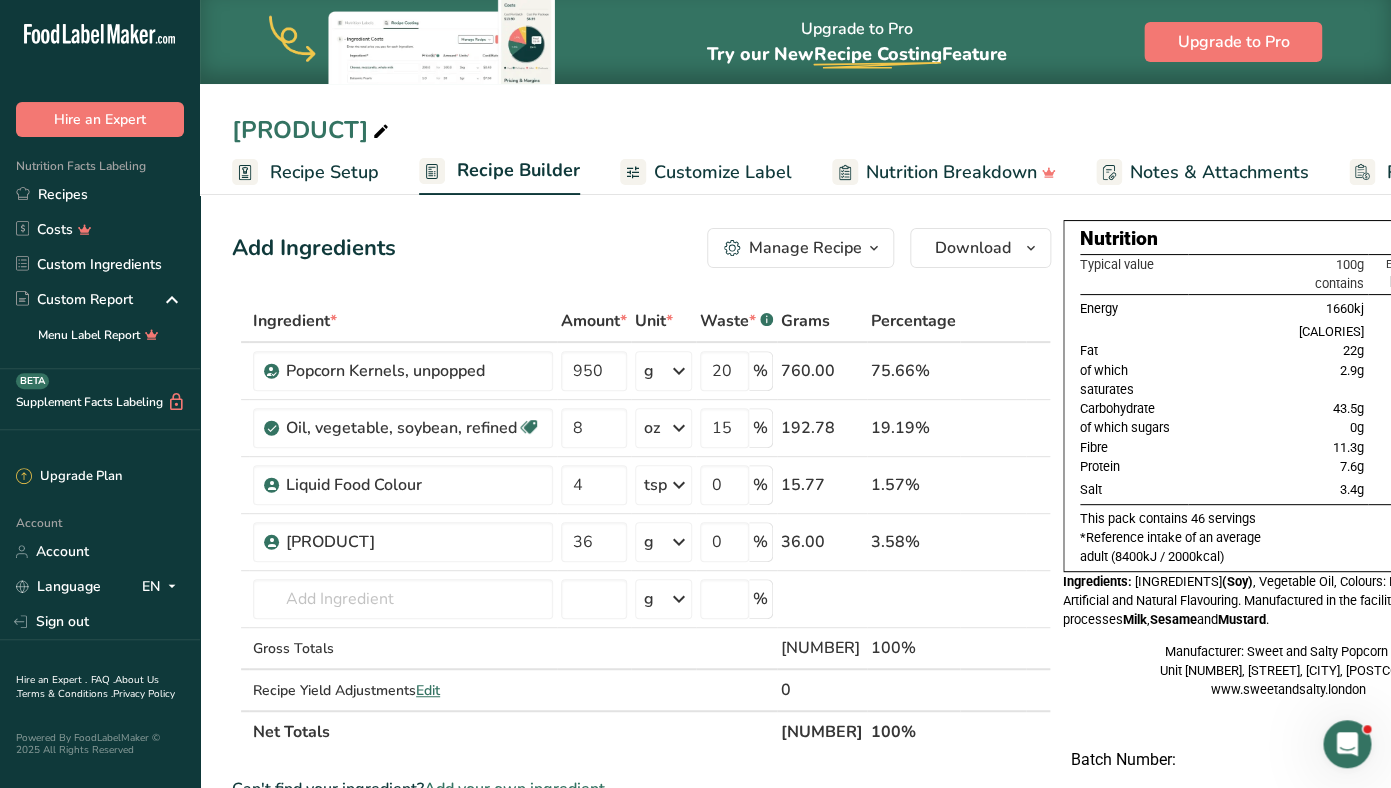 click on "Customize Label" at bounding box center (723, 172) 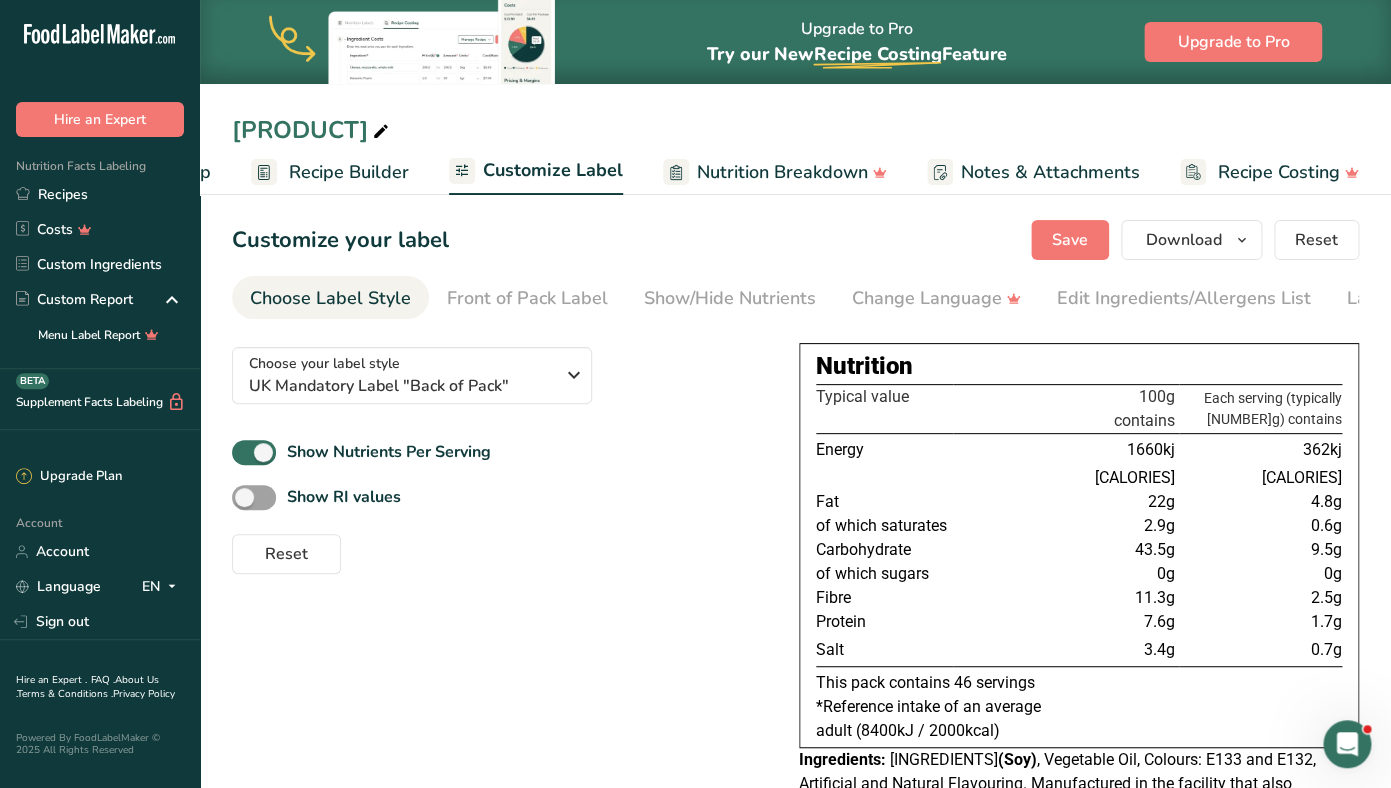 scroll, scrollTop: 0, scrollLeft: 169, axis: horizontal 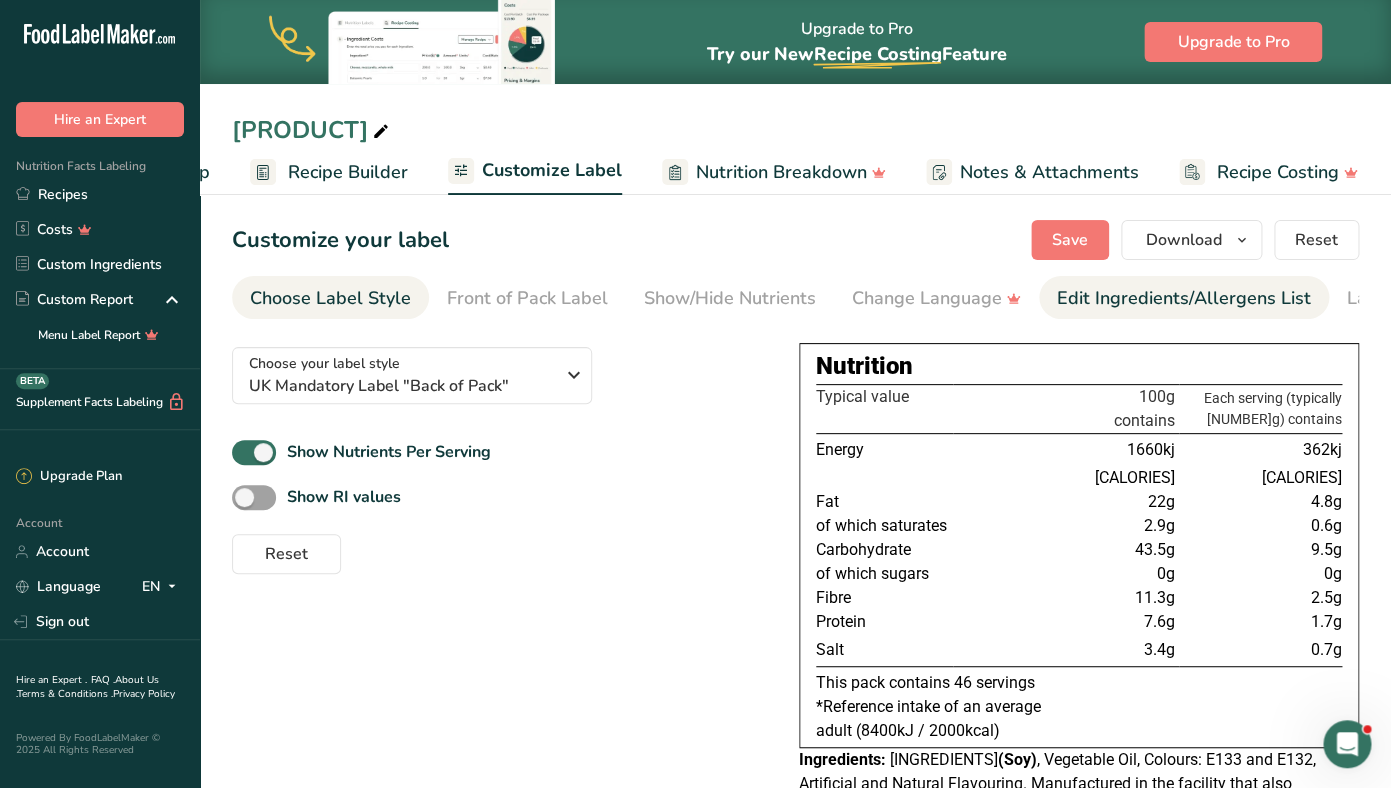 click on "Edit Ingredients/Allergens List" at bounding box center [1184, 298] 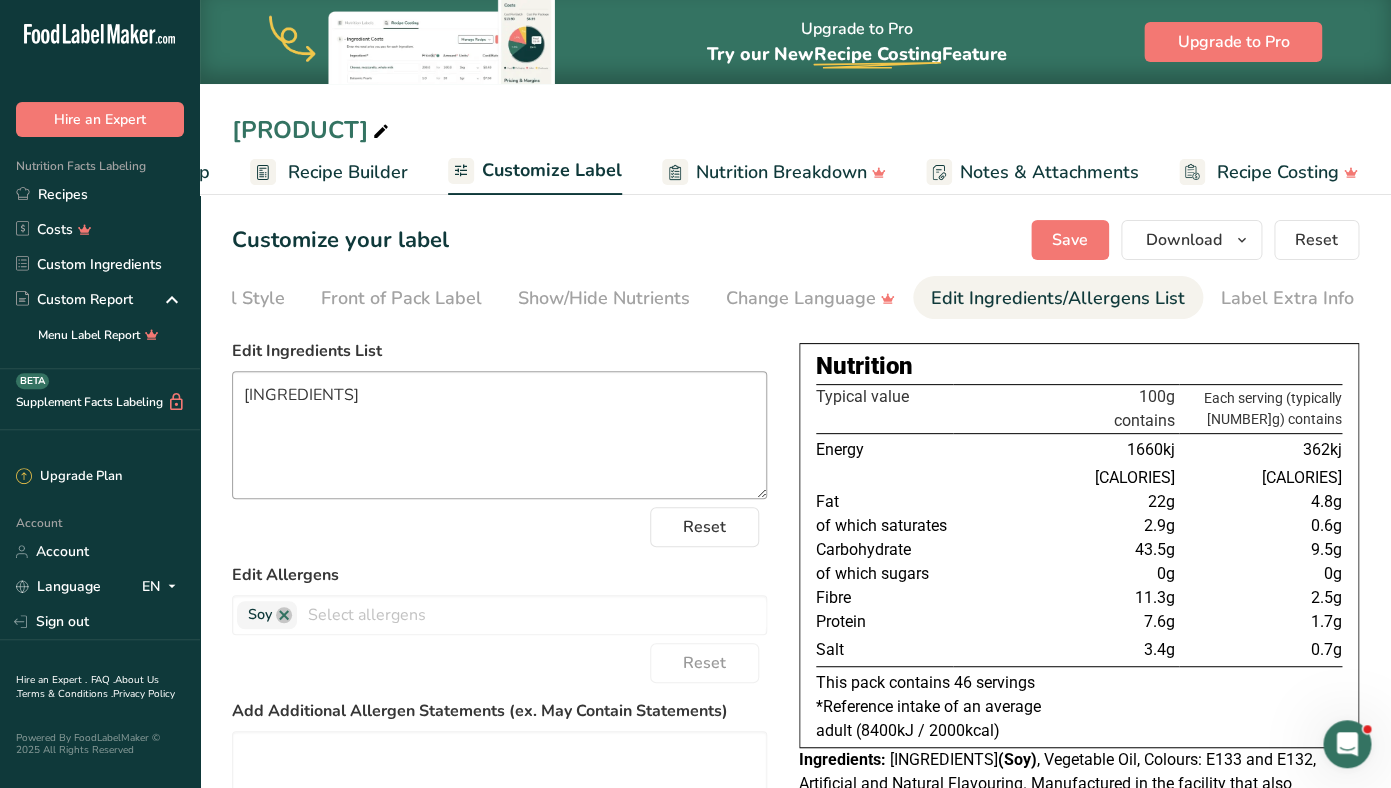 scroll, scrollTop: 0, scrollLeft: 127, axis: horizontal 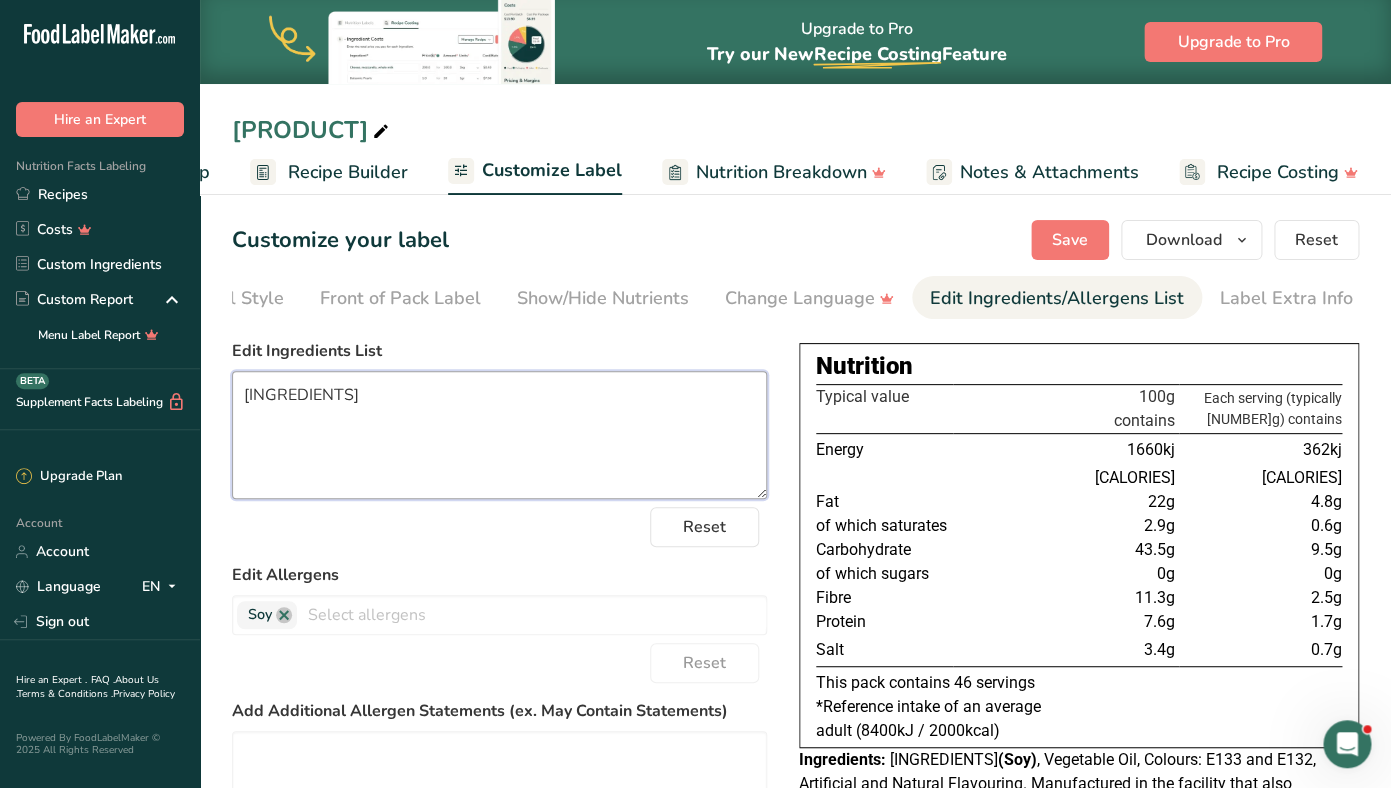 drag, startPoint x: 534, startPoint y: 472, endPoint x: 534, endPoint y: 447, distance: 25 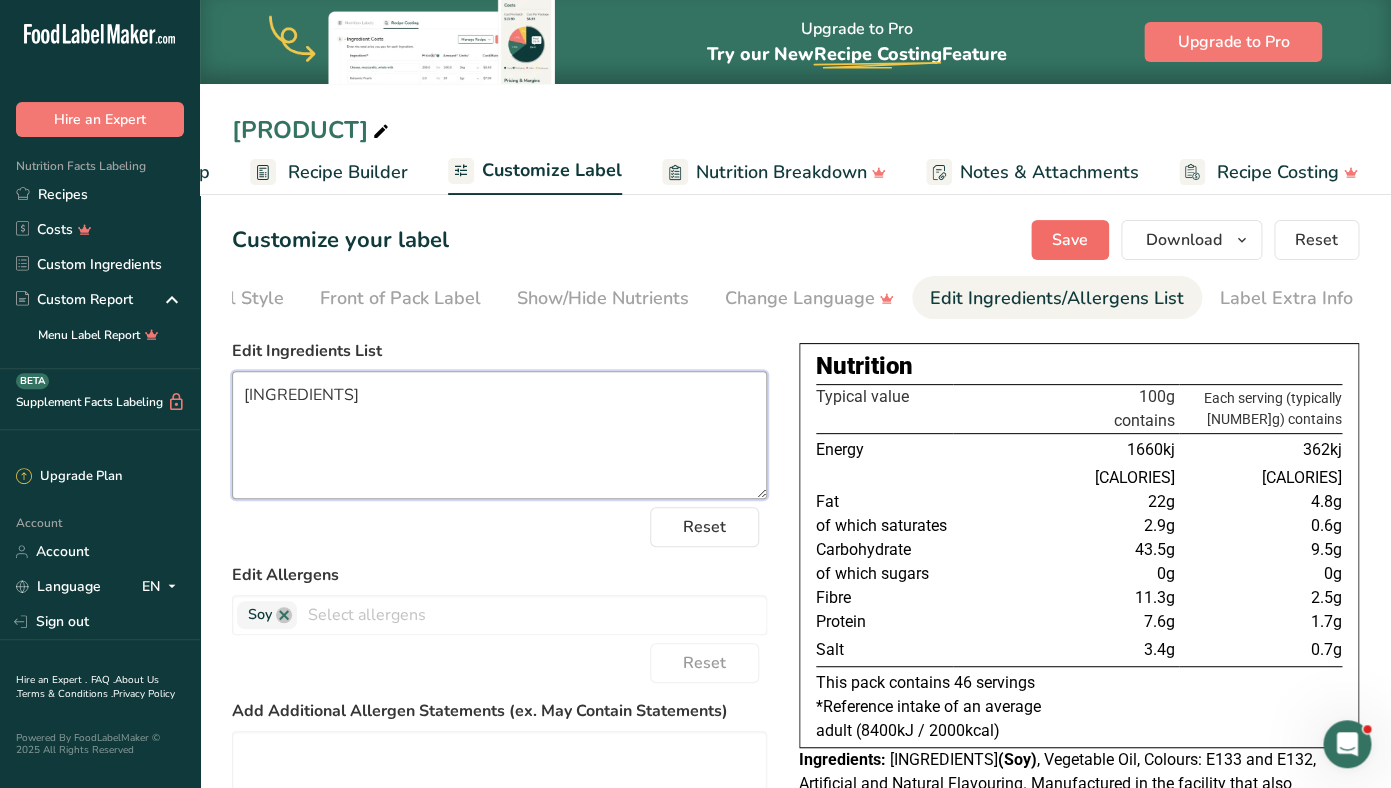 type on "[INGREDIENTS]" 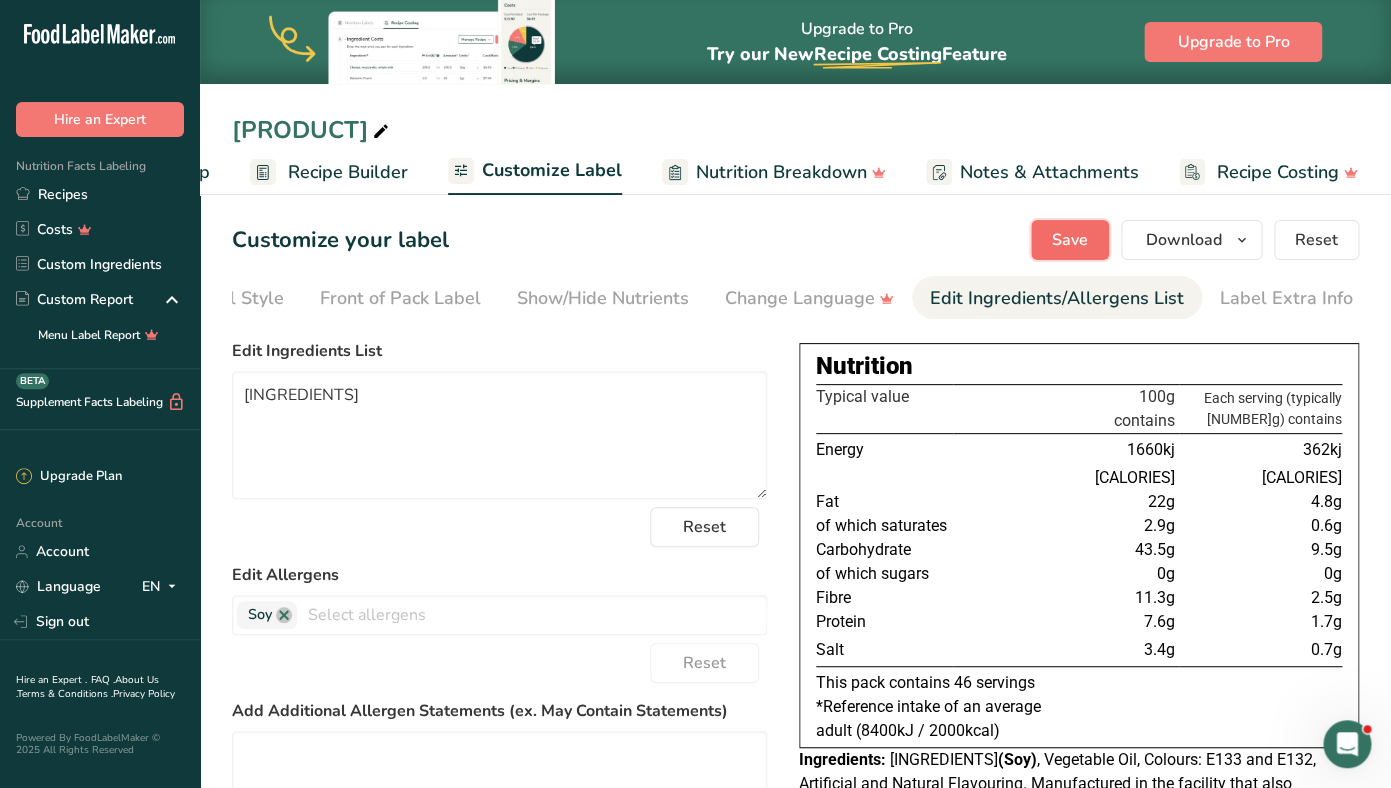 click on "Save" at bounding box center [1070, 240] 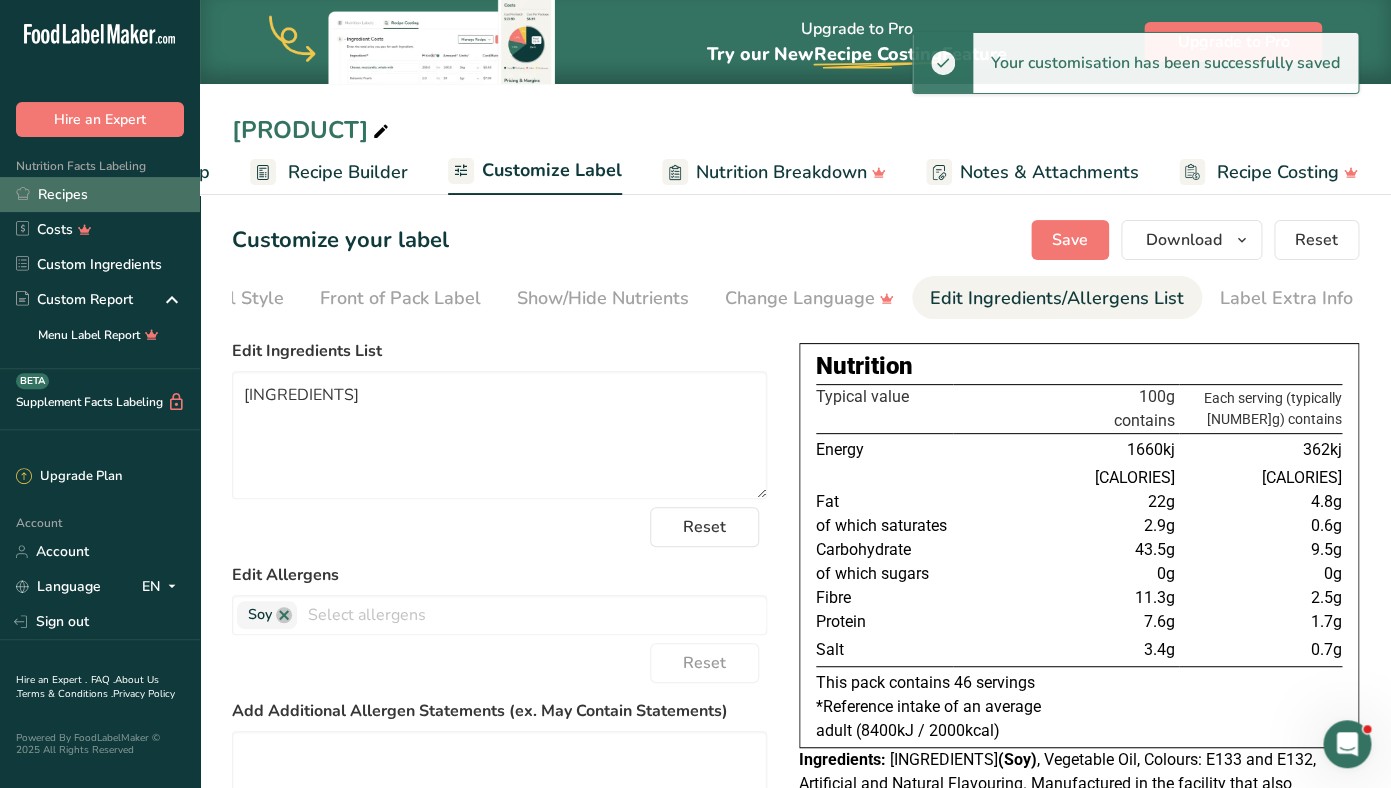 click on "Recipes" at bounding box center [100, 194] 